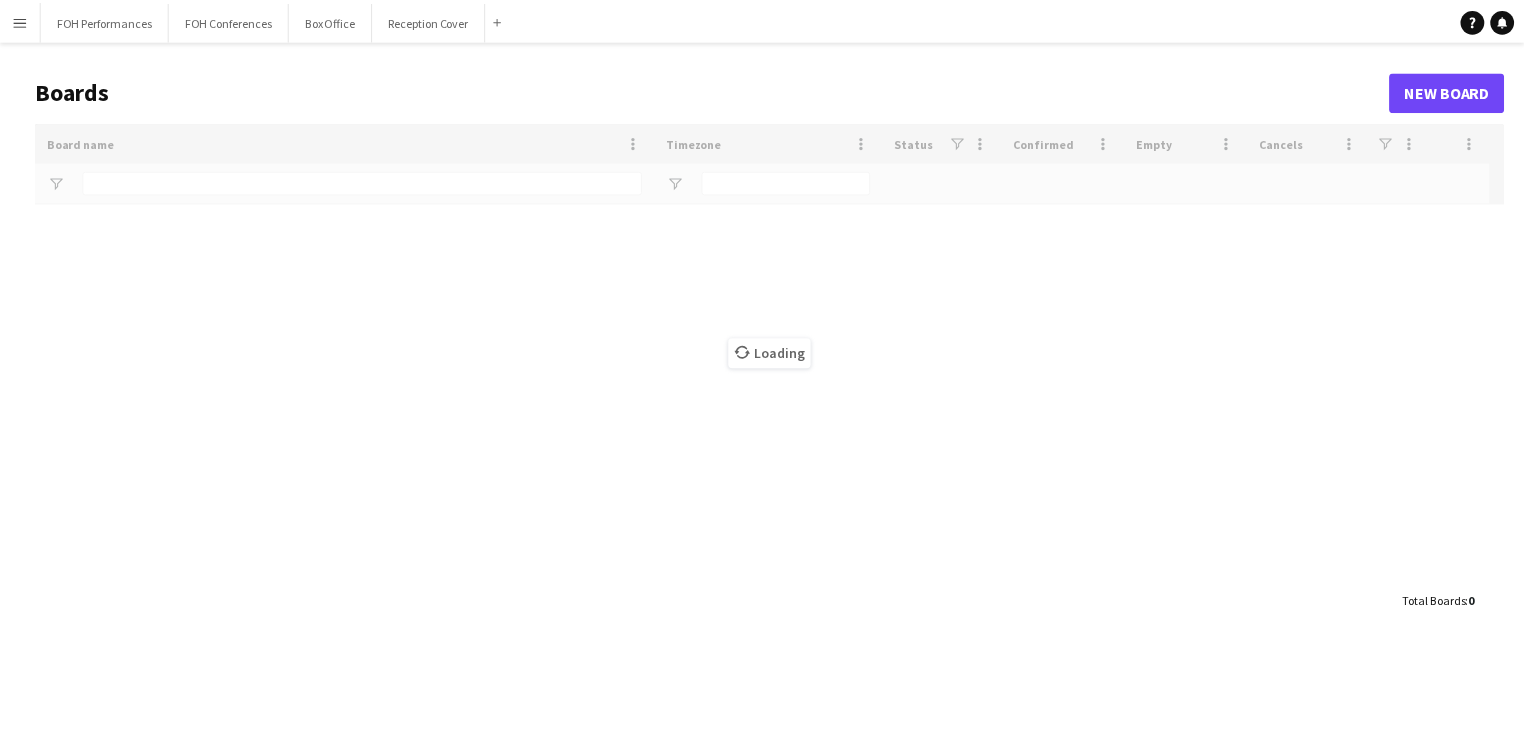 scroll, scrollTop: 0, scrollLeft: 0, axis: both 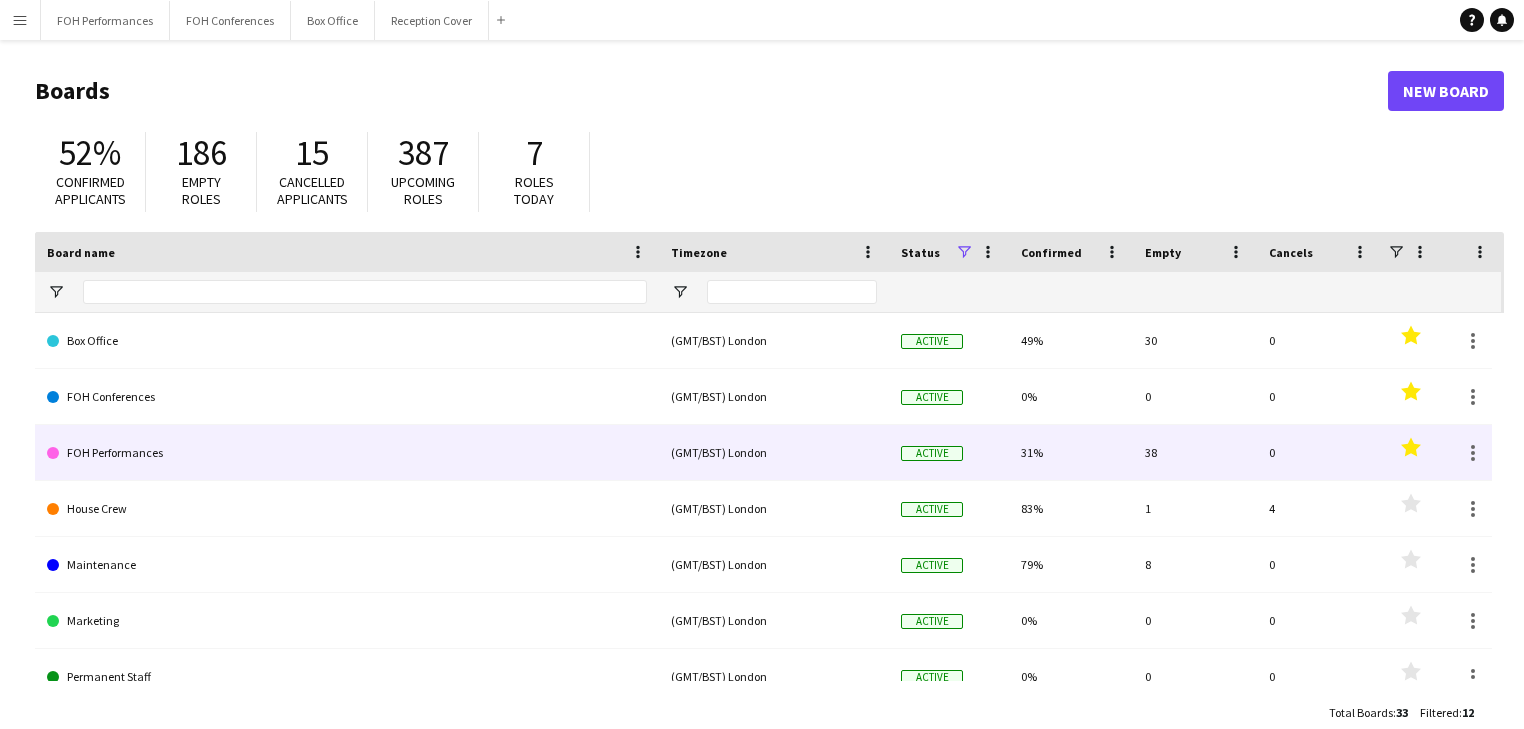click on "FOH Performances" 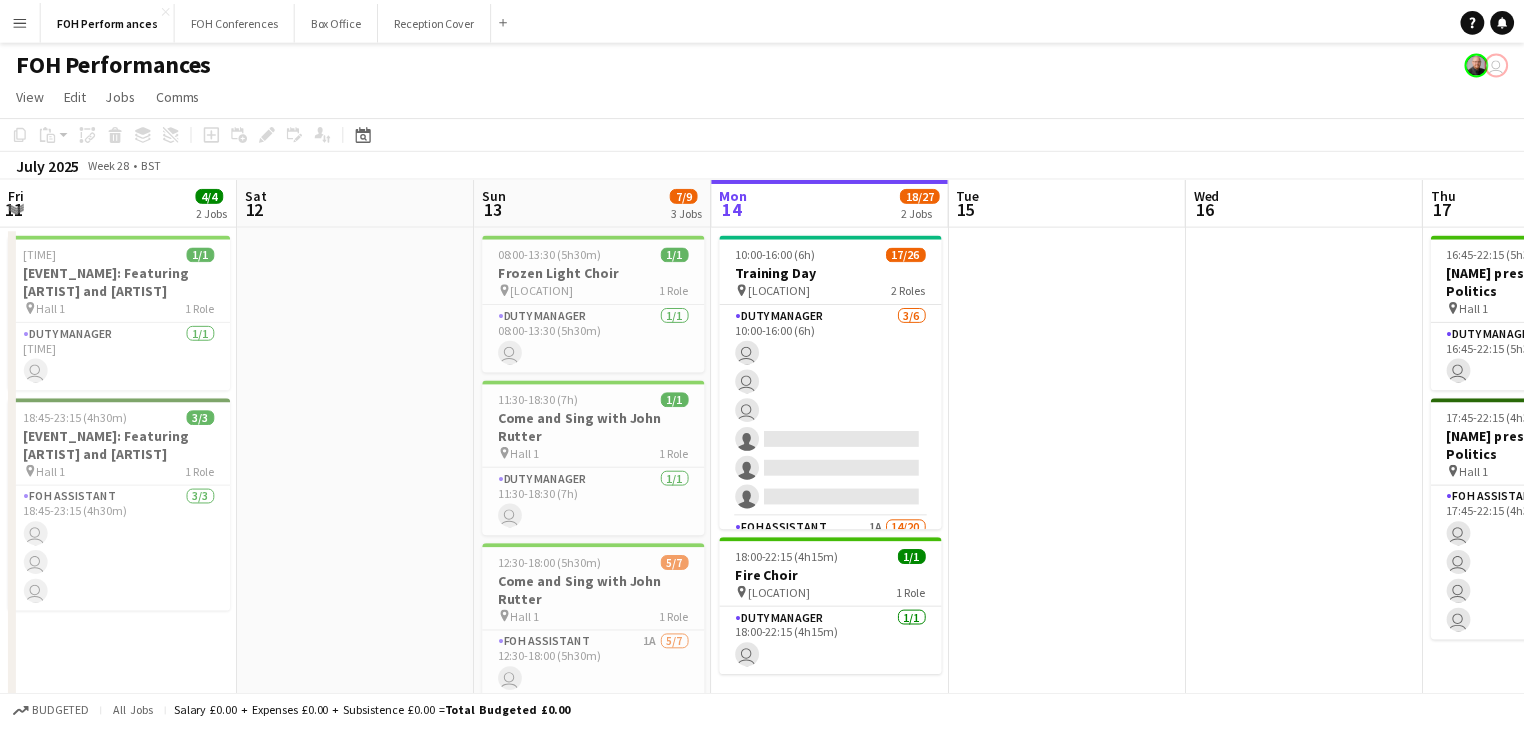 scroll, scrollTop: 0, scrollLeft: 478, axis: horizontal 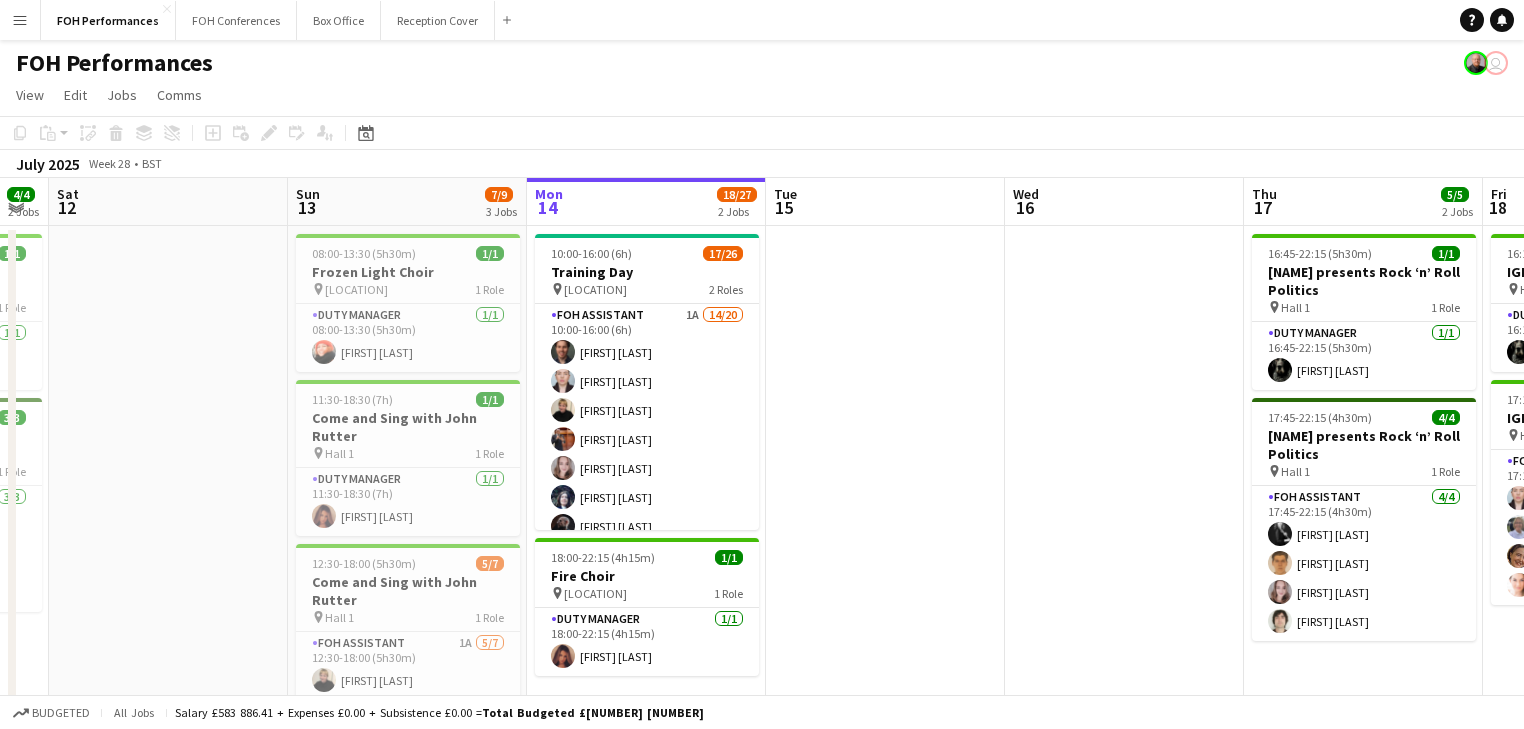 drag, startPoint x: 536, startPoint y: 318, endPoint x: 824, endPoint y: 319, distance: 288.00174 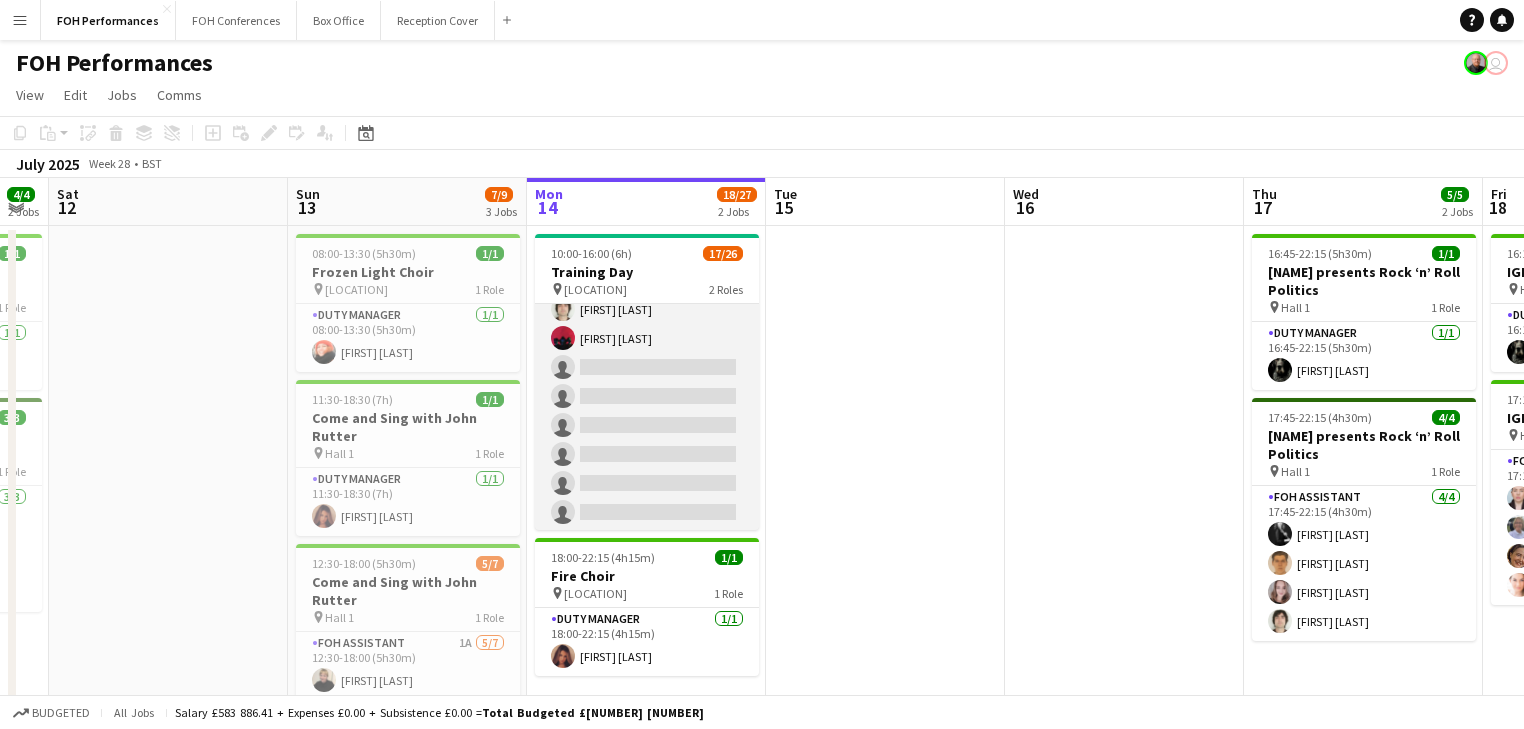 scroll, scrollTop: 605, scrollLeft: 0, axis: vertical 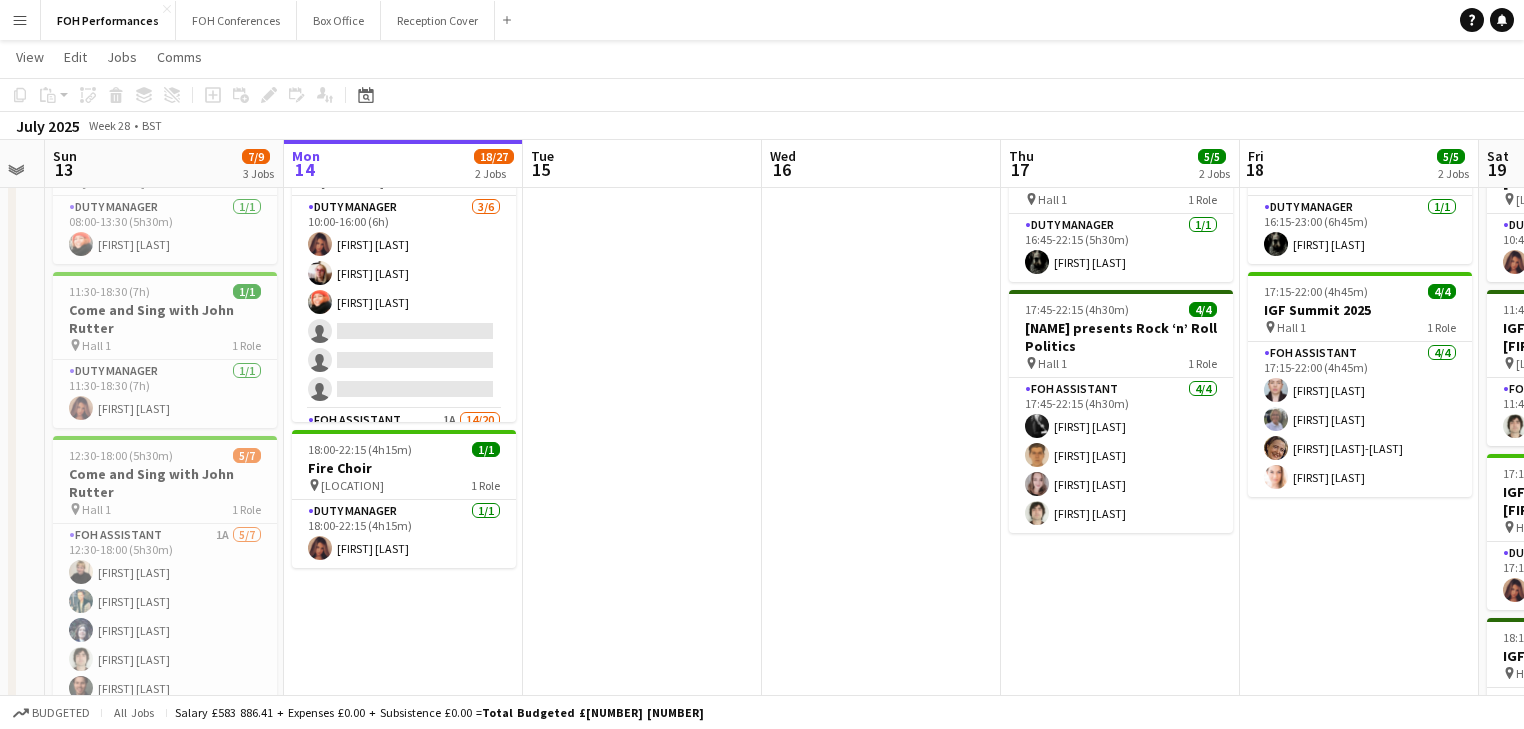 drag, startPoint x: 1080, startPoint y: 559, endPoint x: 856, endPoint y: 598, distance: 227.36974 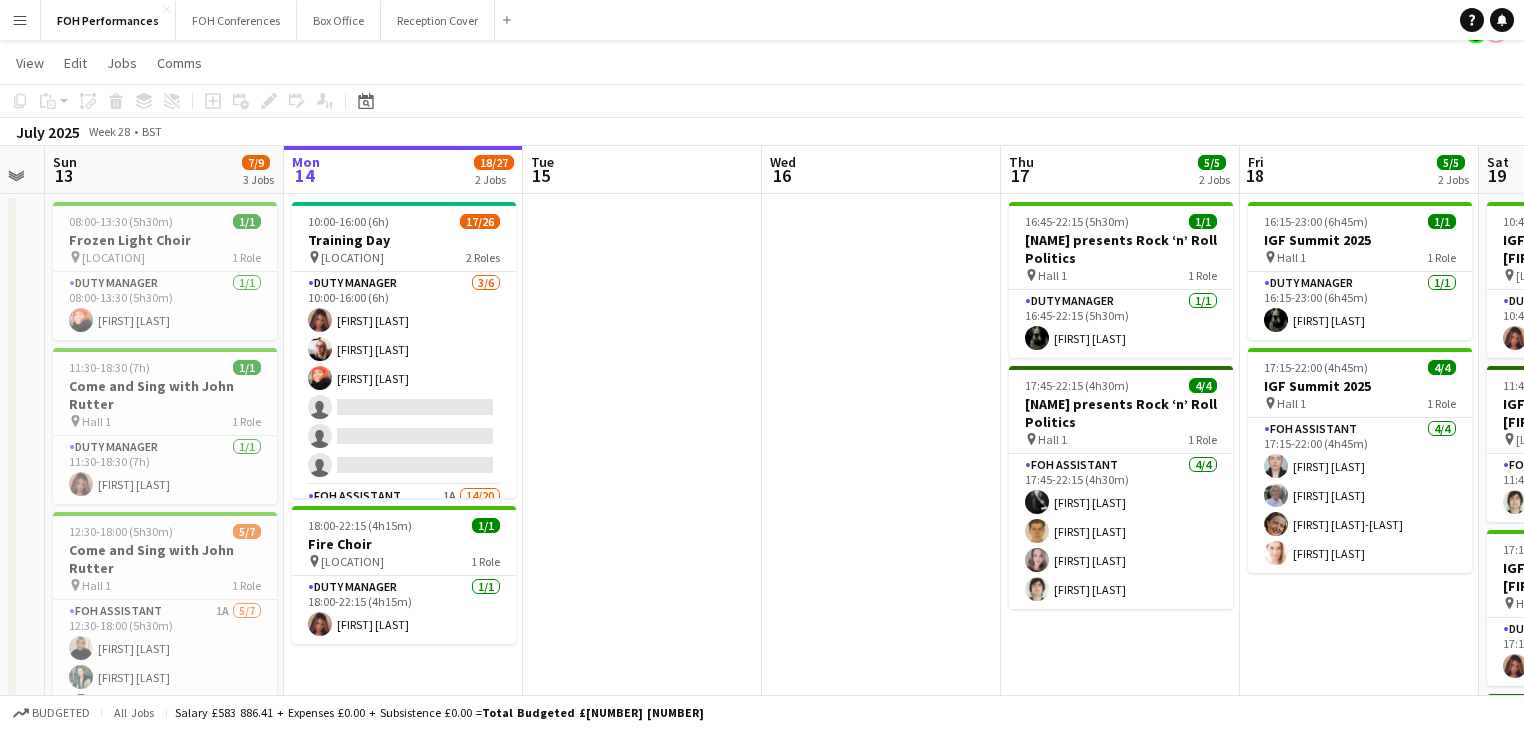scroll, scrollTop: 0, scrollLeft: 0, axis: both 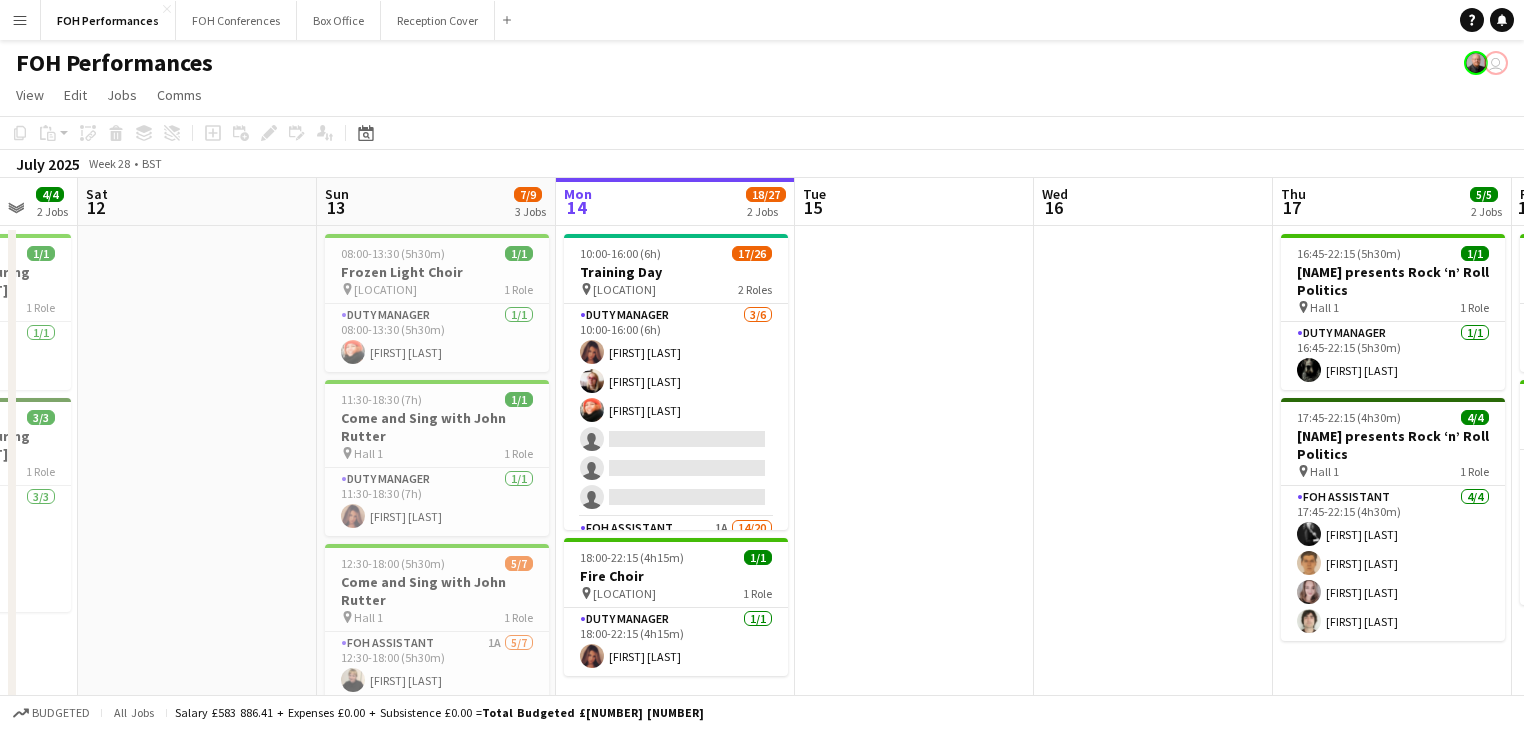 drag, startPoint x: 608, startPoint y: 571, endPoint x: 880, endPoint y: 572, distance: 272.00183 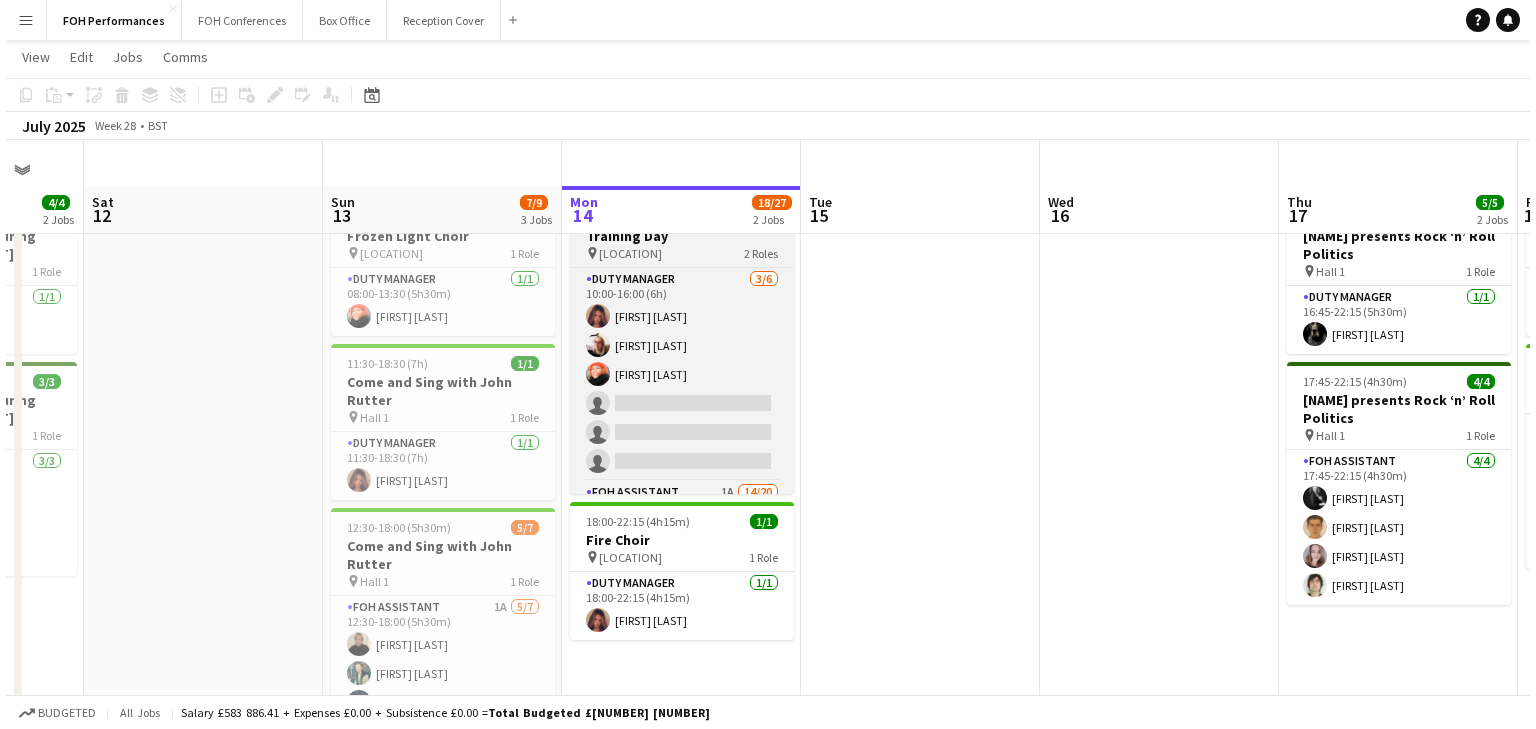 scroll, scrollTop: 0, scrollLeft: 0, axis: both 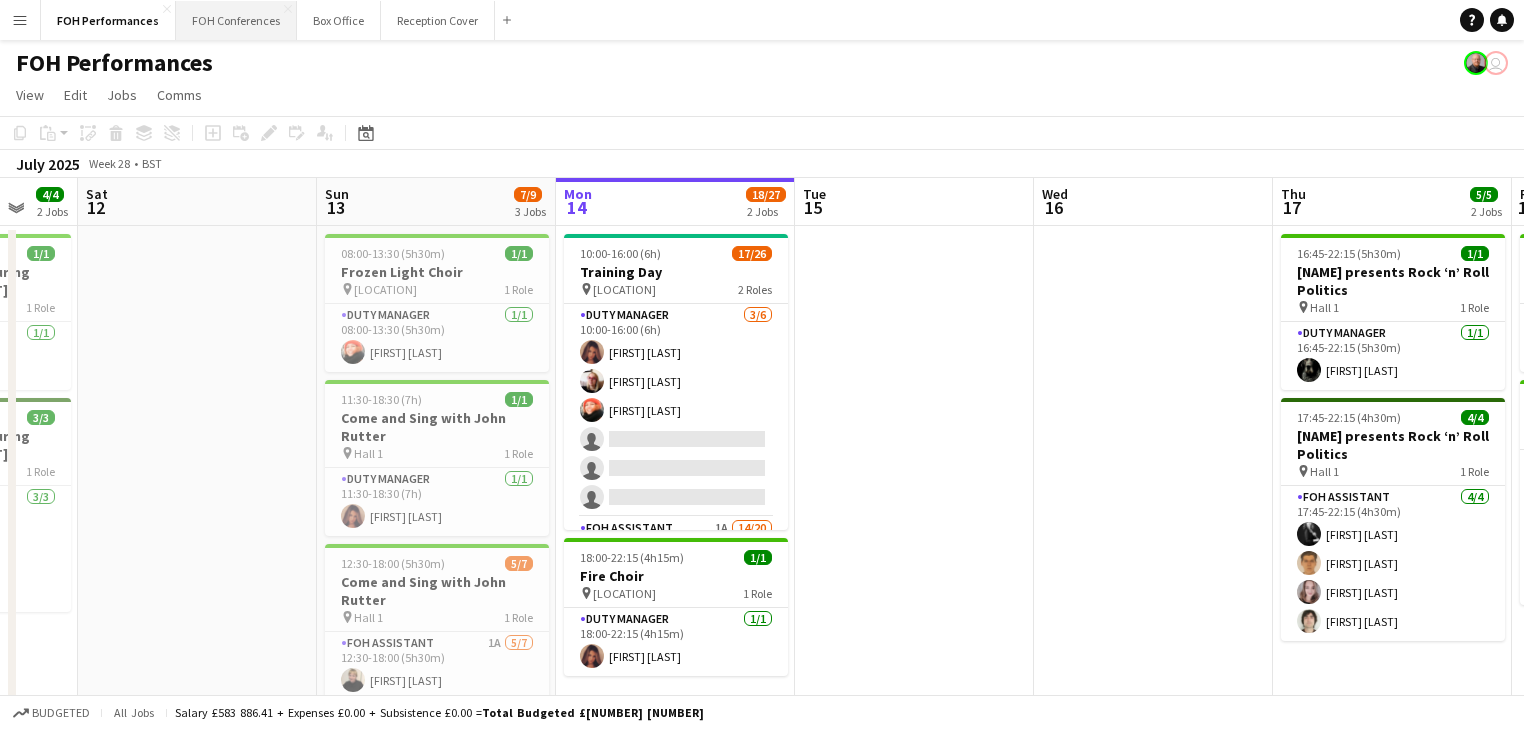 click on "FOH Conferences
Close" at bounding box center [236, 20] 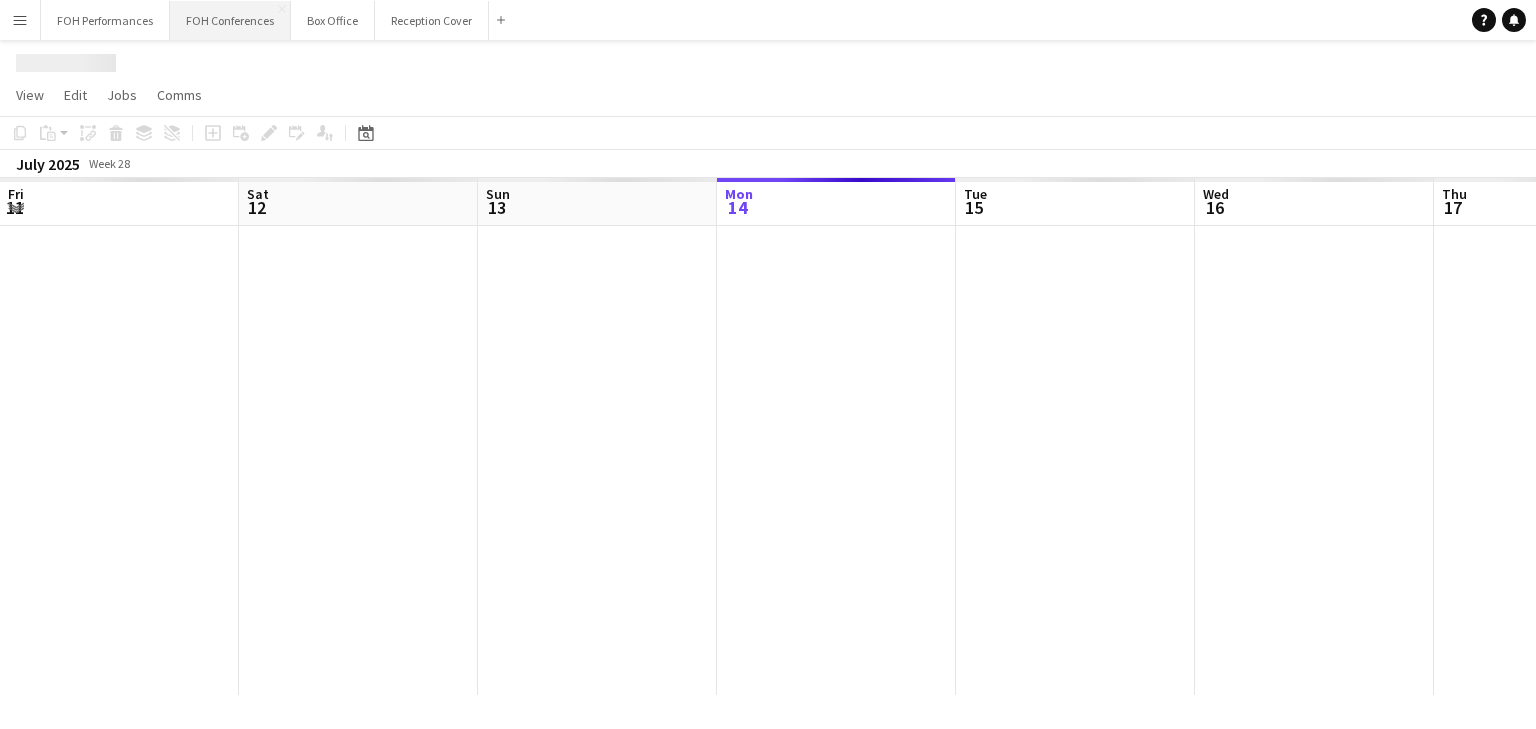 scroll, scrollTop: 0, scrollLeft: 478, axis: horizontal 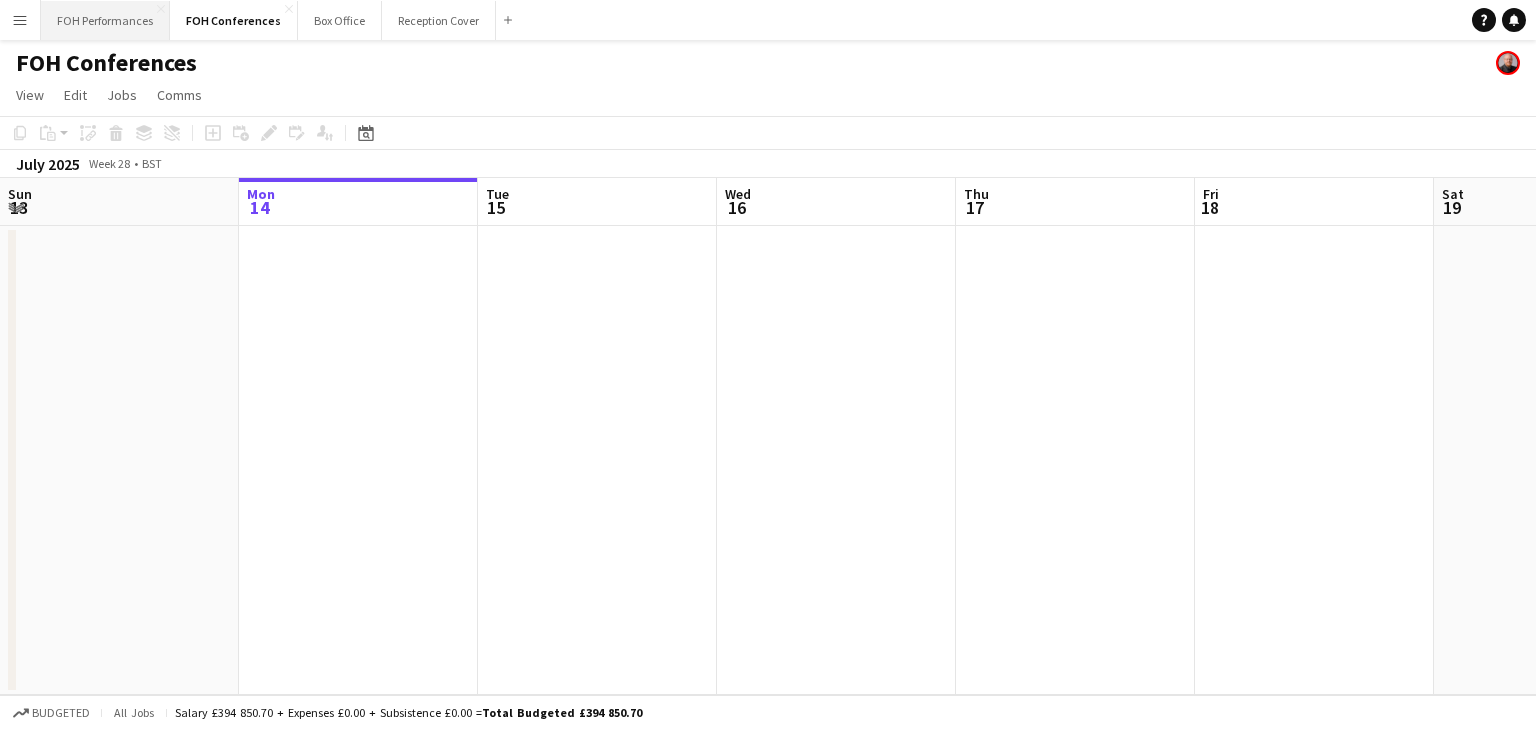 click on "FOH Performances
Close" at bounding box center (105, 20) 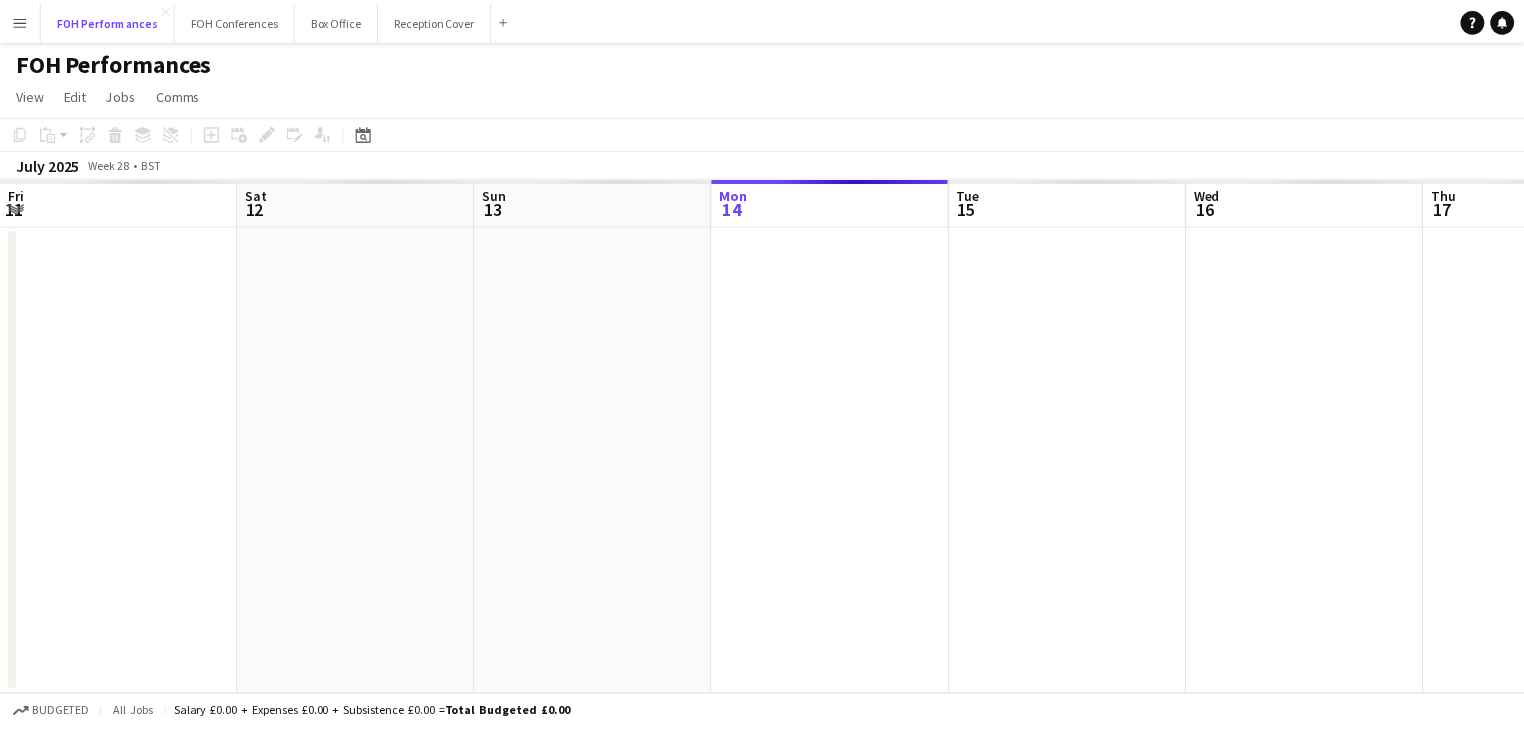 scroll, scrollTop: 0, scrollLeft: 478, axis: horizontal 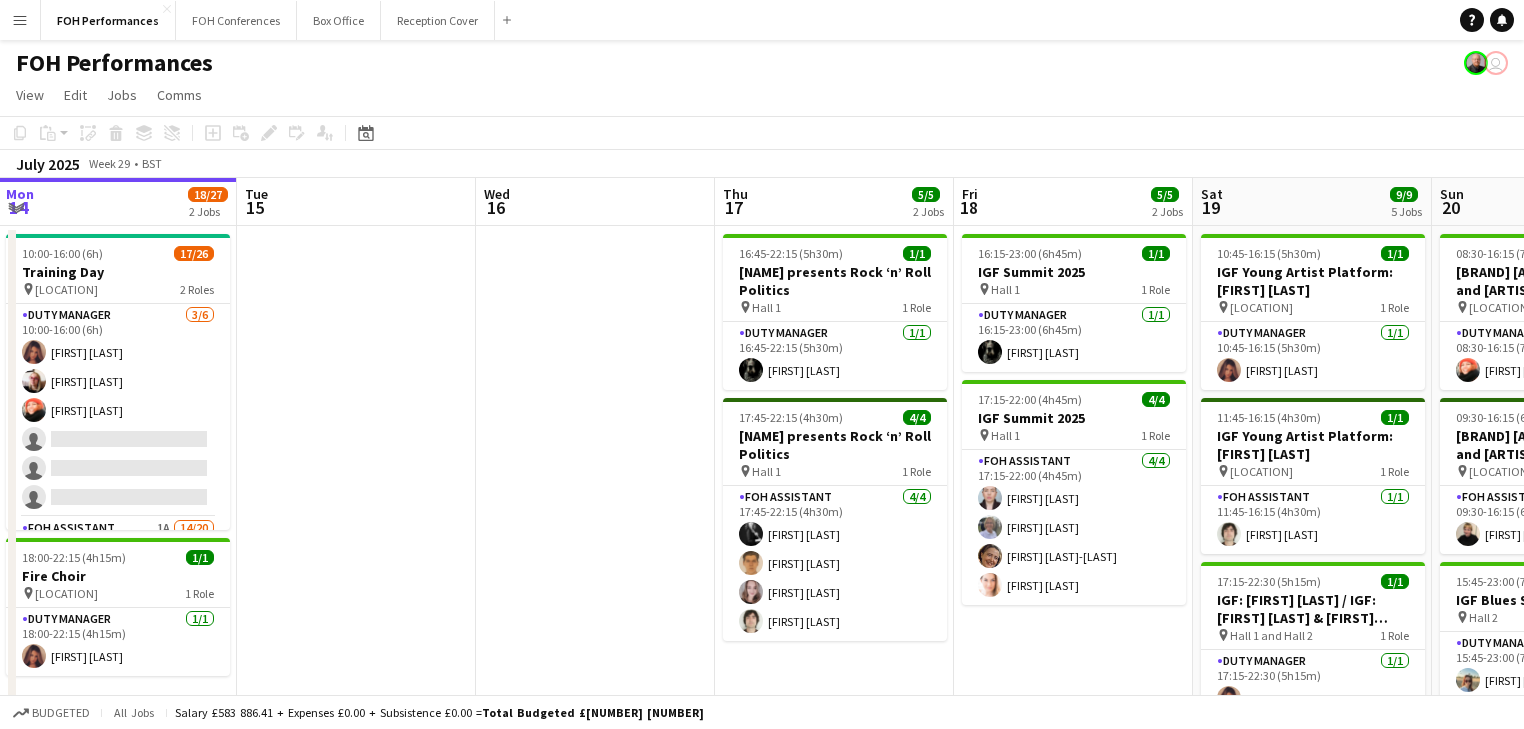 drag, startPoint x: 841, startPoint y: 354, endPoint x: 600, endPoint y: 362, distance: 241.13274 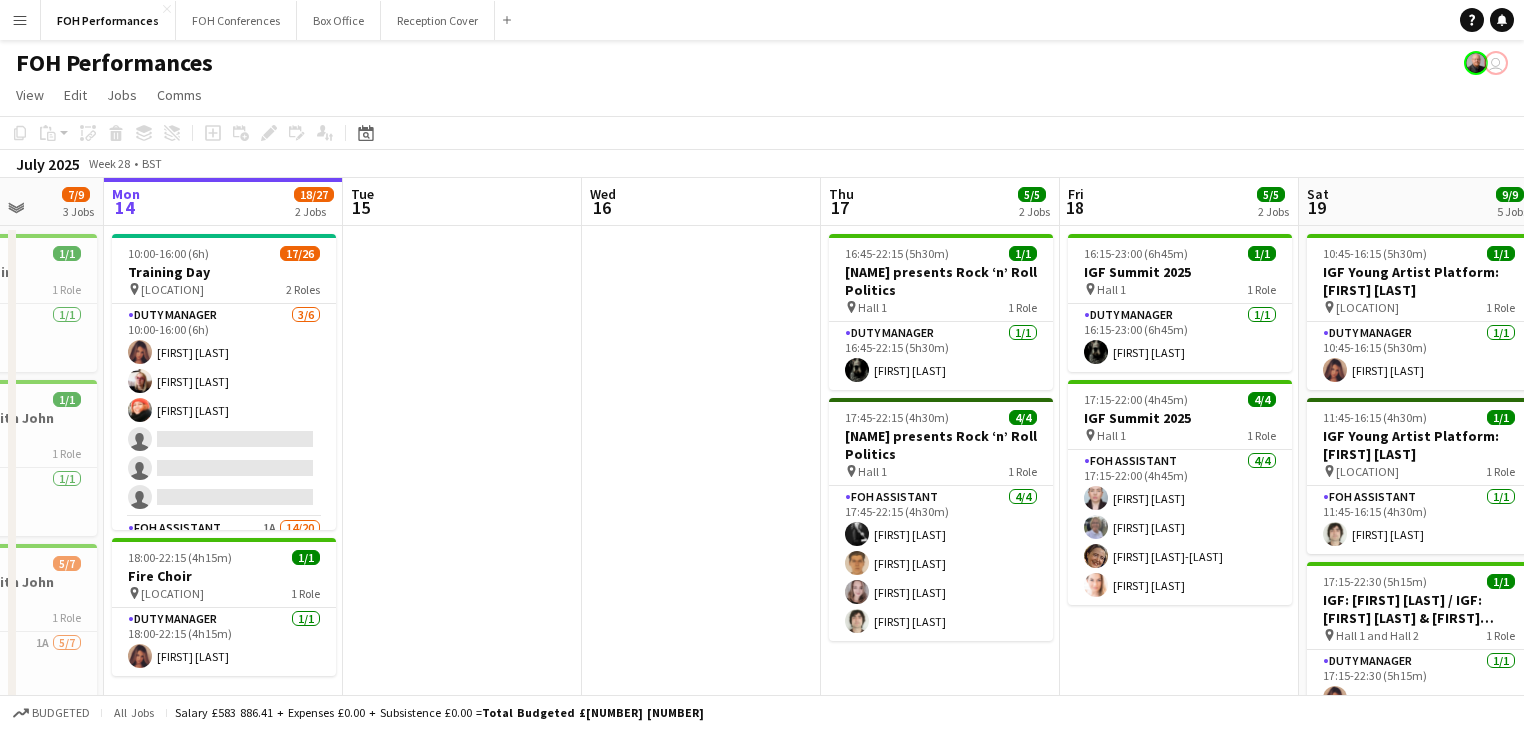 scroll, scrollTop: 0, scrollLeft: 409, axis: horizontal 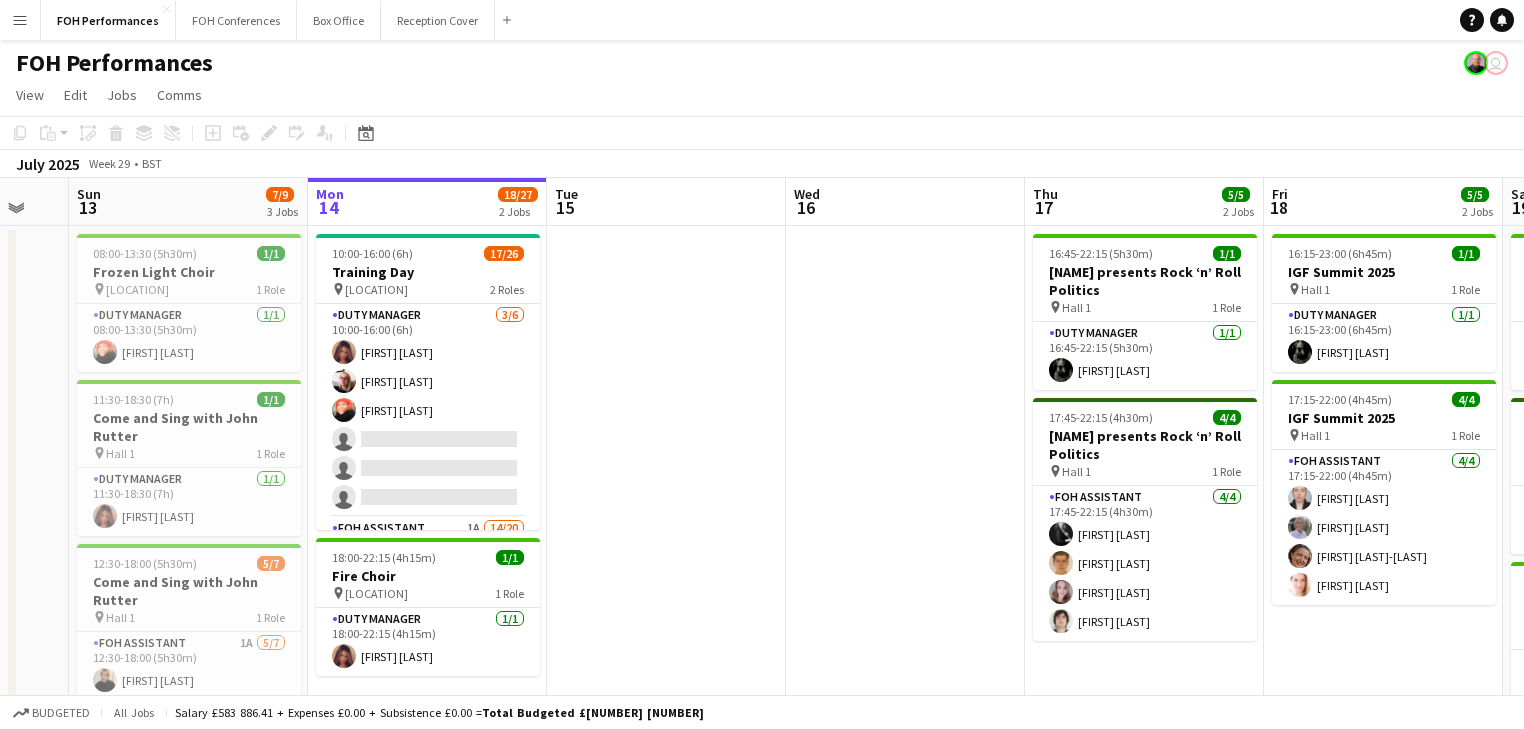 drag, startPoint x: 394, startPoint y: 364, endPoint x: 943, endPoint y: 361, distance: 549.0082 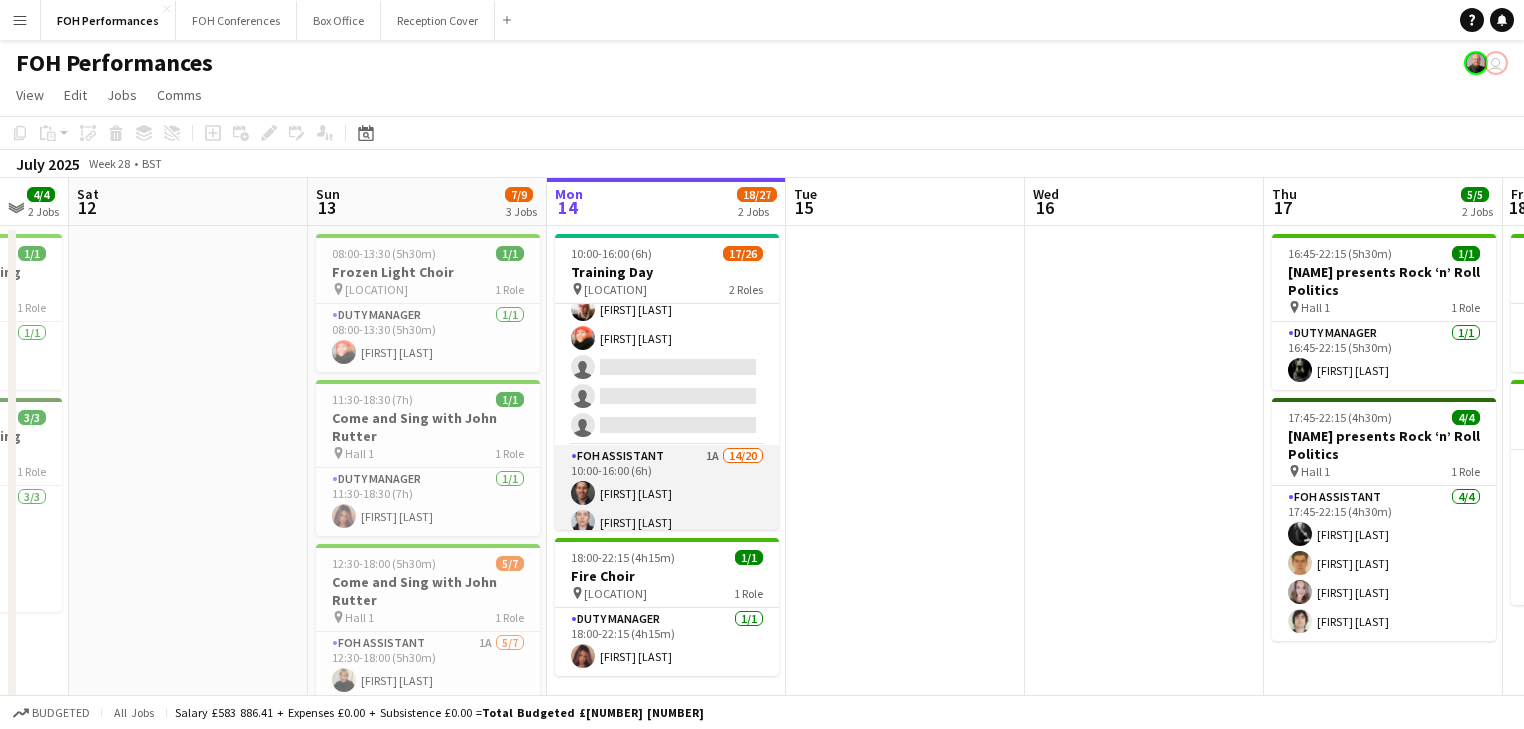 scroll 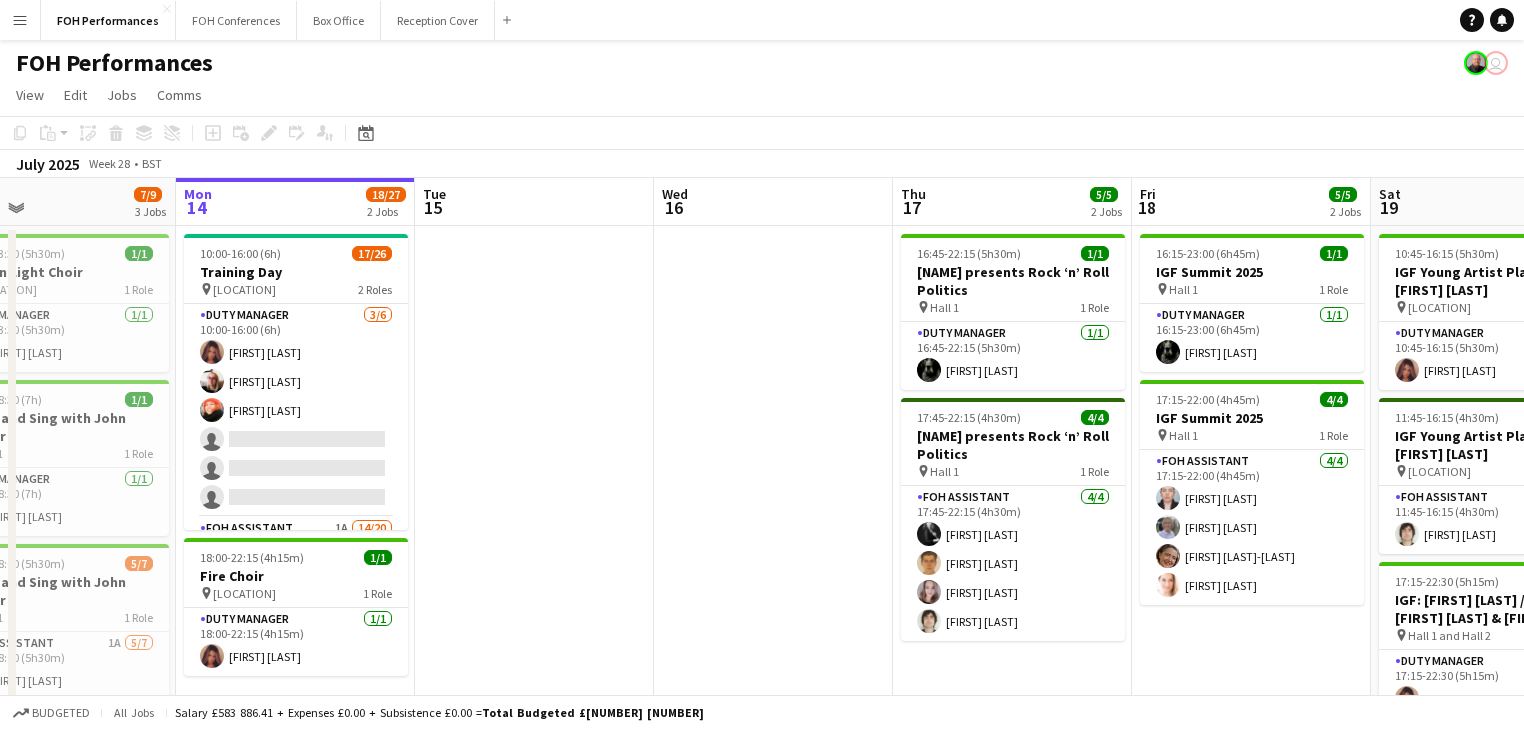 drag, startPoint x: 1072, startPoint y: 428, endPoint x: 701, endPoint y: 444, distance: 371.34485 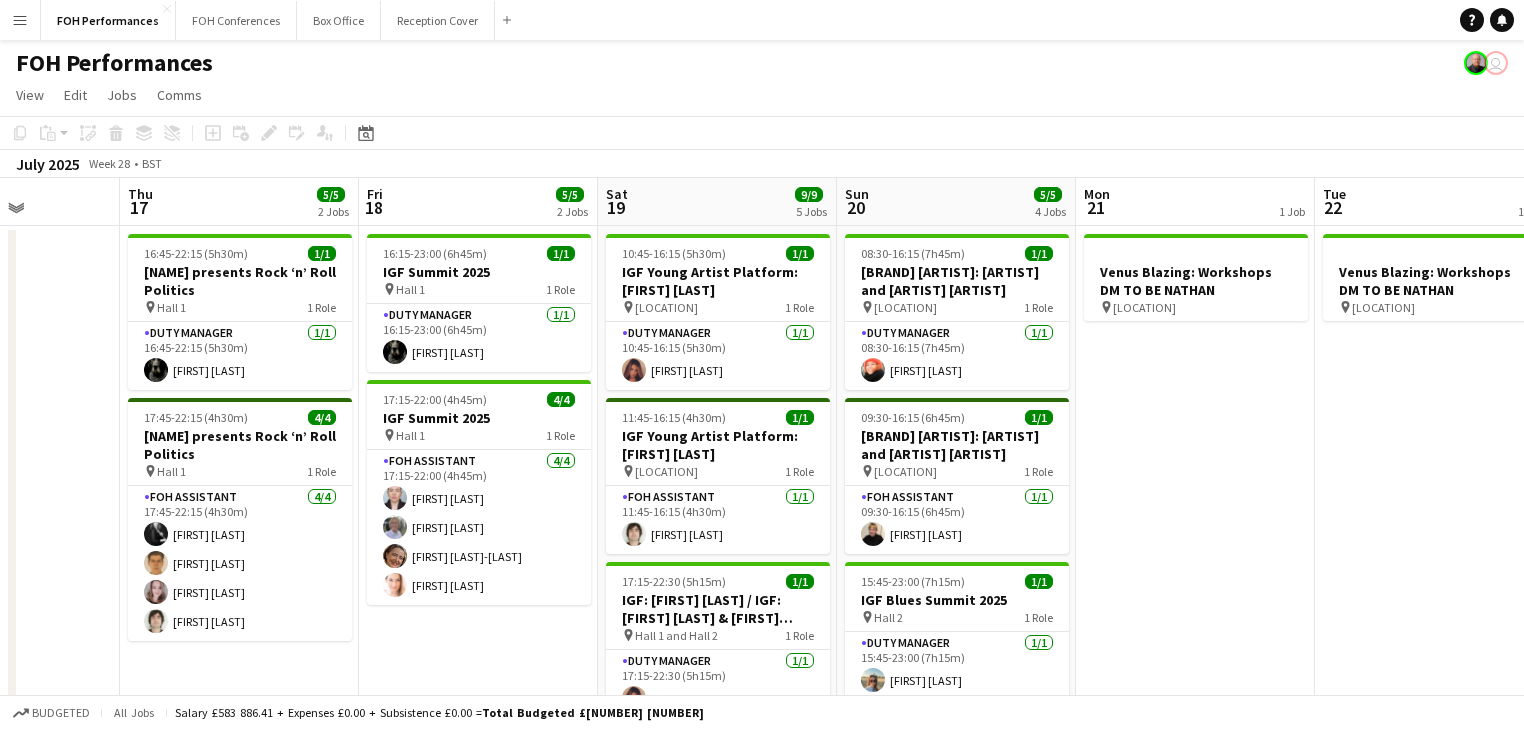 drag, startPoint x: 778, startPoint y: 421, endPoint x: -29, endPoint y: 380, distance: 808.04083 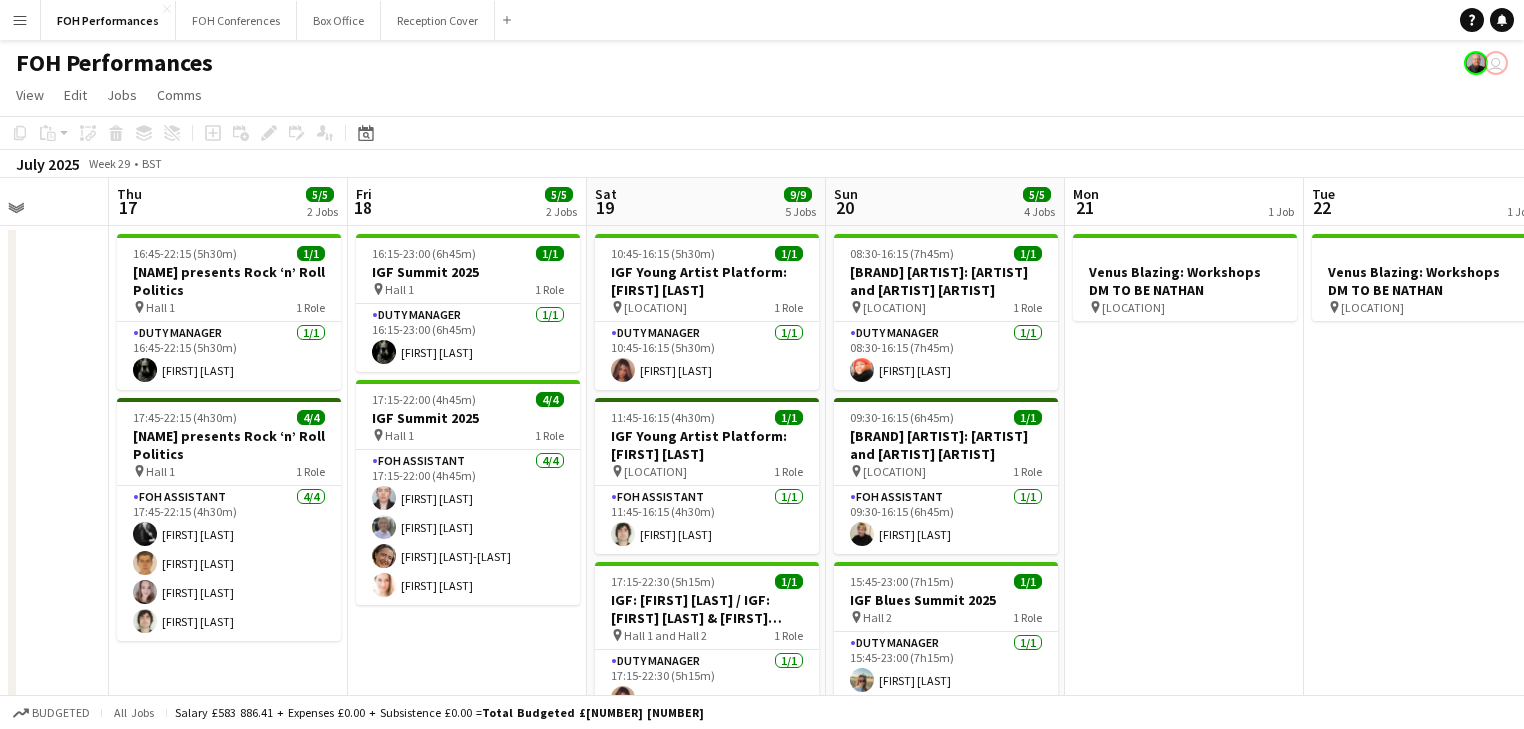 drag, startPoint x: 1215, startPoint y: 477, endPoint x: 1205, endPoint y: 475, distance: 10.198039 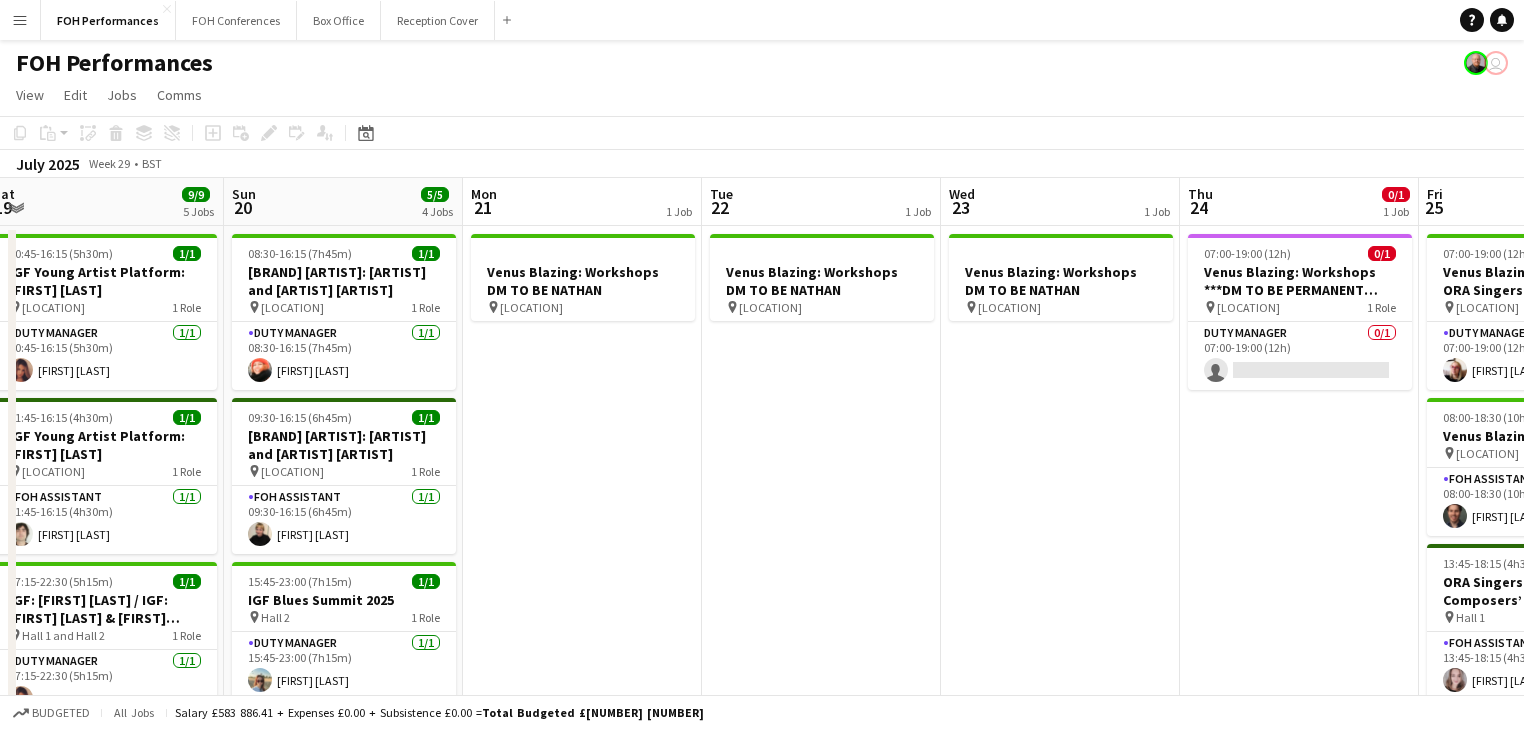 drag, startPoint x: 1243, startPoint y: 482, endPoint x: 400, endPoint y: 483, distance: 843.0006 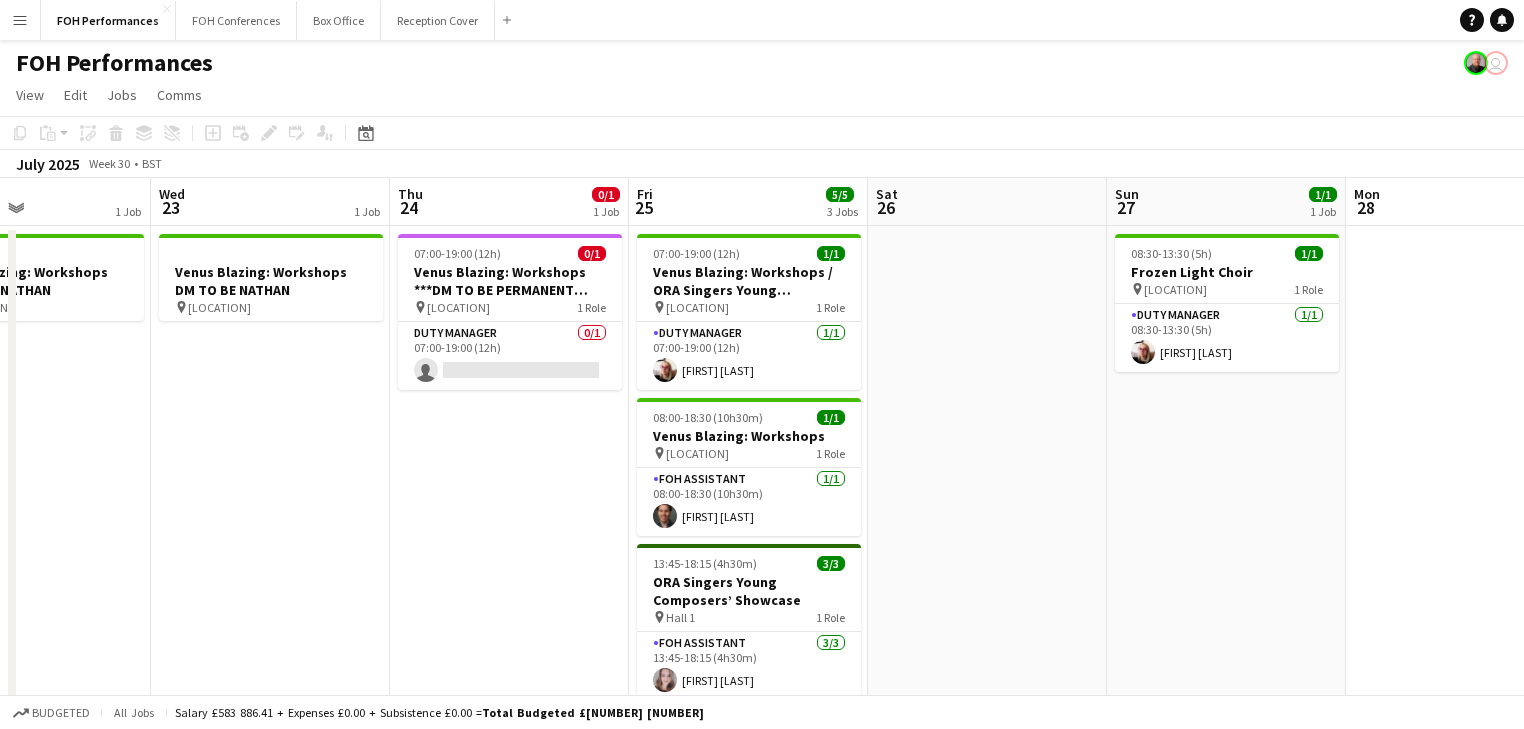 drag, startPoint x: 910, startPoint y: 511, endPoint x: 367, endPoint y: 464, distance: 545.0303 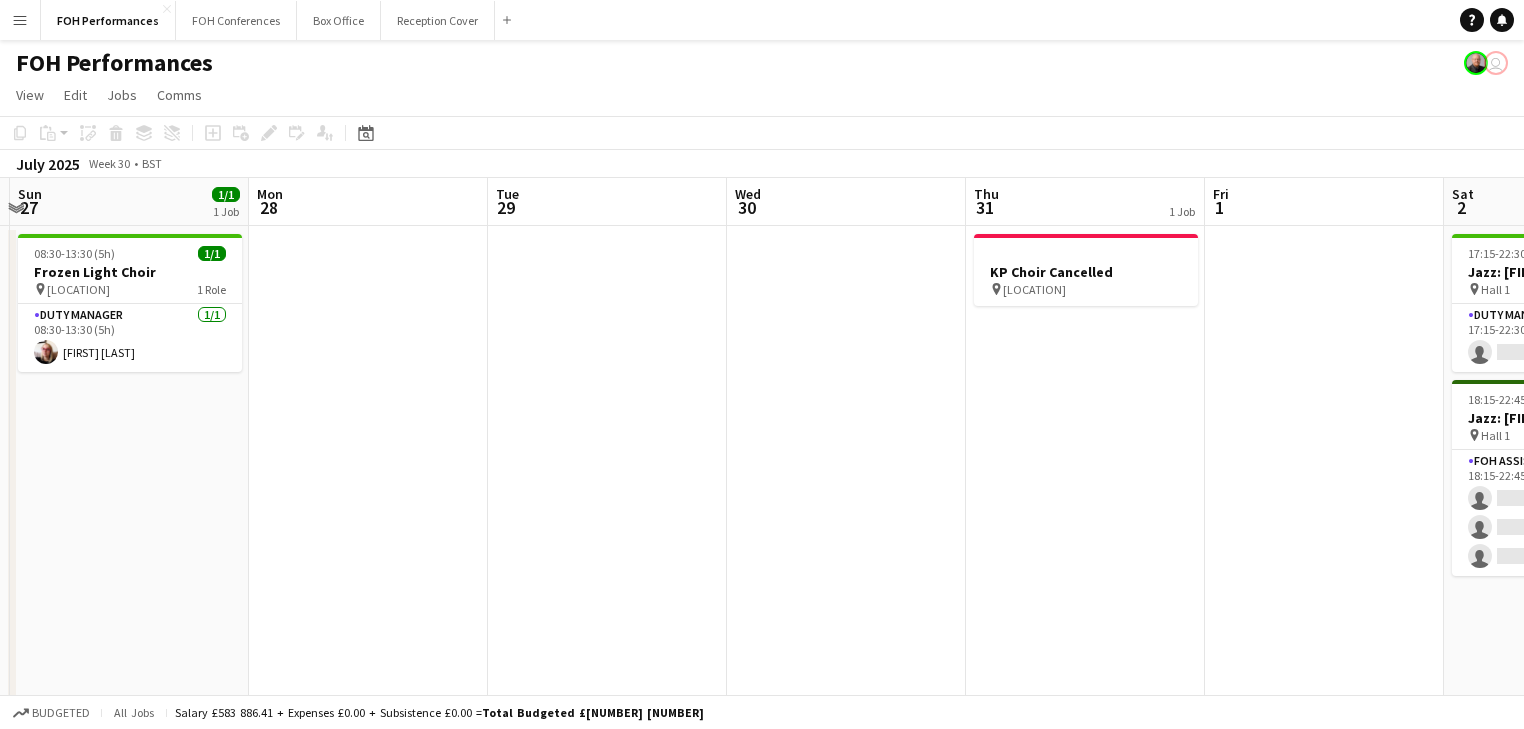 drag, startPoint x: 1099, startPoint y: 472, endPoint x: -48, endPoint y: 407, distance: 1148.8403 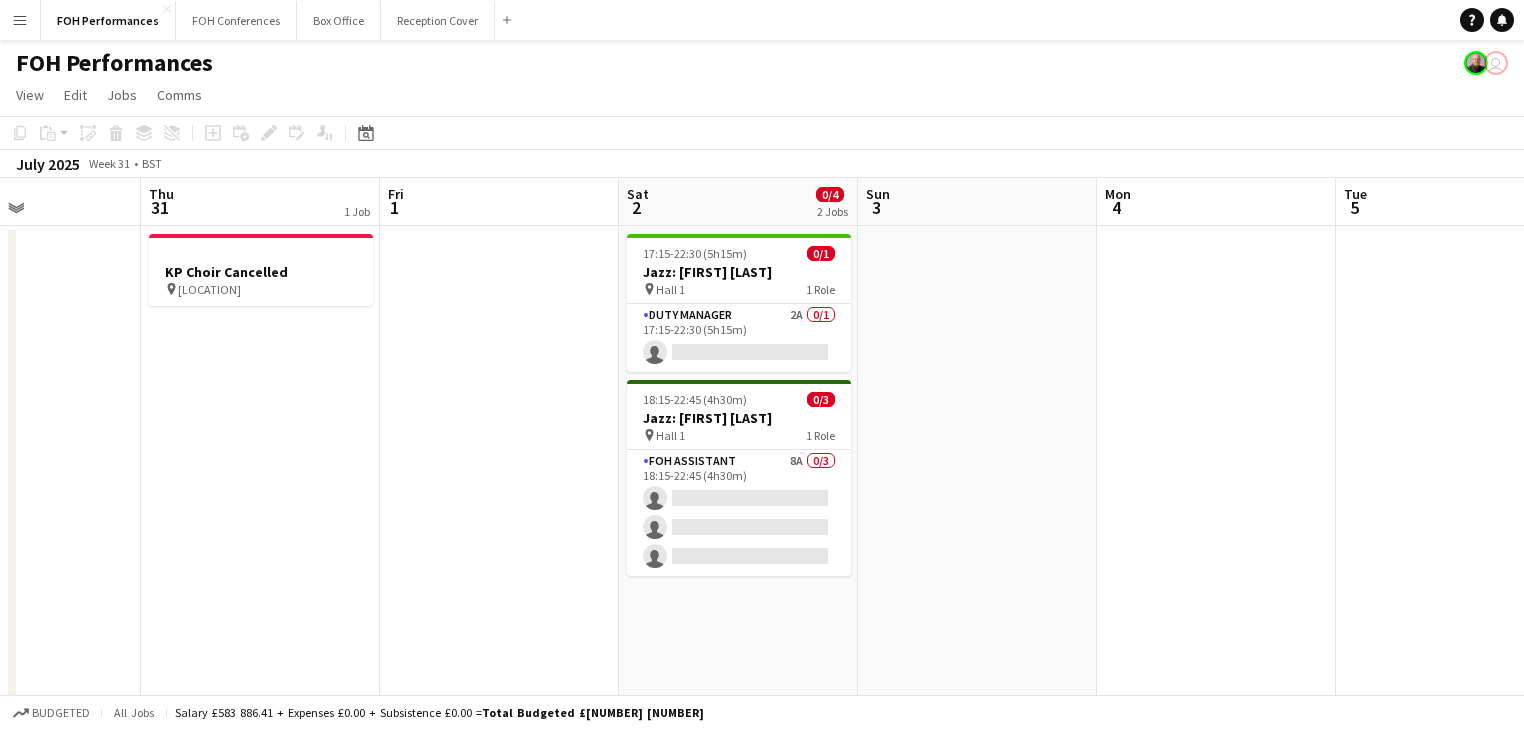 drag, startPoint x: 553, startPoint y: 463, endPoint x: -88, endPoint y: 382, distance: 646.09753 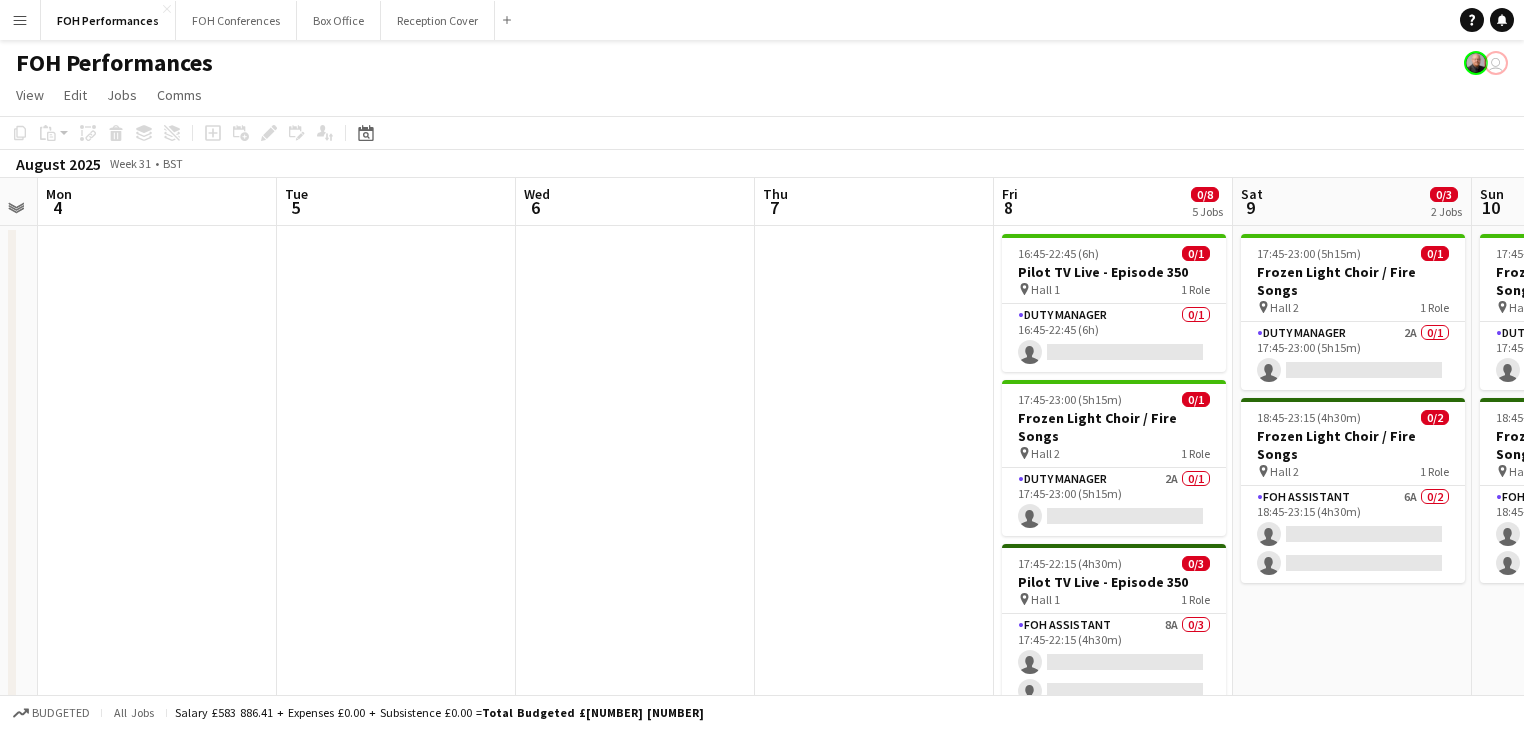 drag, startPoint x: 1235, startPoint y: 375, endPoint x: 116, endPoint y: 329, distance: 1119.9451 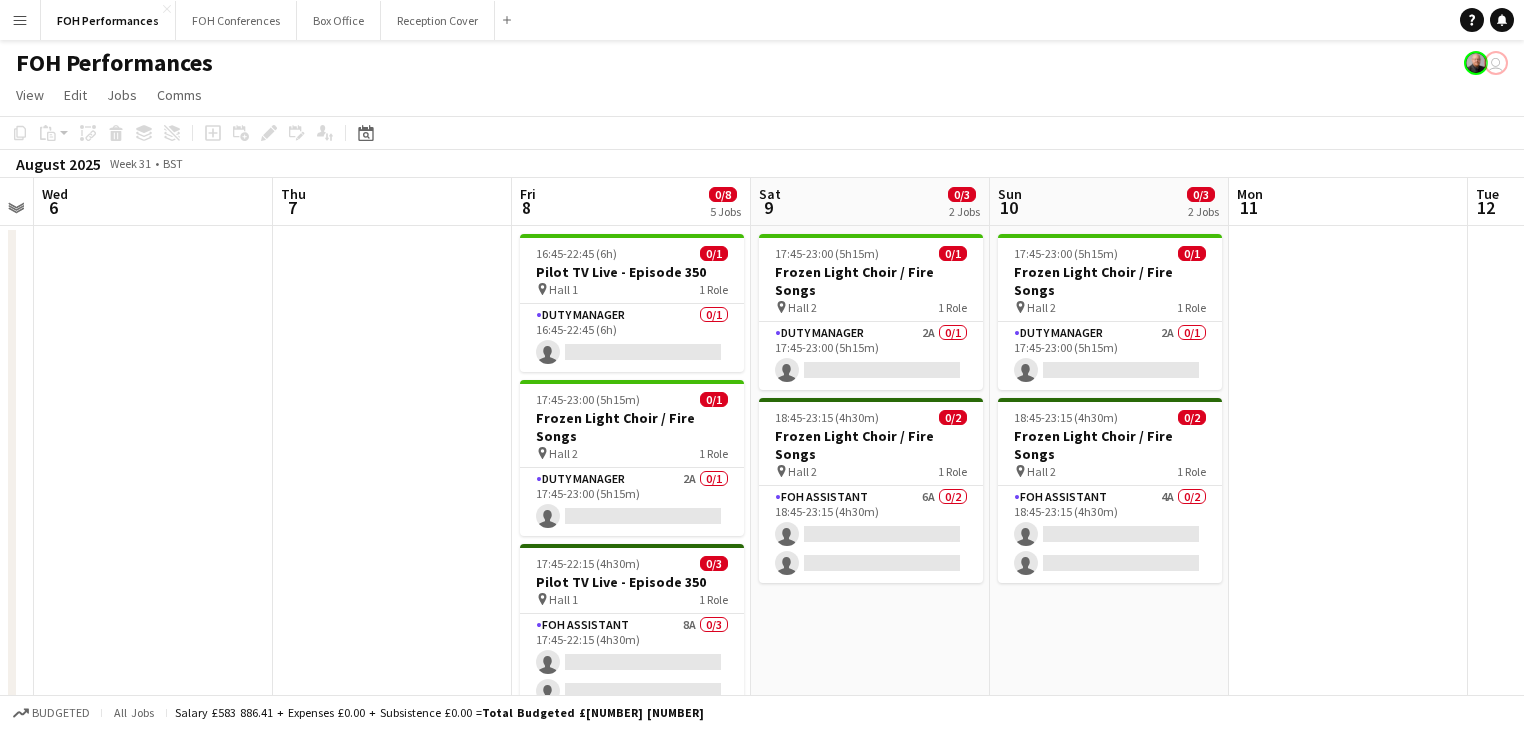 drag, startPoint x: 559, startPoint y: 348, endPoint x: 144, endPoint y: 335, distance: 415.20355 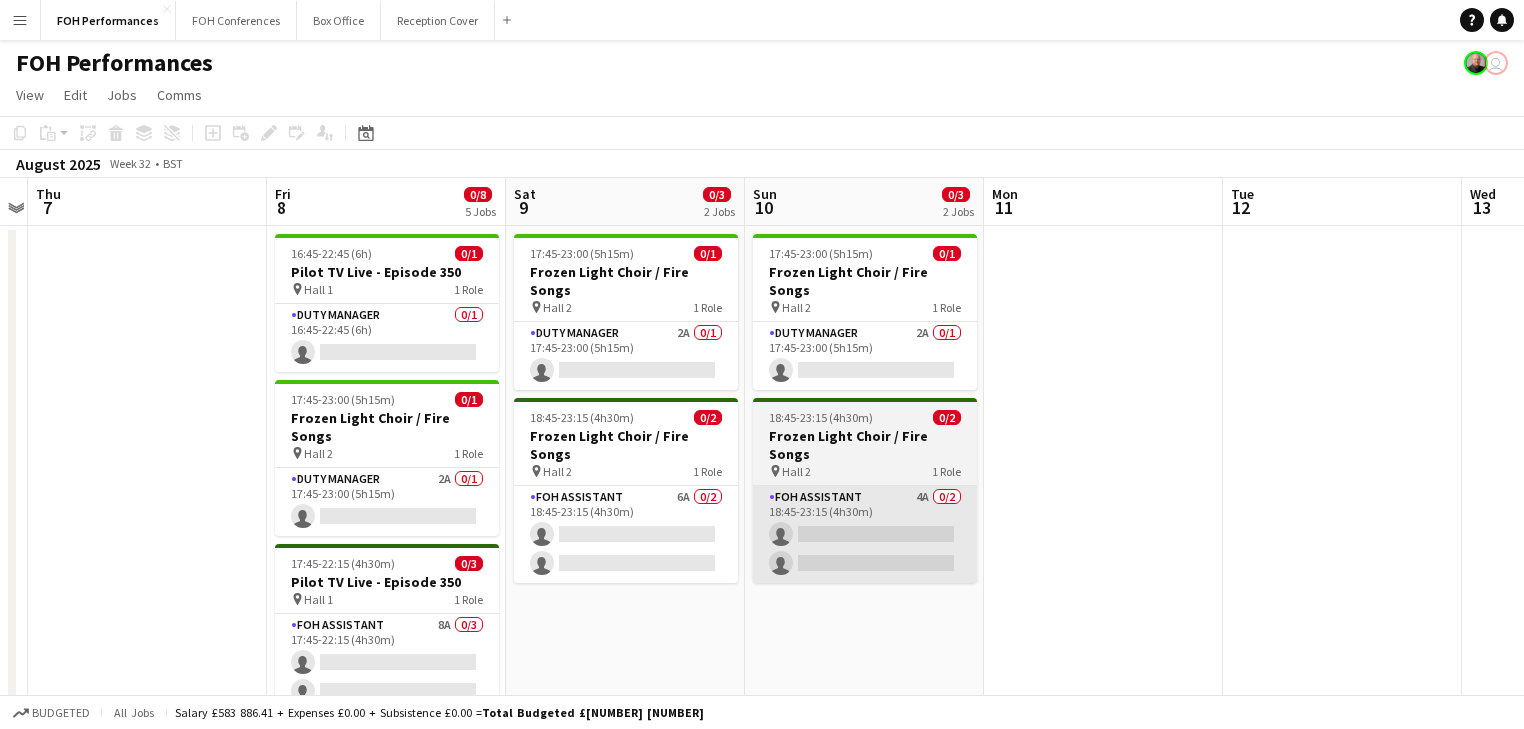drag, startPoint x: 1140, startPoint y: 618, endPoint x: 457, endPoint y: 522, distance: 689.7137 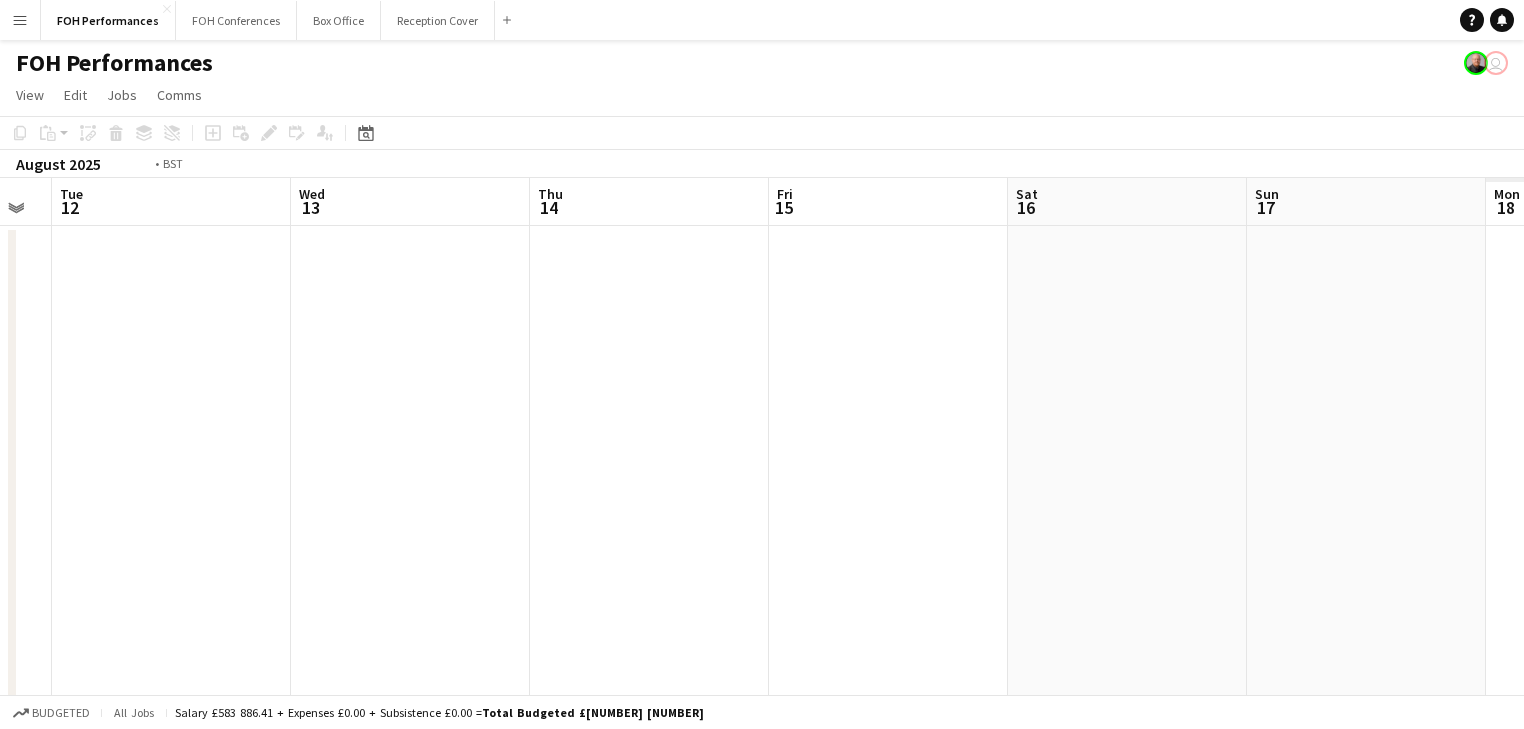 drag, startPoint x: 935, startPoint y: 522, endPoint x: 242, endPoint y: 481, distance: 694.2118 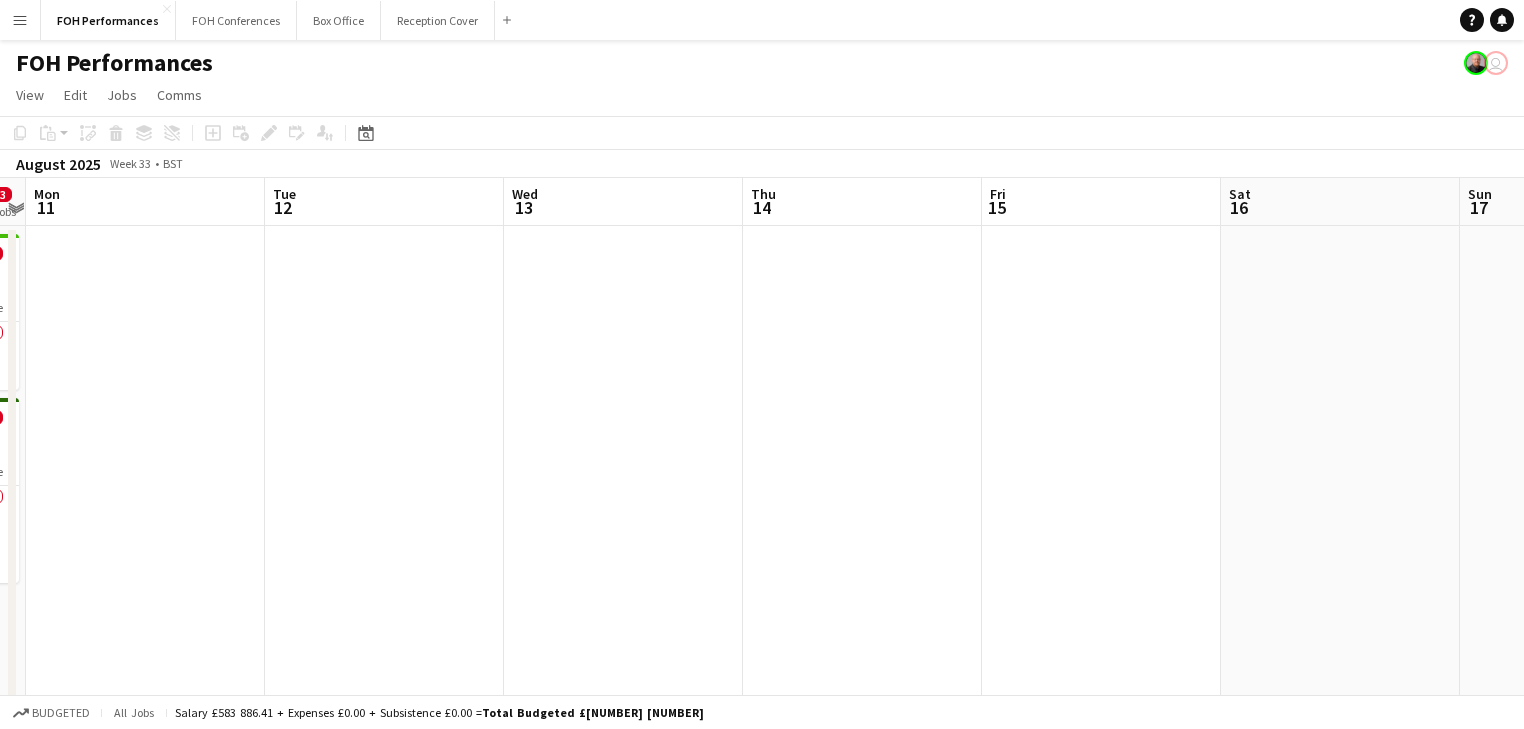 drag, startPoint x: 1250, startPoint y: 471, endPoint x: 508, endPoint y: 461, distance: 742.0674 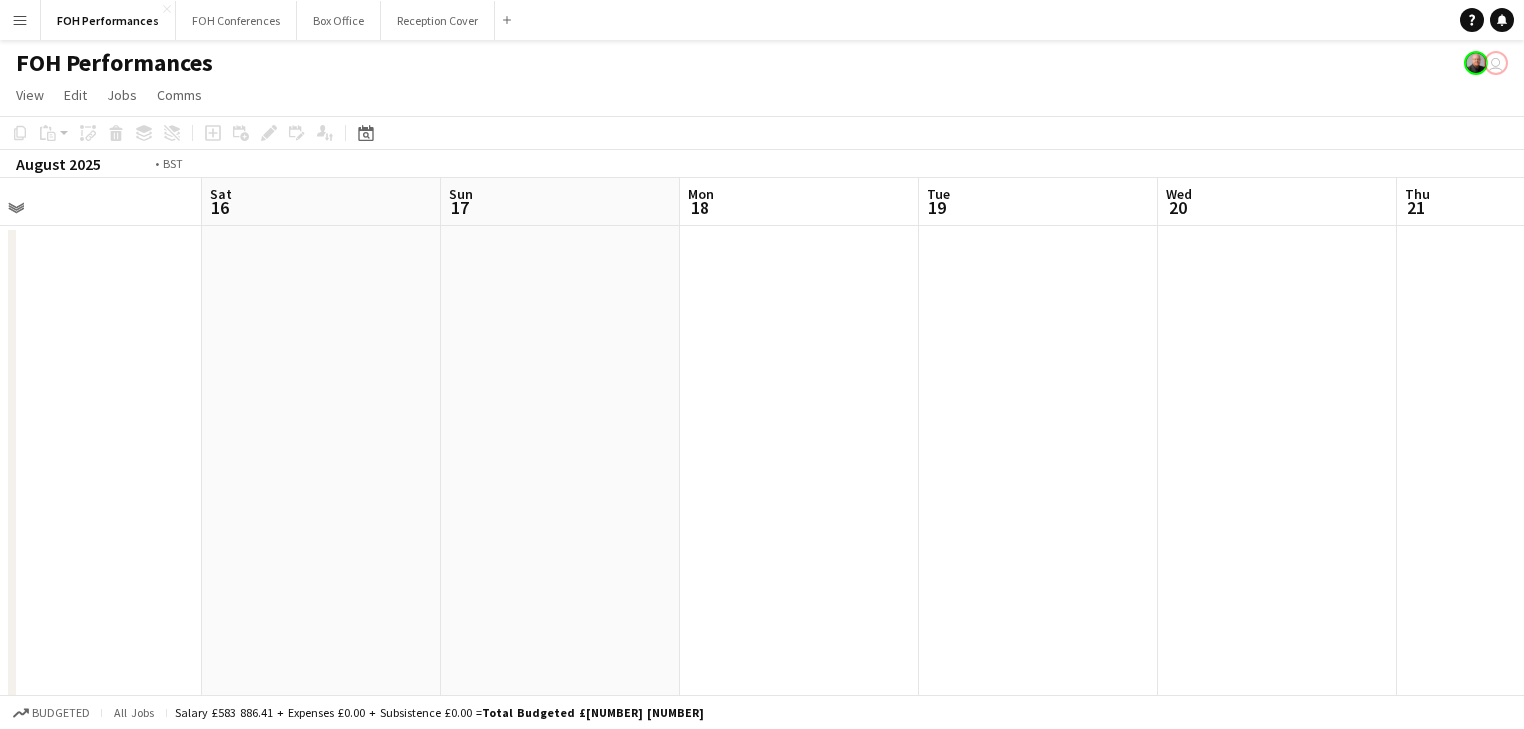drag, startPoint x: 1421, startPoint y: 443, endPoint x: 636, endPoint y: 480, distance: 785.8715 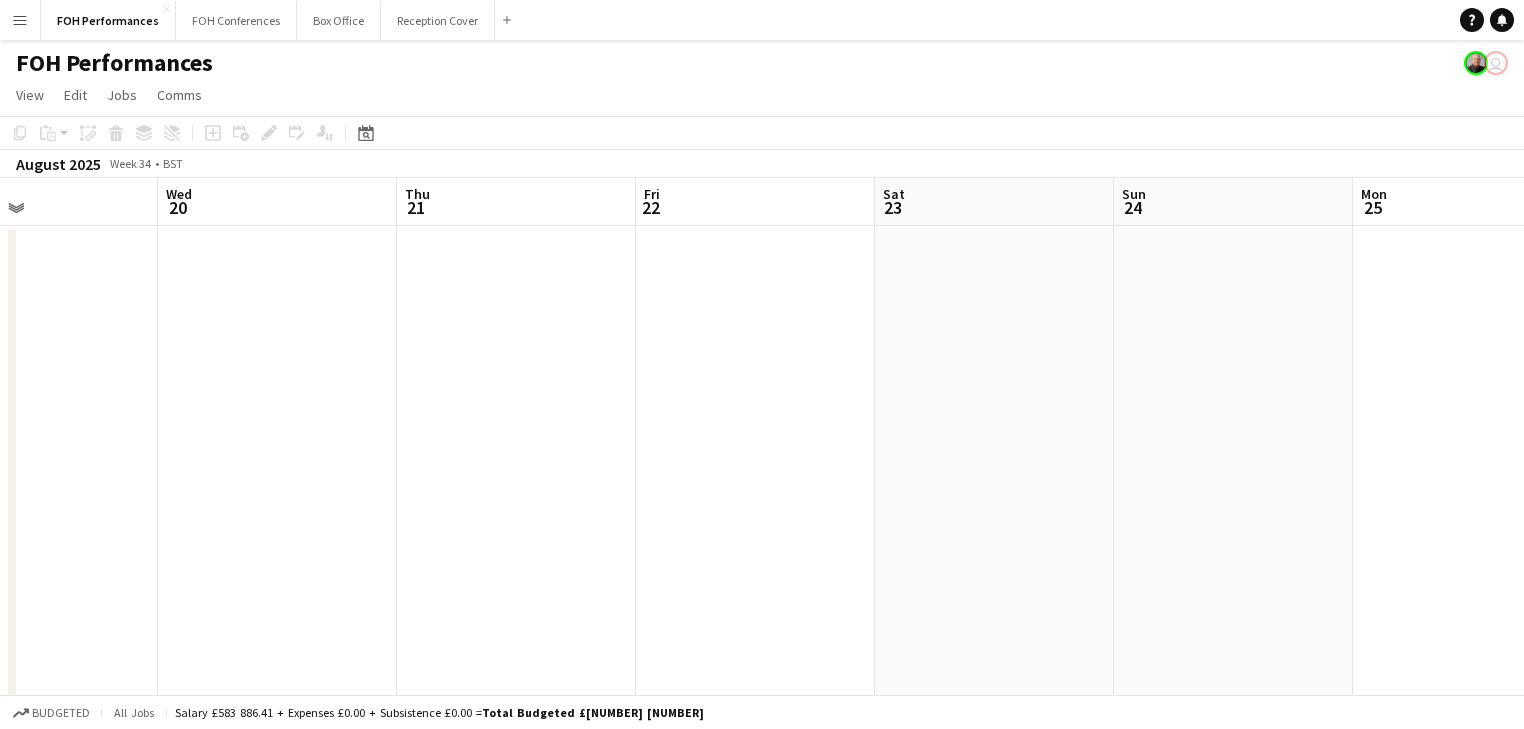 drag, startPoint x: 1116, startPoint y: 445, endPoint x: 581, endPoint y: 400, distance: 536.88916 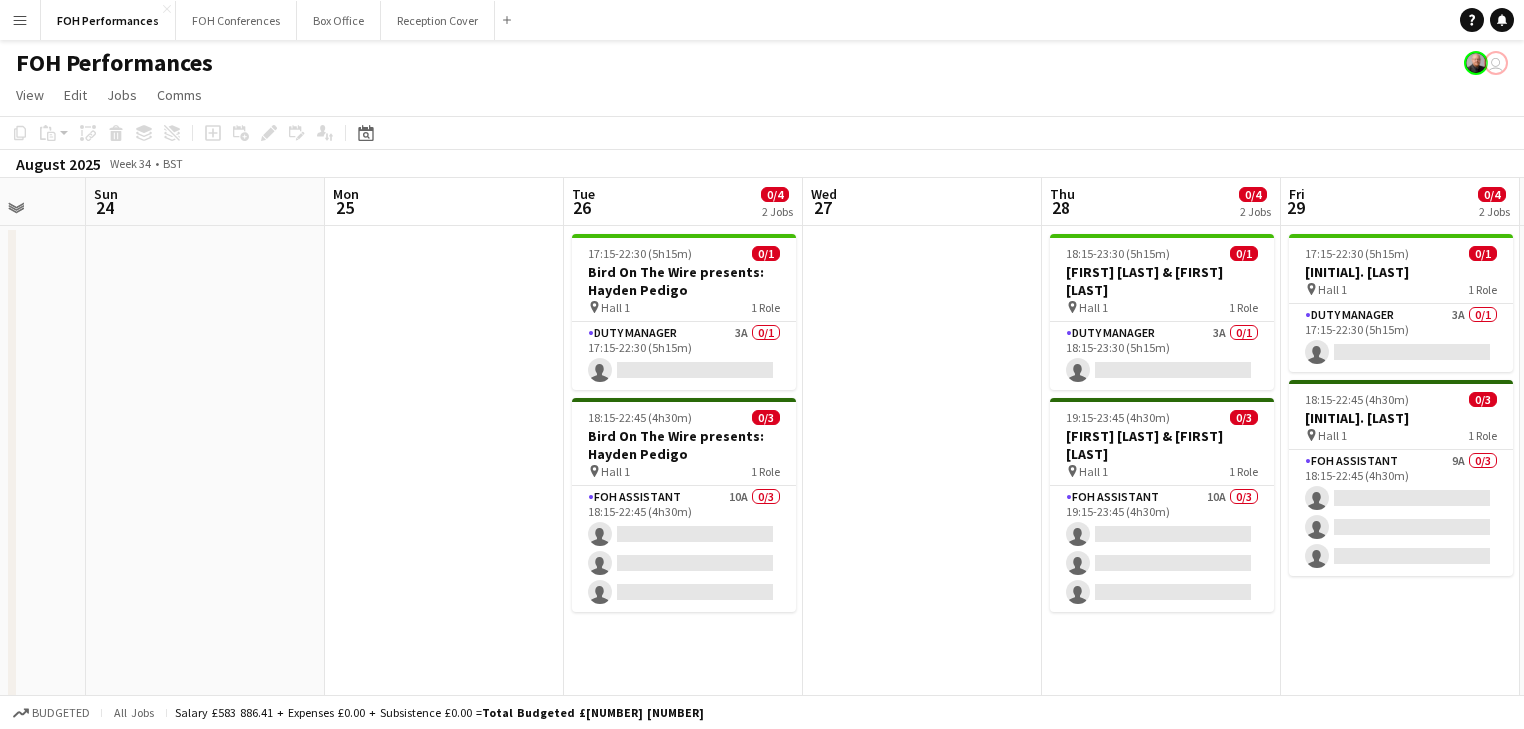 click on "[DAY] [DAY_NUM] [DAY] [DAY_NUM] [DAY] [DAY_NUM] [DAY] [DAY_NUM] [DAY] [DAY_NUM] [DAY] [DAY_NUM] [DAY] [DAY_NUM] [DAY] [DAY_NUM] [DAY] [DAY_NUM] [DAY] [DAY_NUM]      [HOUR]:[MINUTE] ([TIME])    [NUM]/[NUM] [BRAND] presents: [ARTIST]
pin
Hall [NUM]    [NUM] Role   Duty Manager   [NUM][LETTER]   [NUM]/[NUM]   [HOUR]:[MINUTE] ([TIME])
single-neutral-actions
[HOUR]:[MINUTE] ([TIME])    [NUM]/[NUM] [BRAND] presents: [ARTIST]
pin
Hall [NUM]   [NUM] Role   FOH Assistant   [NUM][LETTER]   [NUM]/[NUM]   [HOUR]:[MINUTE] ([TIME])
single-neutral-actions
single-neutral-actions
single-neutral-actions
[HOUR]:[MINUTE] ([TIME])    [NUM]/[NUM] [ARTIST] & [ARTIST]
pin
Hall [NUM]    [NUM] Role   Duty Manager   [NUM][LETTER]   [NUM]/[NUM]   [HOUR]:[MINUTE] ([TIME])
single-neutral-actions" at bounding box center [762, 685] 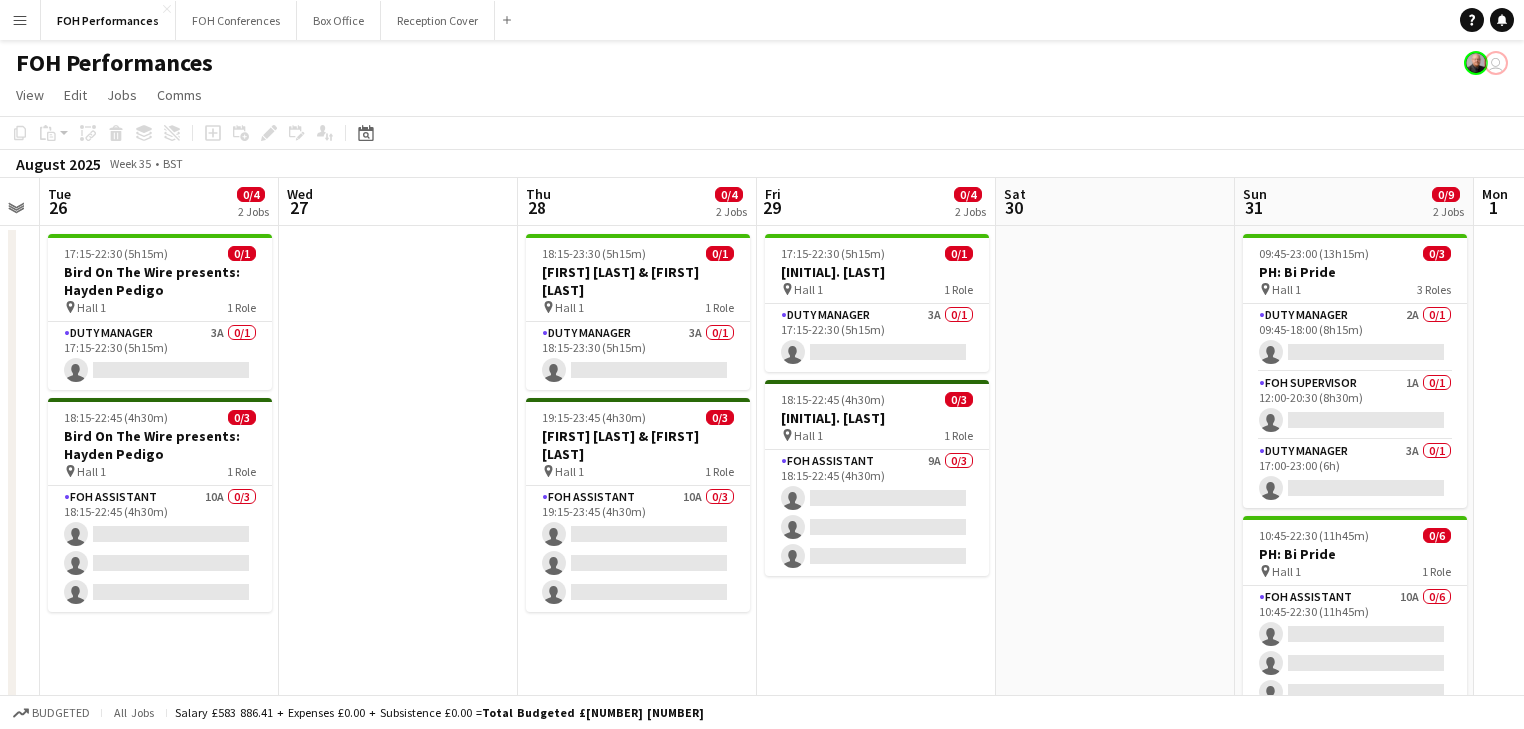 drag, startPoint x: 992, startPoint y: 403, endPoint x: 468, endPoint y: 364, distance: 525.44934 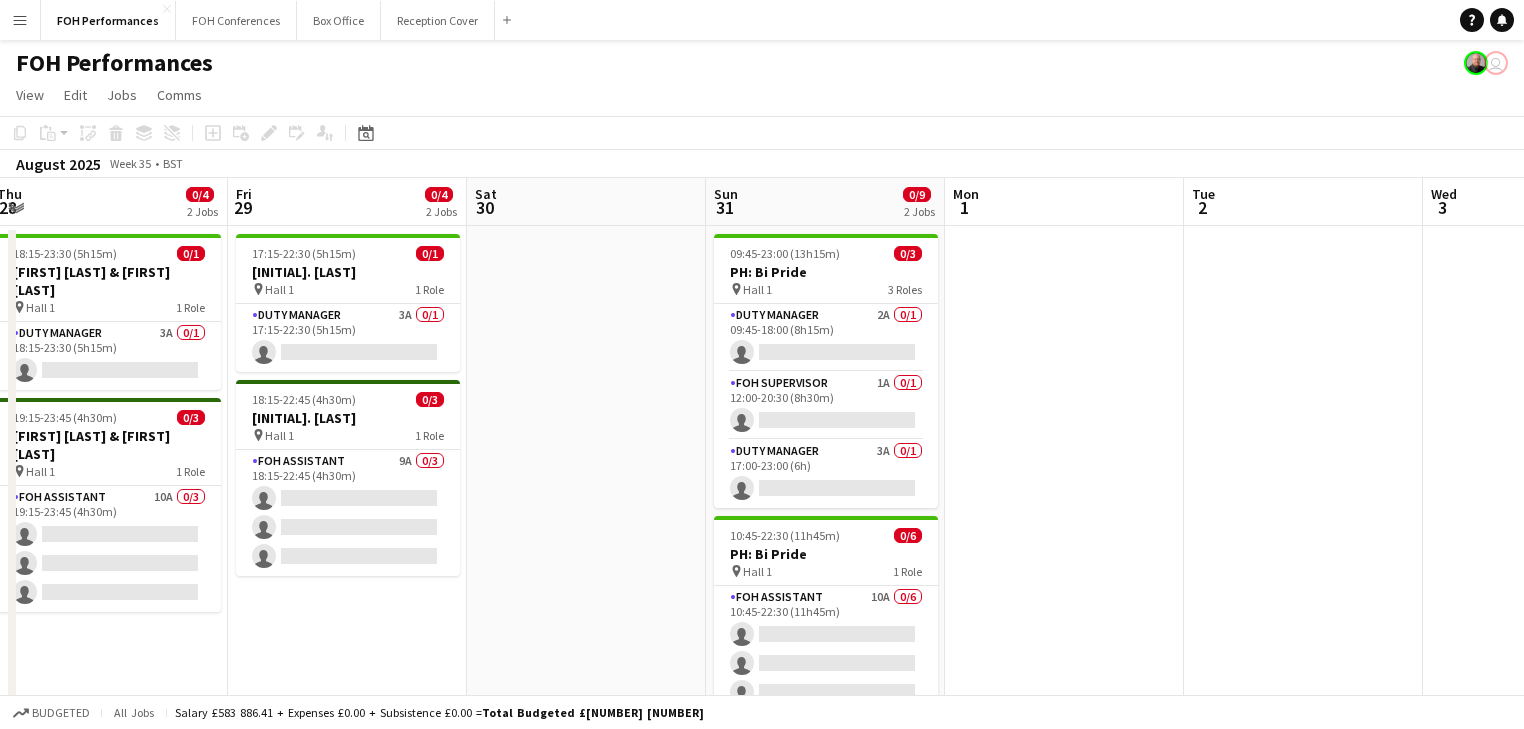 drag, startPoint x: 1100, startPoint y: 357, endPoint x: 572, endPoint y: 335, distance: 528.4581 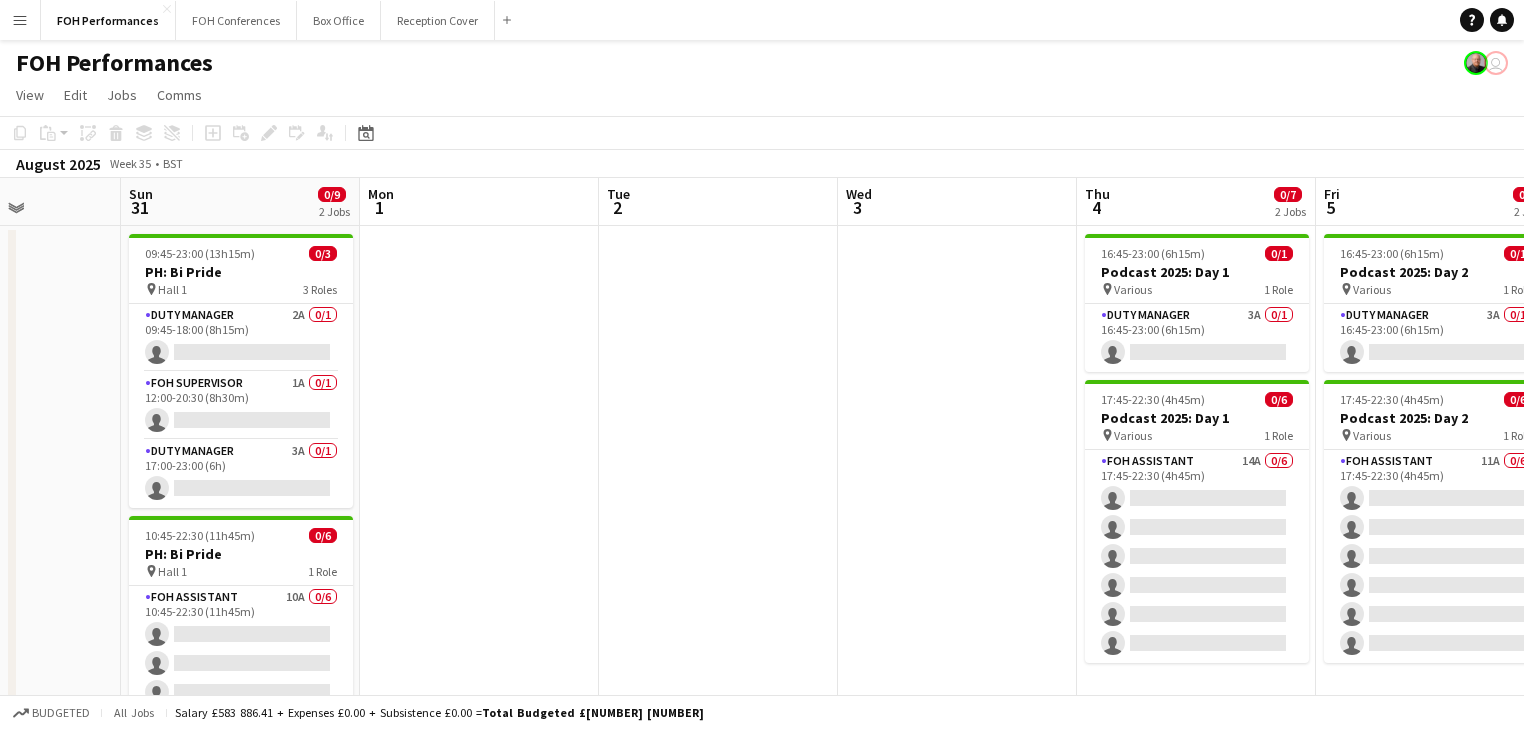 drag, startPoint x: 1029, startPoint y: 345, endPoint x: 560, endPoint y: 286, distance: 472.69653 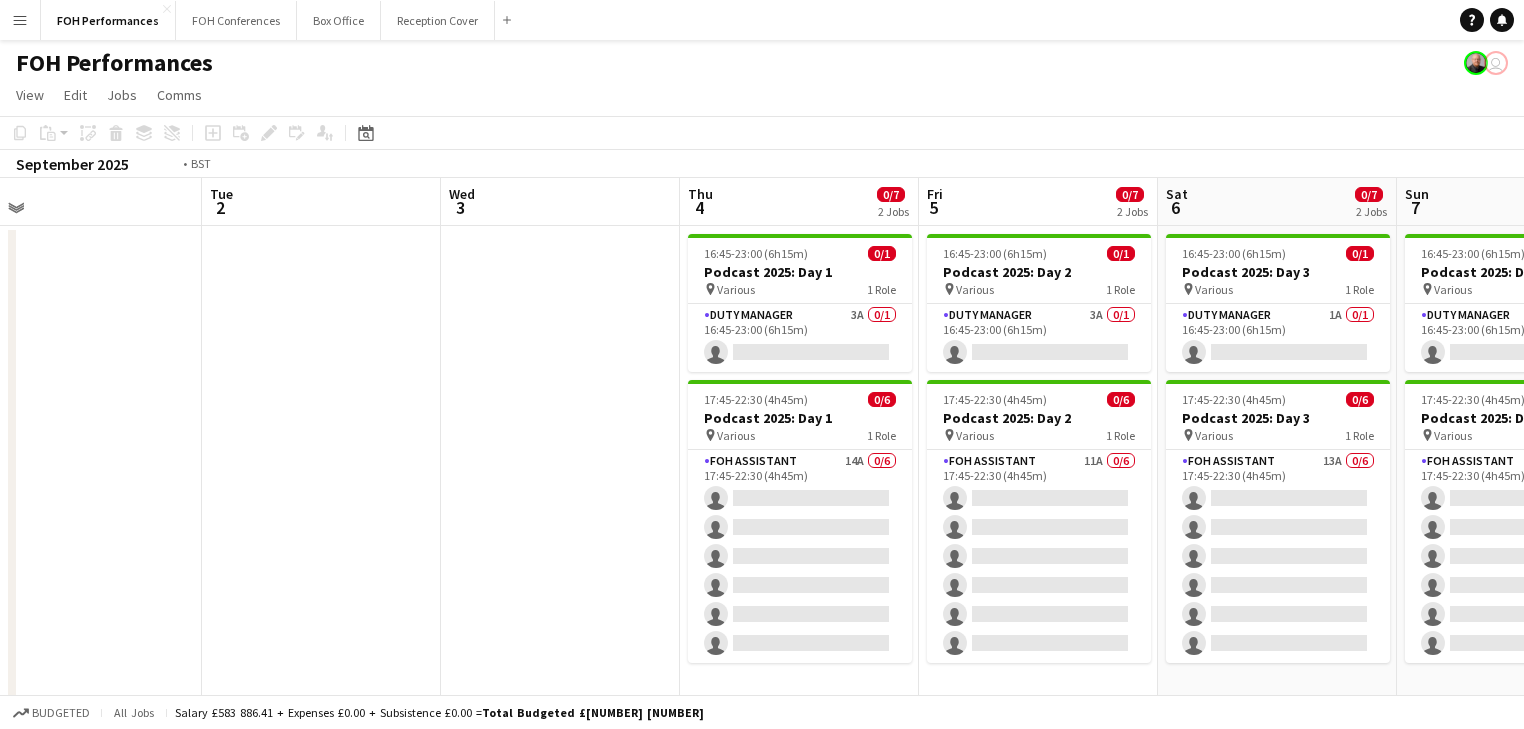 drag, startPoint x: 672, startPoint y: 313, endPoint x: 452, endPoint y: 277, distance: 222.926 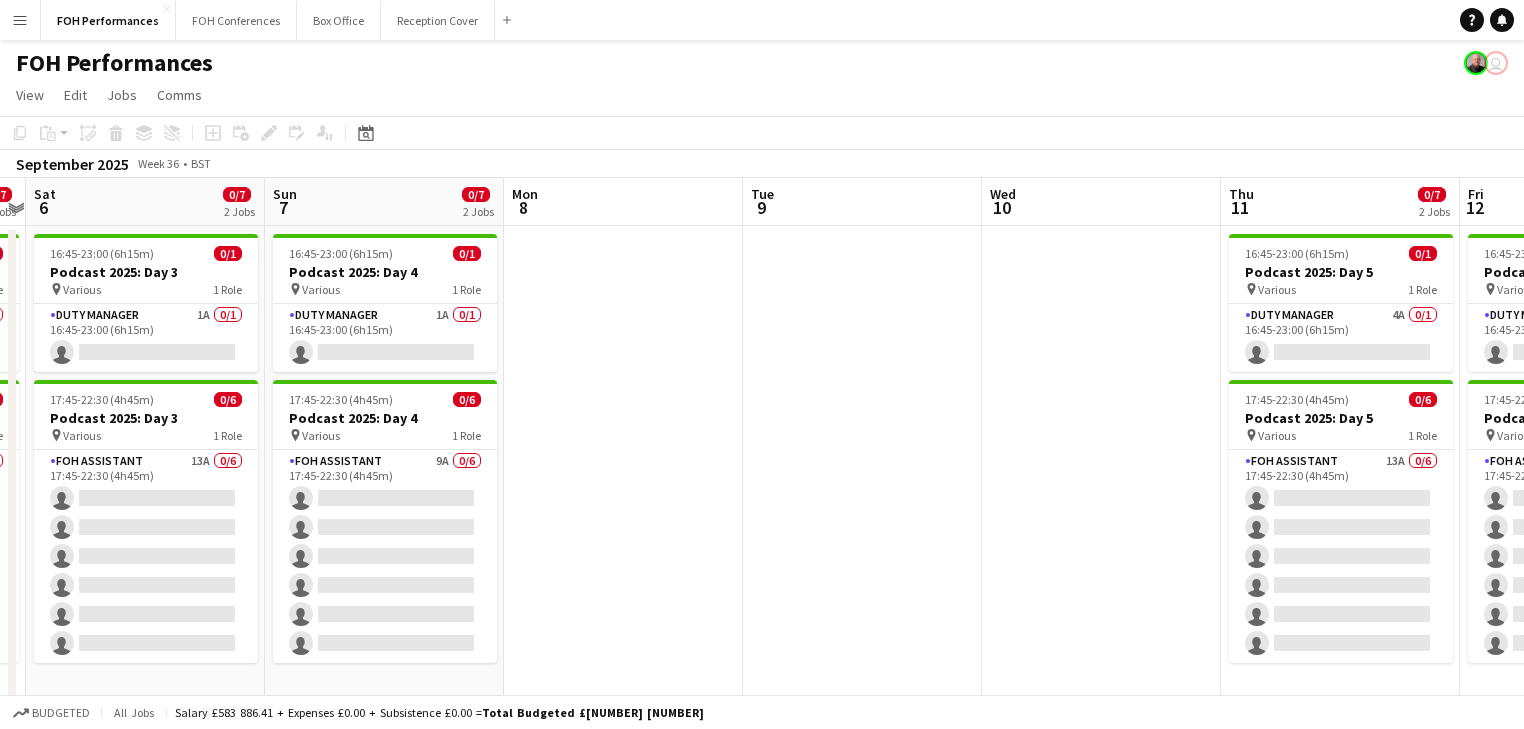 drag, startPoint x: 1395, startPoint y: 375, endPoint x: 948, endPoint y: 310, distance: 451.70123 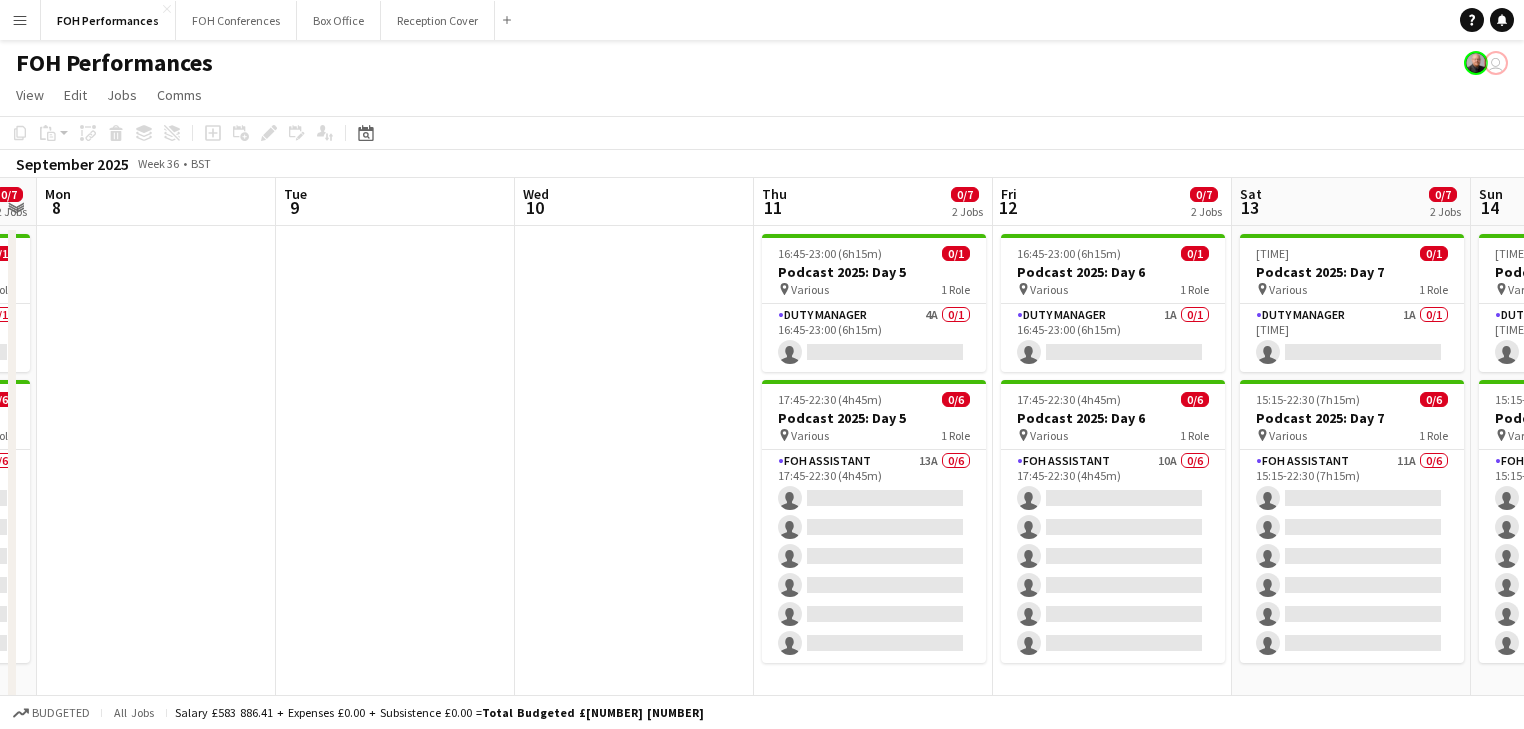 drag, startPoint x: 991, startPoint y: 321, endPoint x: 301, endPoint y: 252, distance: 693.4414 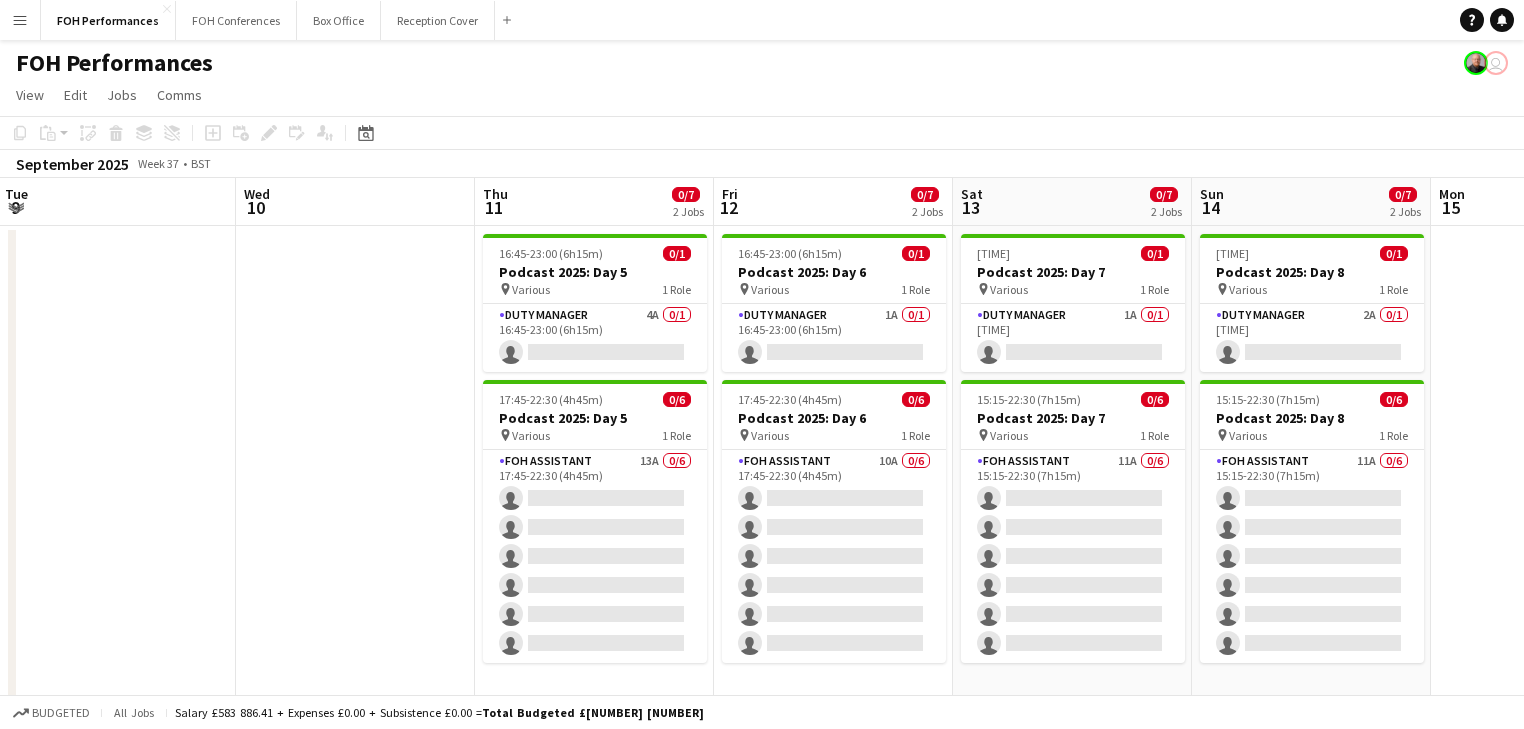 drag, startPoint x: 976, startPoint y: 311, endPoint x: 761, endPoint y: 297, distance: 215.45534 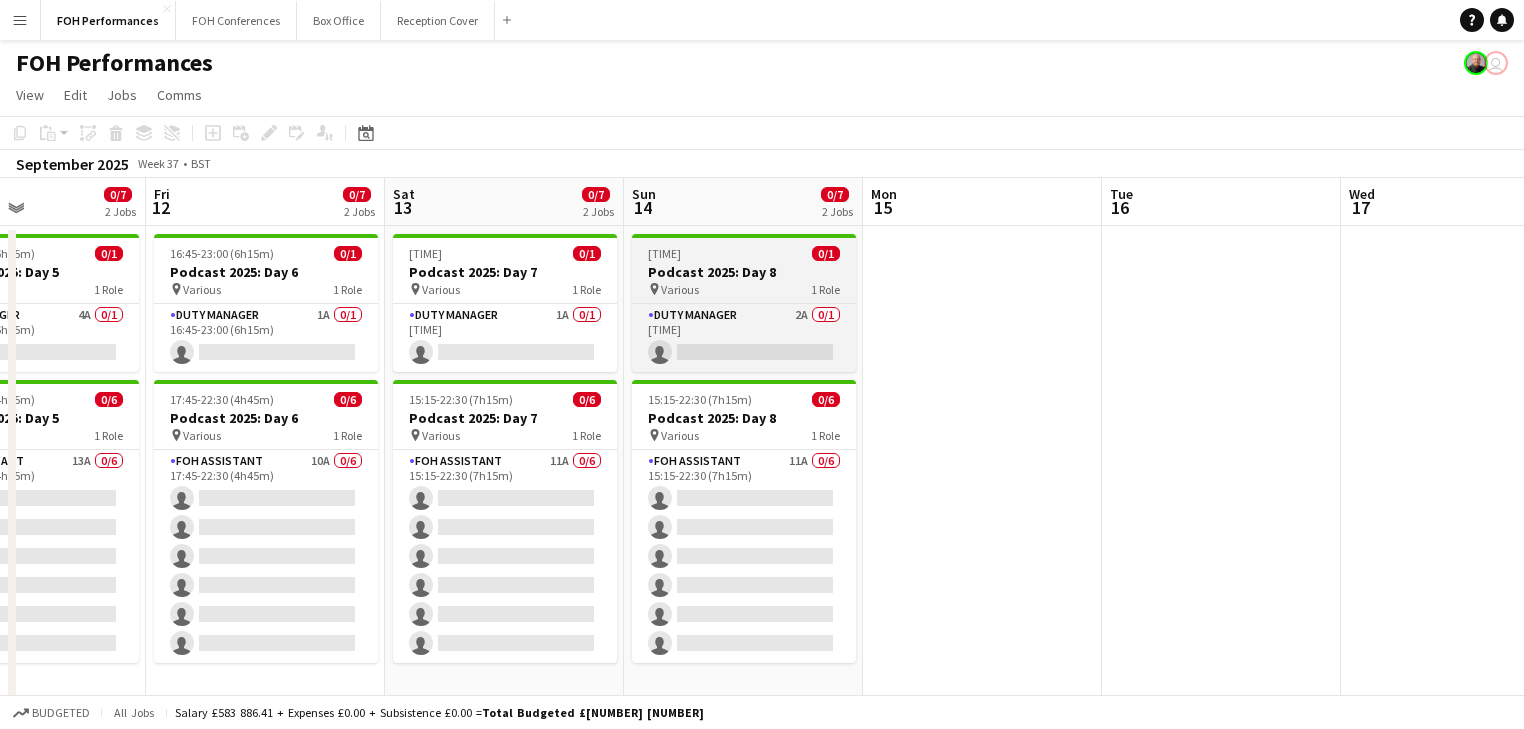 drag, startPoint x: 1184, startPoint y: 320, endPoint x: 716, endPoint y: 272, distance: 470.4551 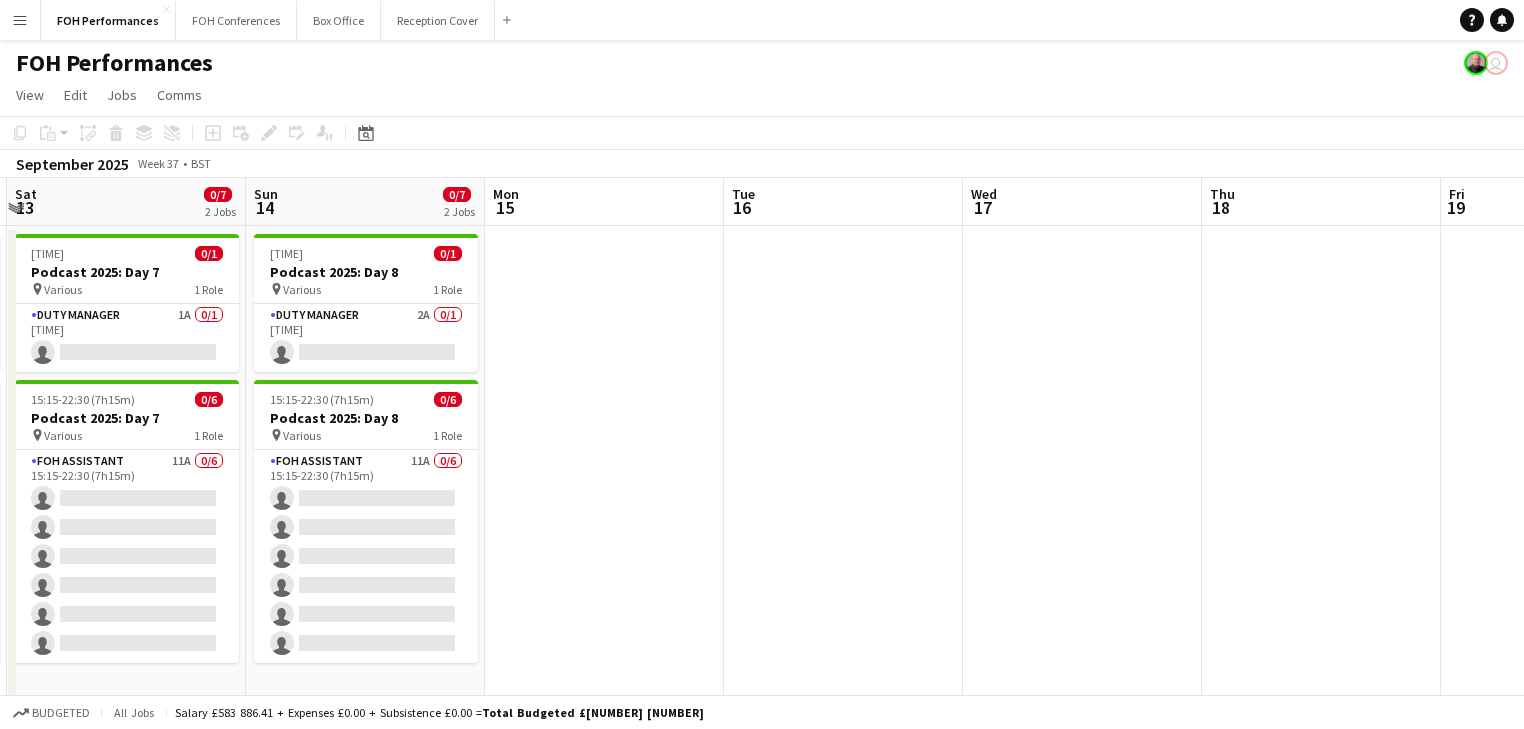 drag, startPoint x: 1240, startPoint y: 311, endPoint x: 393, endPoint y: 232, distance: 850.6762 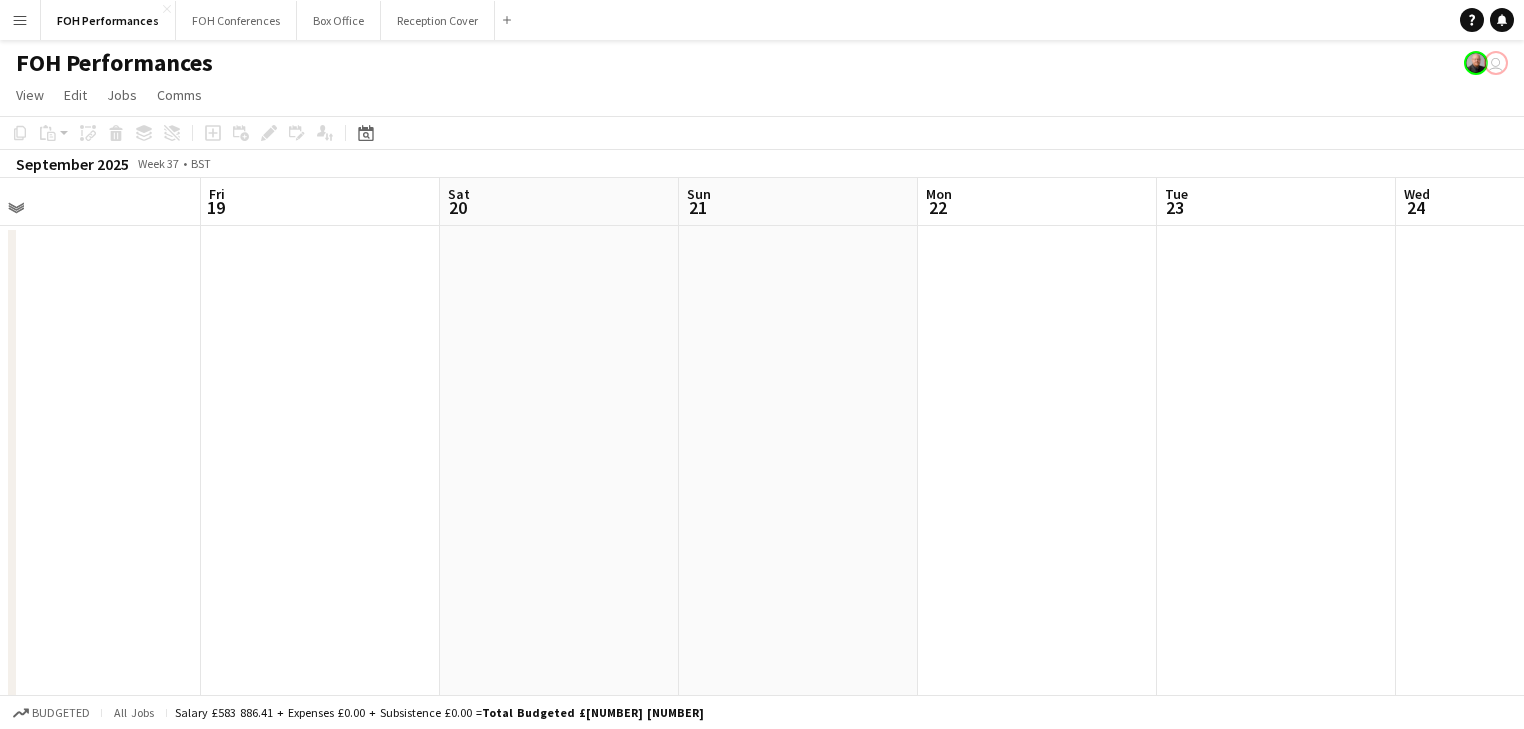 drag, startPoint x: 1033, startPoint y: 288, endPoint x: 321, endPoint y: 214, distance: 715.8352 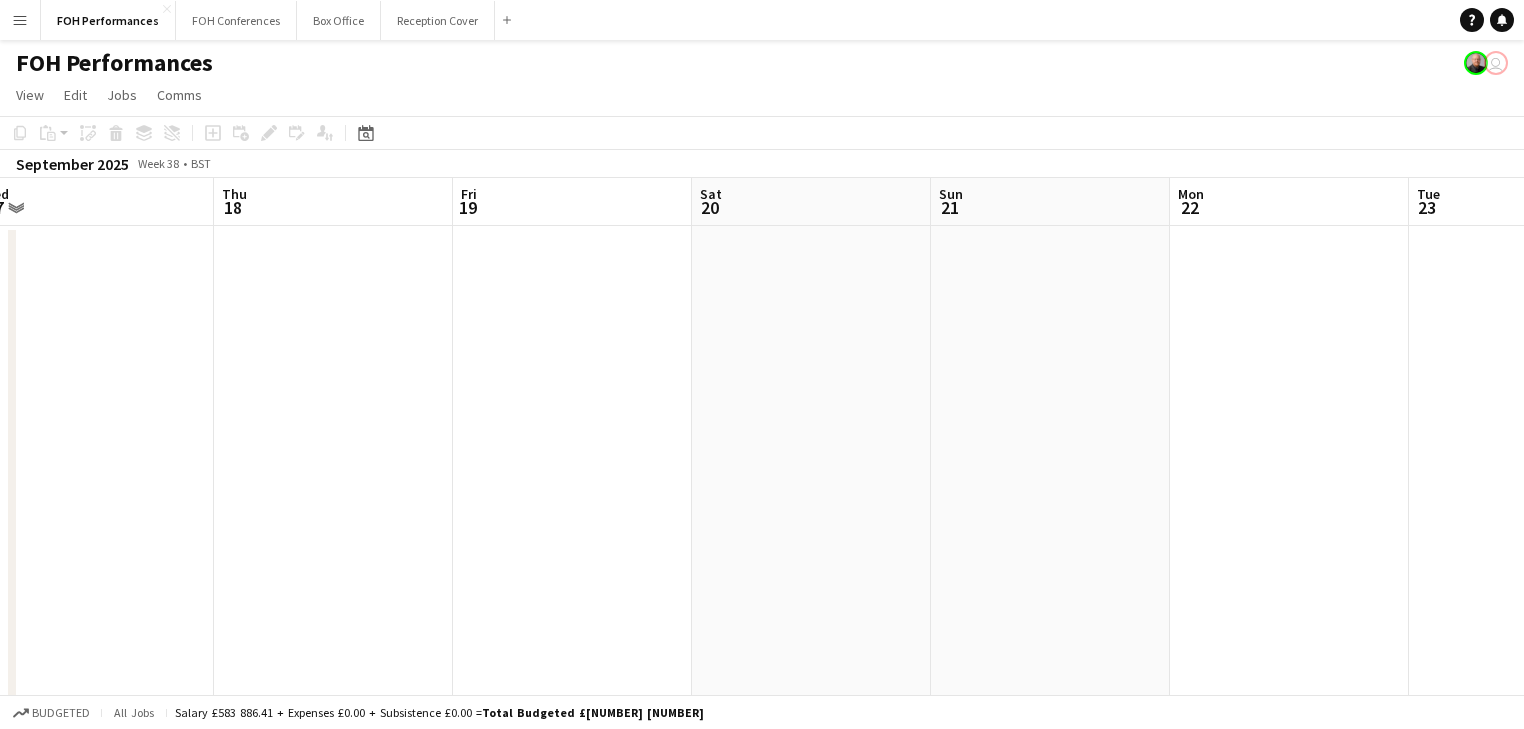 drag, startPoint x: 423, startPoint y: 343, endPoint x: 994, endPoint y: 344, distance: 571.00085 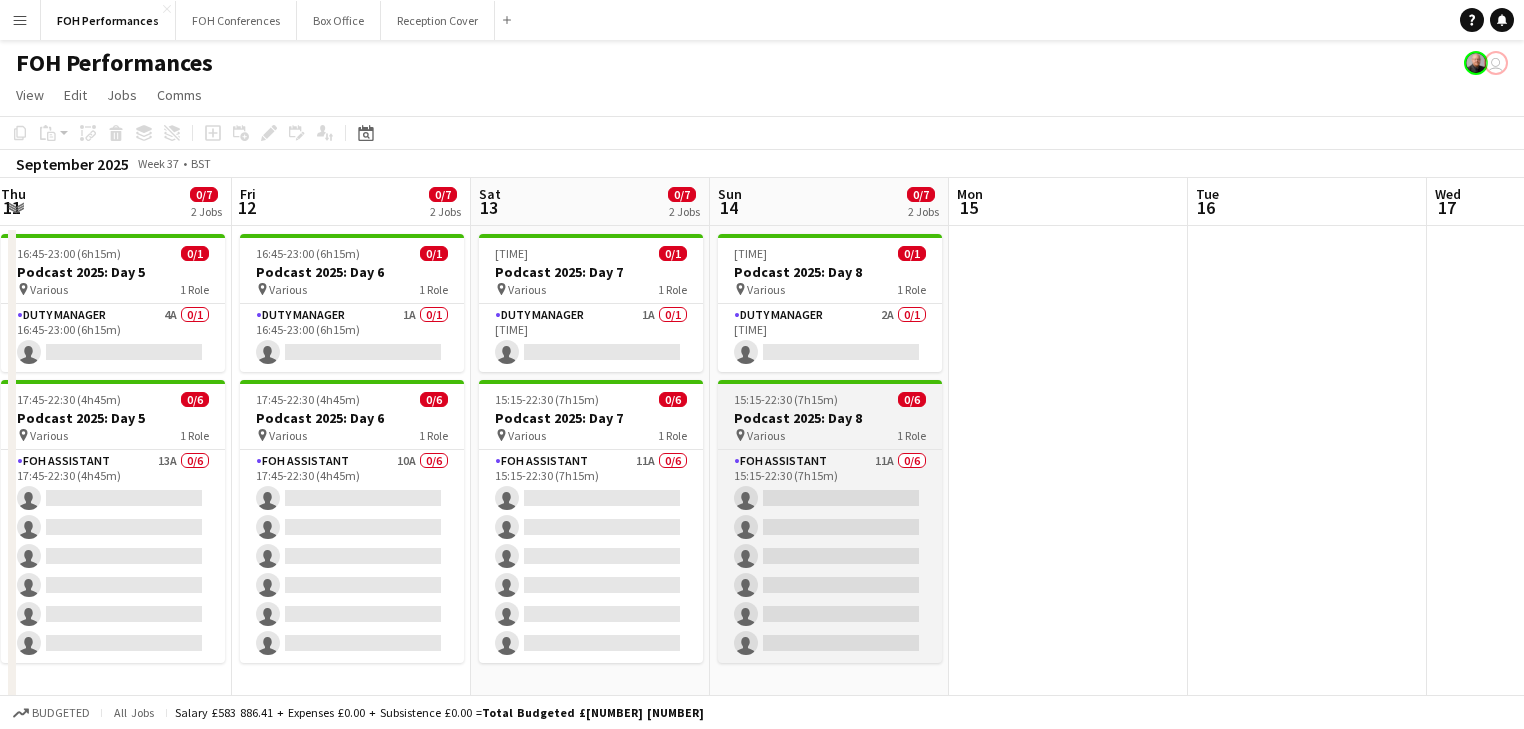 drag, startPoint x: 900, startPoint y: 368, endPoint x: 1080, endPoint y: 399, distance: 182.64993 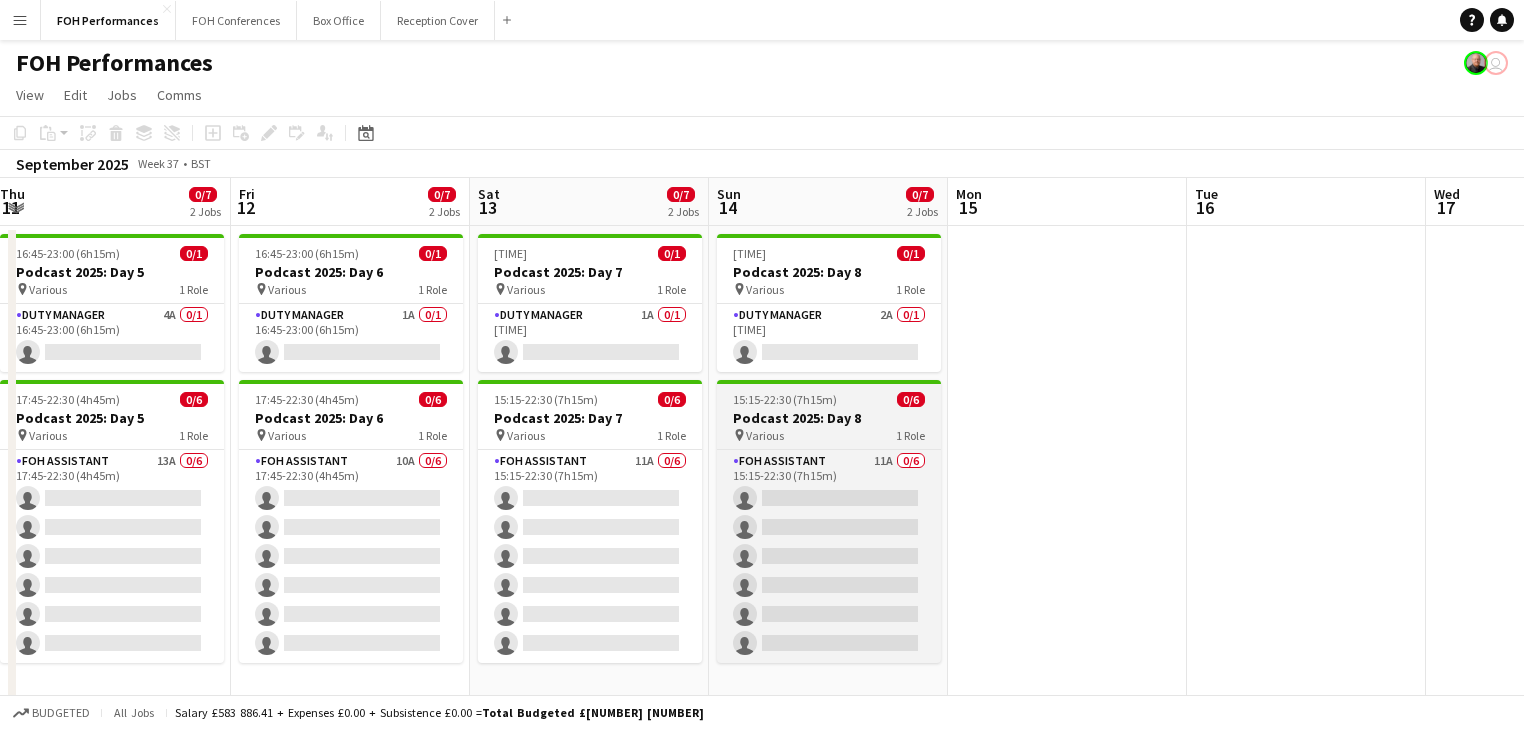 click on "[DAY] [DAY_NUM] [DAY] [DAY_NUM] [DAY] [DAY_NUM] [DAY] [DAY_NUM] [DAY] [DAY_NUM] [DAY] [DAY_NUM] [DAY] [DAY_NUM] [DAY] [DAY_NUM] [DAY] [DAY_NUM] [DAY] [DAY_NUM]      [HOUR]:[MINUTE] ([TIME])    [NUM]/[NUM] [BRAND]: [EVENT_NAME]
pin
Various   [NUM] Role   Duty Manager   [NUM][LETTER]   [NUM]/[NUM]   [HOUR]:[MINUTE] ([TIME])
single-neutral-actions
[HOUR]:[MINUTE] ([TIME])    [NUM]/[NUM] [BRAND]: [EVENT_NAME]
pin
Various   [NUM] Role   FOH Assistant   [NUM][LETTER]   [NUM]/[NUM]   [HOUR]:[MINUTE] ([TIME])
single-neutral-actions
single-neutral-actions
single-neutral-actions
single-neutral-actions
single-neutral-actions
single-neutral-actions
[HOUR]:[MINUTE] ([TIME])    [NUM]/[NUM] [BRAND]: [EVENT_NAME]
pin" at bounding box center (762, 685) 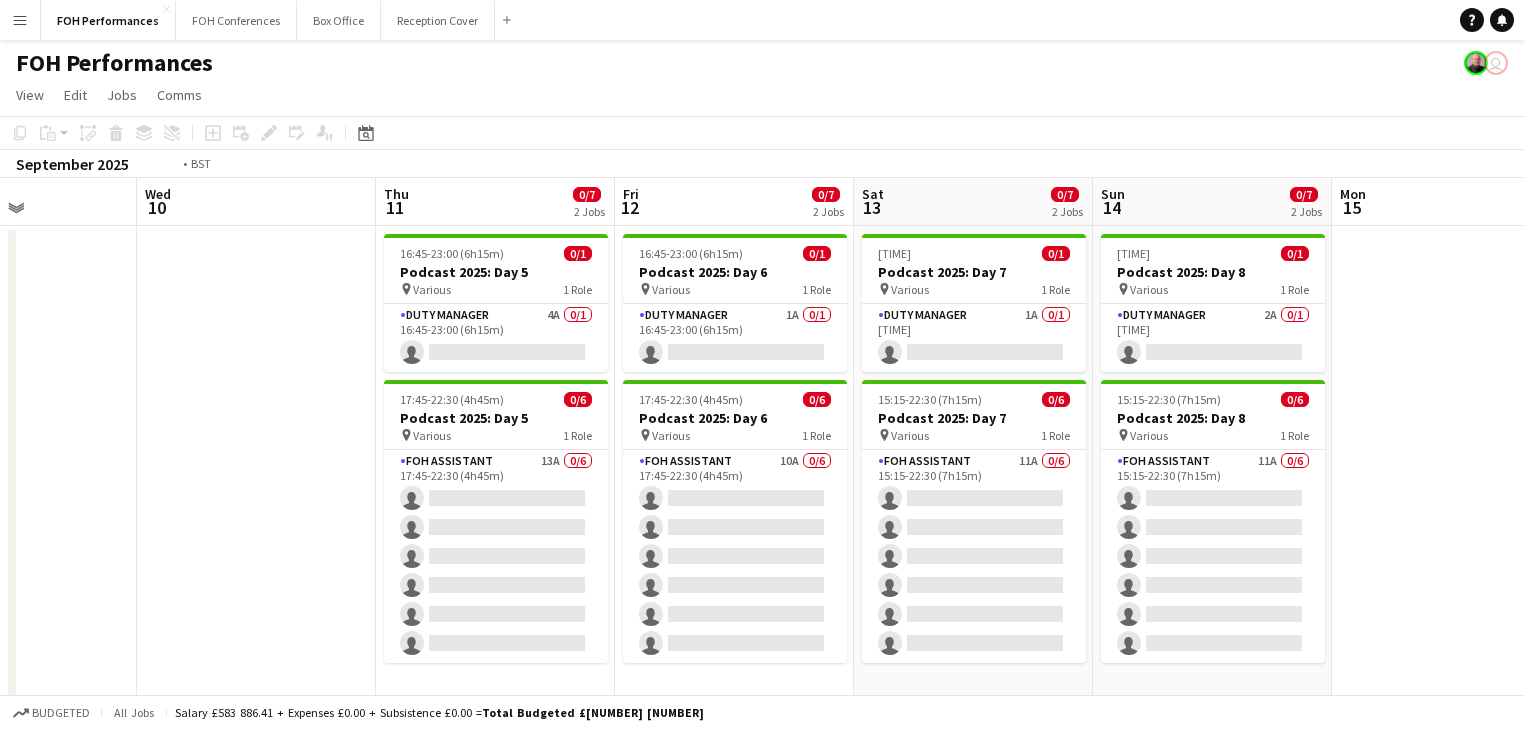 drag, startPoint x: 286, startPoint y: 409, endPoint x: 1270, endPoint y: 400, distance: 984.04114 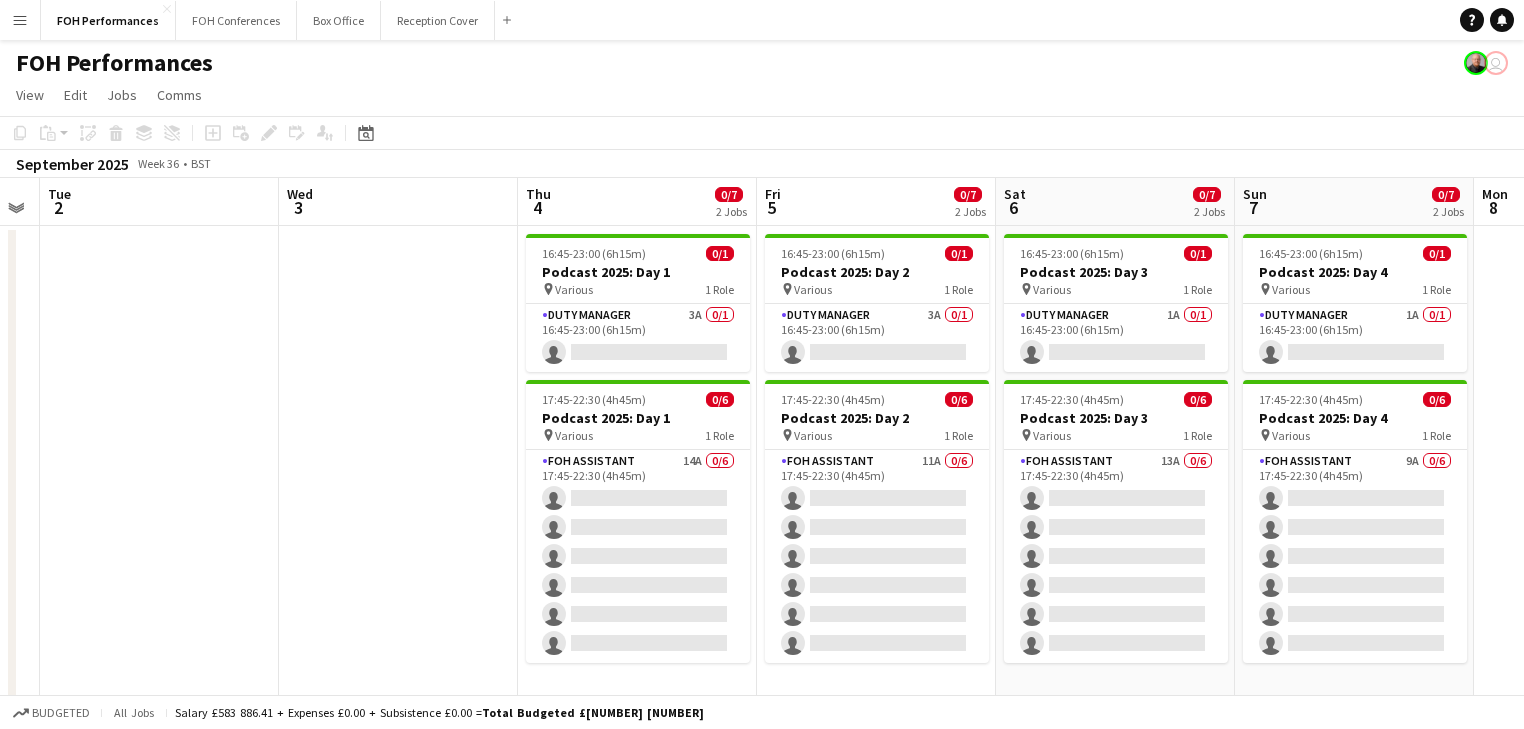 drag, startPoint x: 1292, startPoint y: 412, endPoint x: 336, endPoint y: 456, distance: 957.012 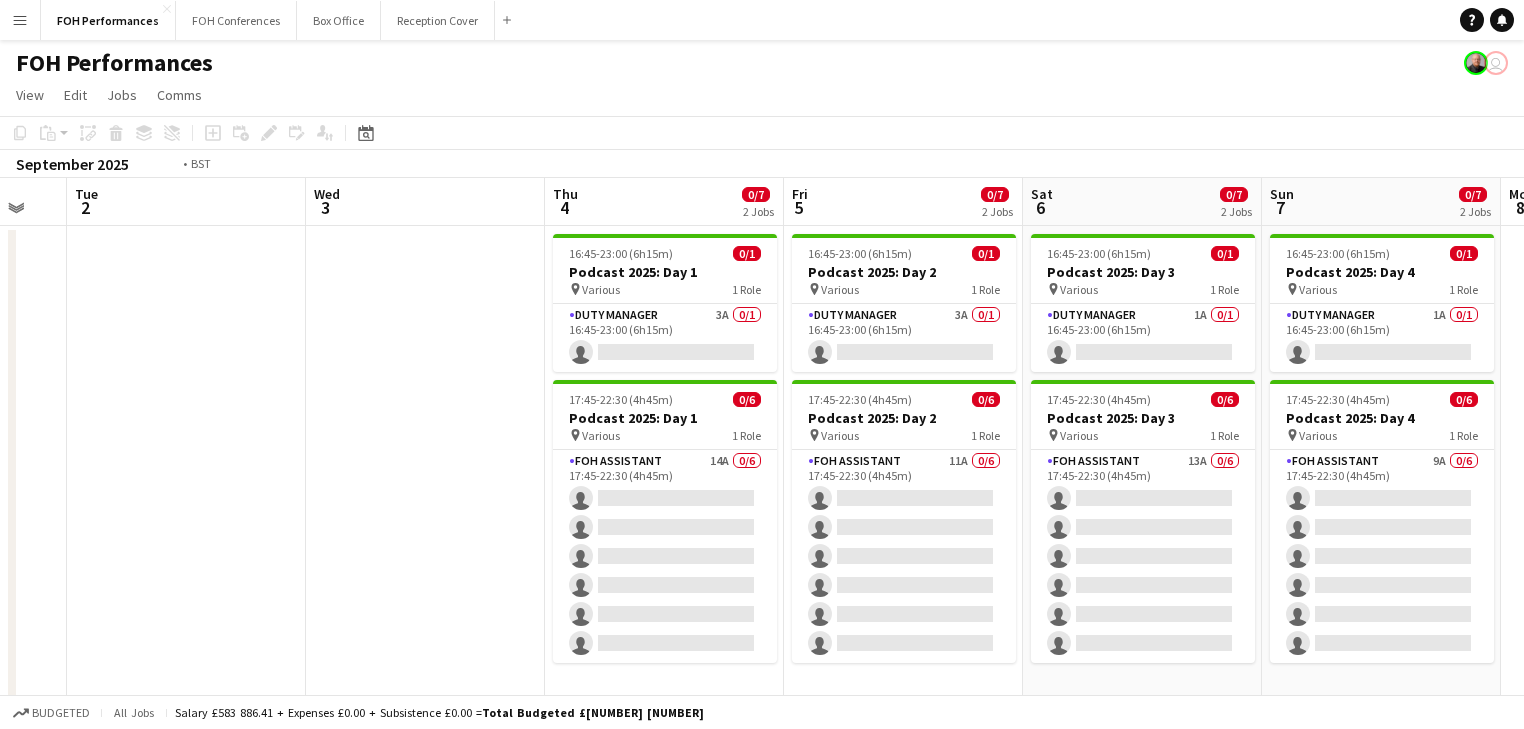 drag, startPoint x: 1153, startPoint y: 428, endPoint x: 884, endPoint y: 428, distance: 269 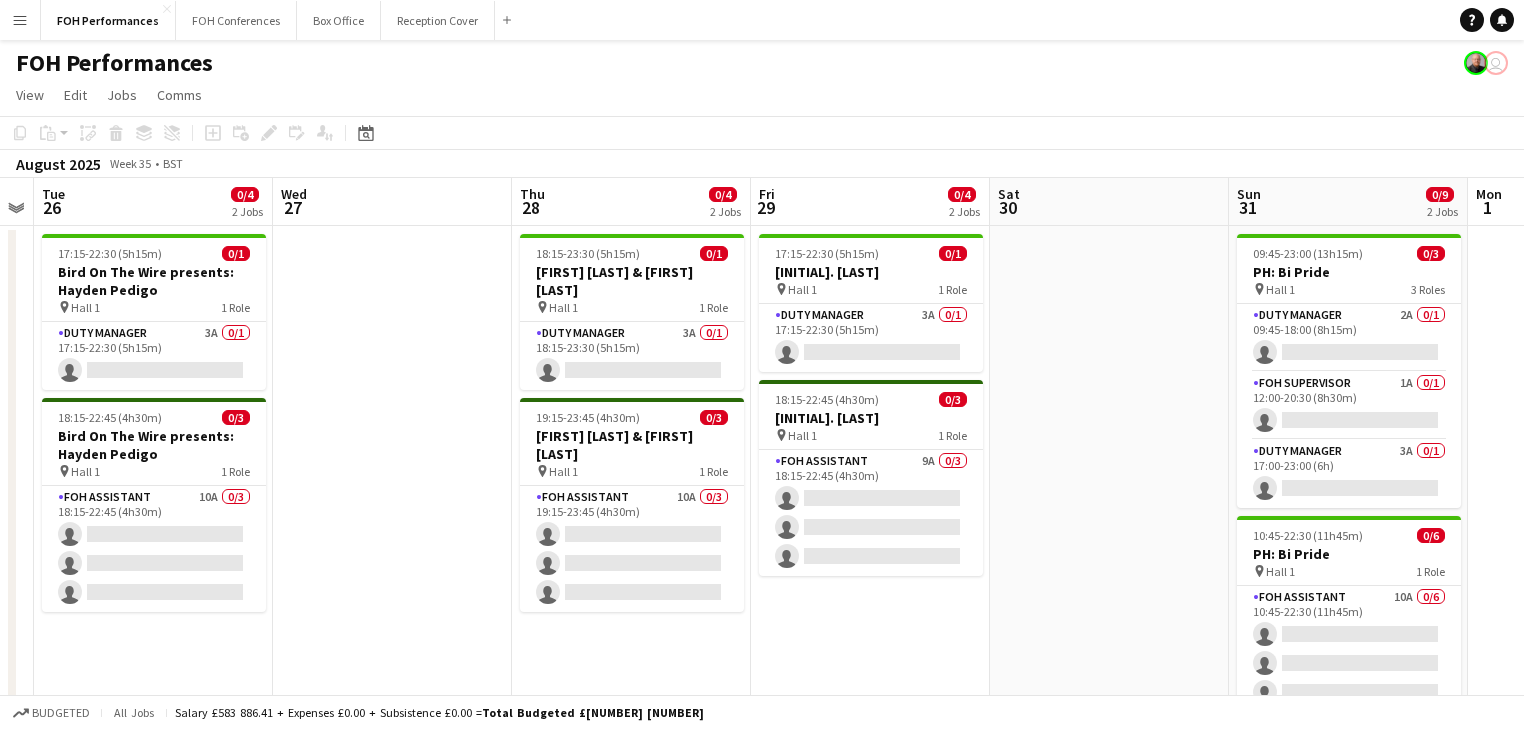 drag, startPoint x: 685, startPoint y: 430, endPoint x: 1107, endPoint y: 424, distance: 422.04266 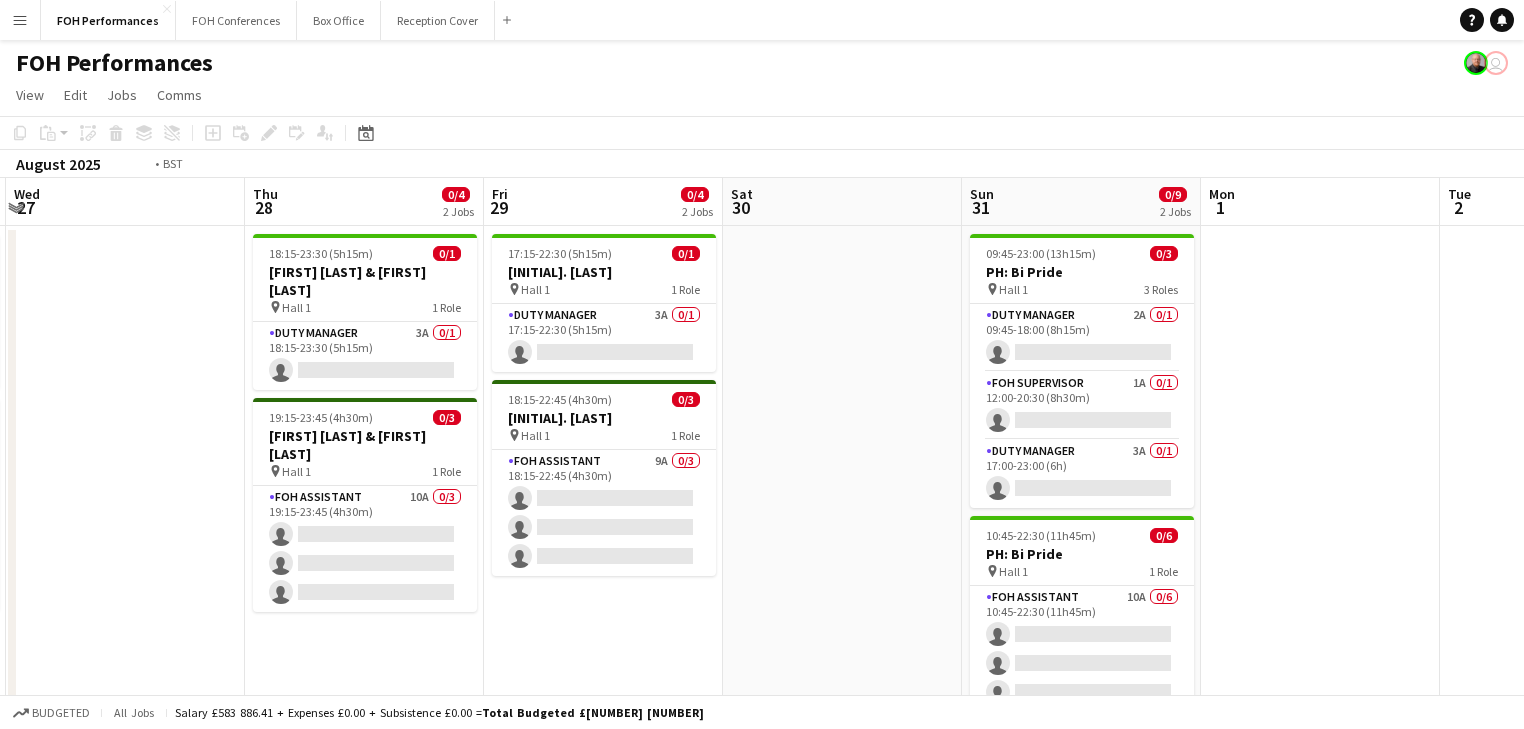 drag, startPoint x: 473, startPoint y: 420, endPoint x: 1248, endPoint y: 467, distance: 776.4238 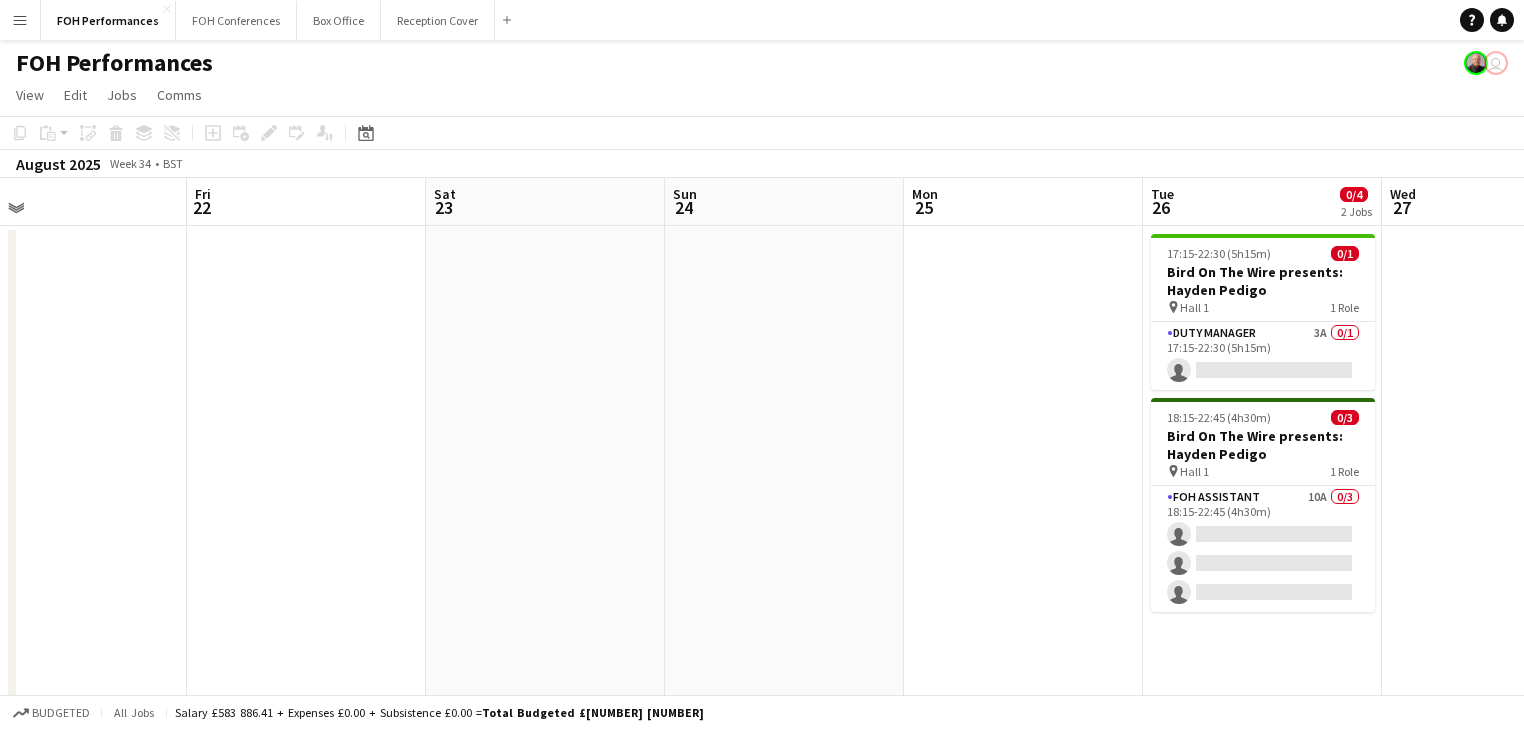 drag, startPoint x: 980, startPoint y: 492, endPoint x: 847, endPoint y: 501, distance: 133.30417 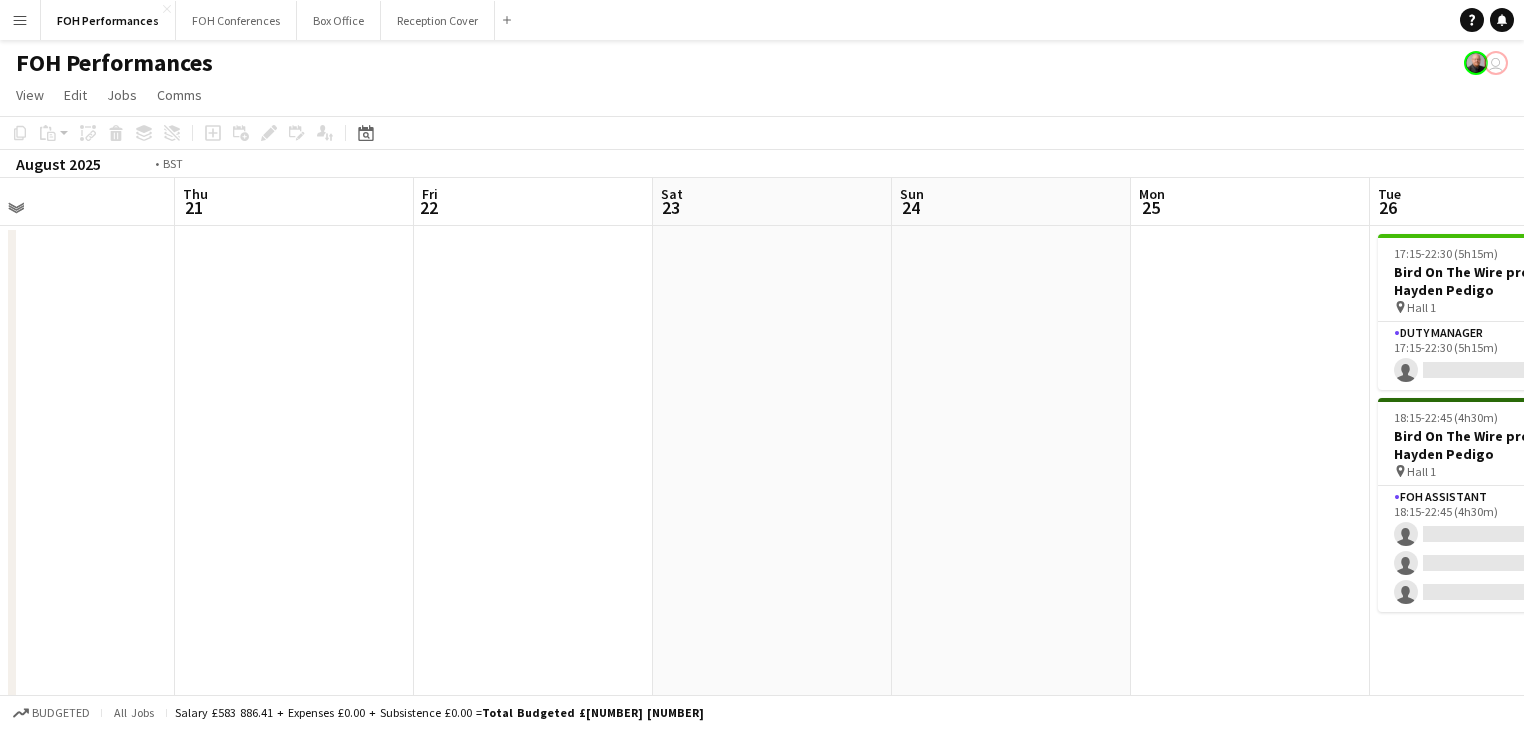 click on "[DAY] [DAY_NUM] [DAY] [DAY_NUM] [DAY] [DAY_NUM] [DAY] [DAY_NUM] [DAY] [DAY_NUM] [DAY] [DAY_NUM] [DAY] [DAY_NUM] [DAY] [DAY_NUM] [DAY] [DAY_NUM] [DAY] [DAY_NUM] [DAY] [DAY_NUM] [DAY] [DAY_NUM] [NUM]/[NUM] [NUM] Jobs   [HOUR]:[MINUTE] ([TIME])    [NUM]/[NUM] [BRAND] presents: [ARTIST]
pin
Hall [NUM]    [NUM] Role   Duty Manager   [NUM][LETTER]   [NUM]/[NUM]   [HOUR]:[MINUTE] ([TIME])
single-neutral-actions
[HOUR]:[MINUTE] ([TIME])    [NUM]/[NUM] [BRAND] presents: [ARTIST]
pin
Hall [NUM]   [NUM] Role   FOH Assistant   [NUM][LETTER]   [NUM]/[NUM]   [HOUR]:[MINUTE] ([TIME])
single-neutral-actions
single-neutral-actions
single-neutral-actions
[HOUR]:[MINUTE] ([TIME])    [NUM]/[NUM] [ARTIST] & [ARTIST]
pin
Hall [NUM]    [NUM] Role   Duty Manager   [NUM][LETTER]   [NUM]/[NUM]   [HOUR]:[MINUTE] ([TIME])
single-neutral-actions
[NUM]/[NUM]" at bounding box center (762, 685) 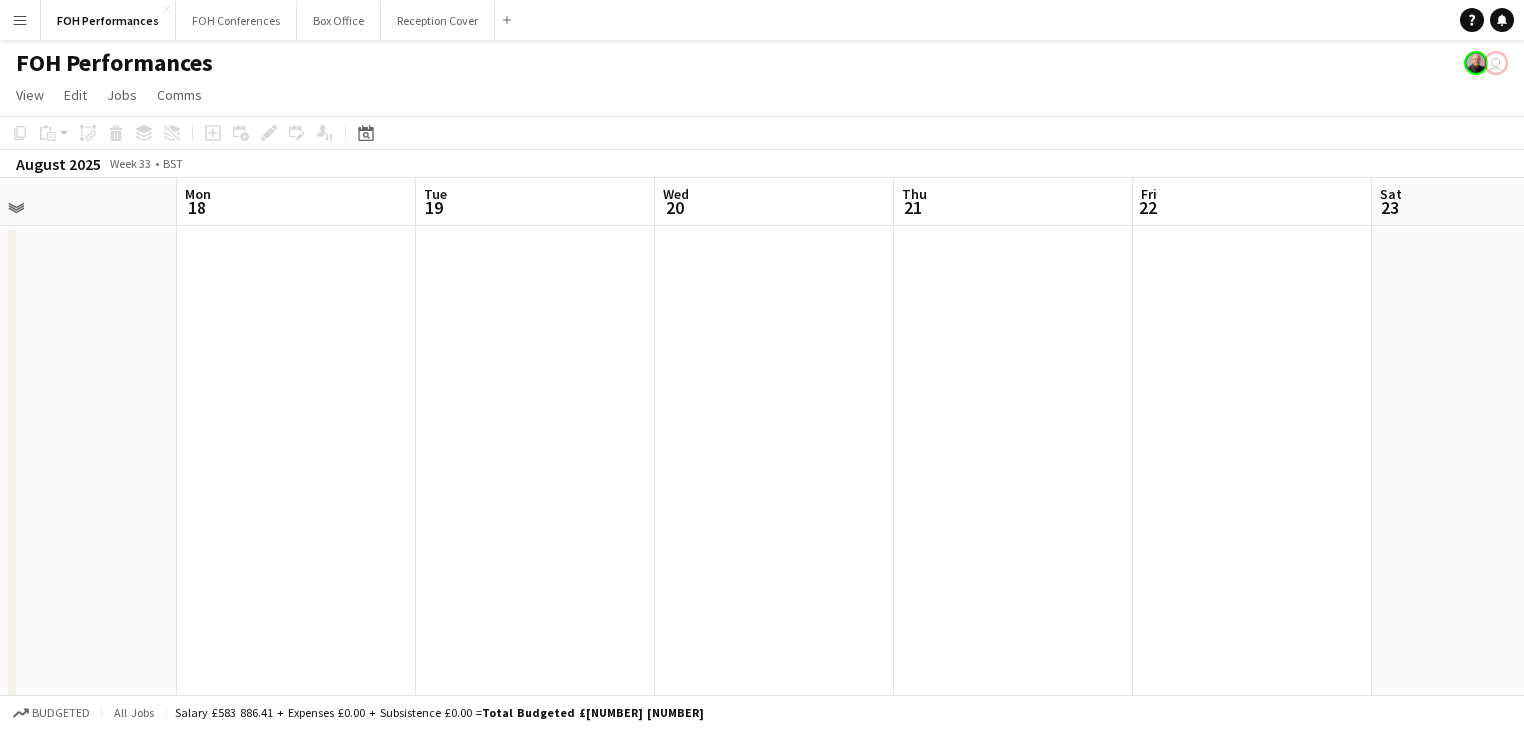 scroll, scrollTop: 0, scrollLeft: 540, axis: horizontal 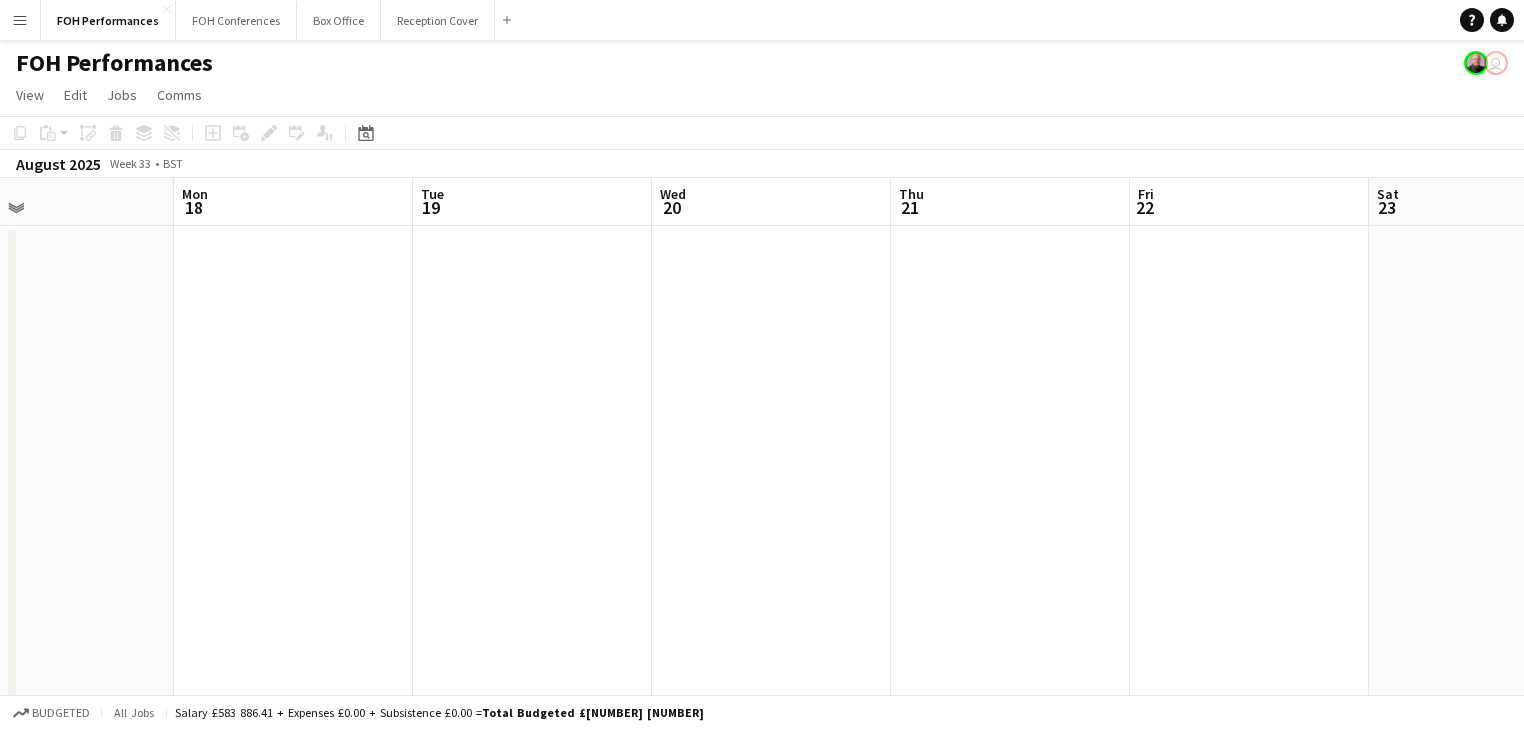 drag, startPoint x: 427, startPoint y: 447, endPoint x: 265, endPoint y: 234, distance: 267.60605 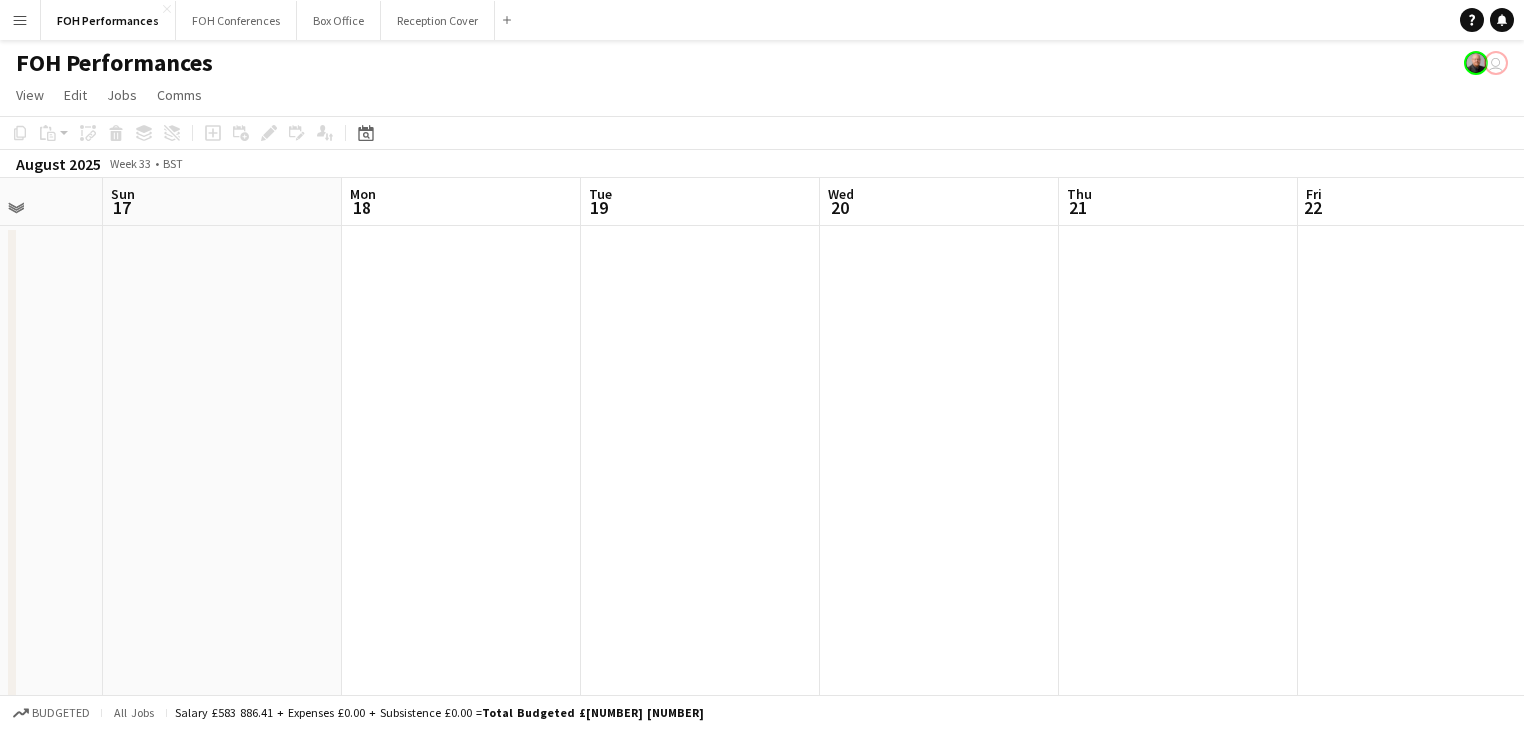 drag, startPoint x: 176, startPoint y: 444, endPoint x: 1065, endPoint y: 468, distance: 889.3239 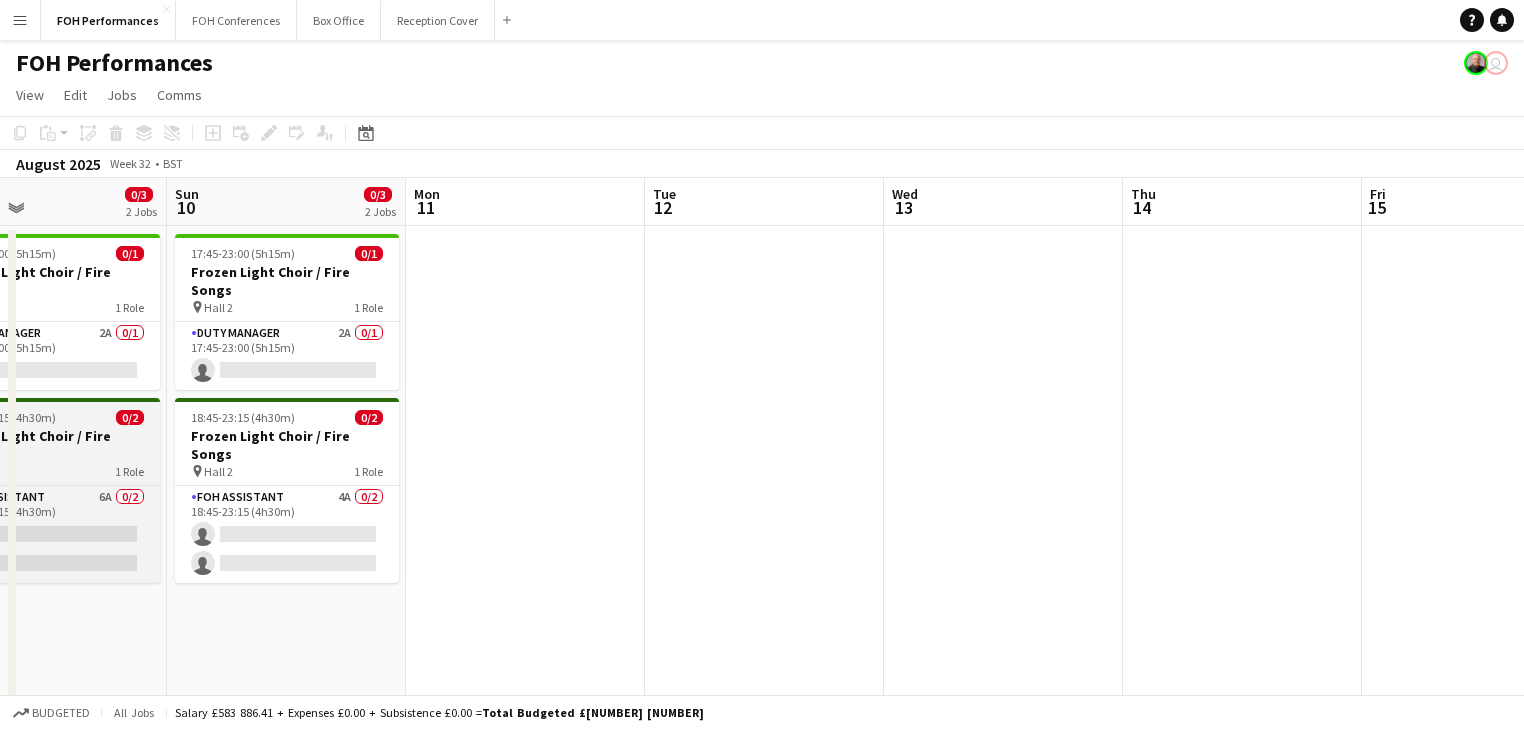 drag, startPoint x: 192, startPoint y: 464, endPoint x: 573, endPoint y: 412, distance: 384.5322 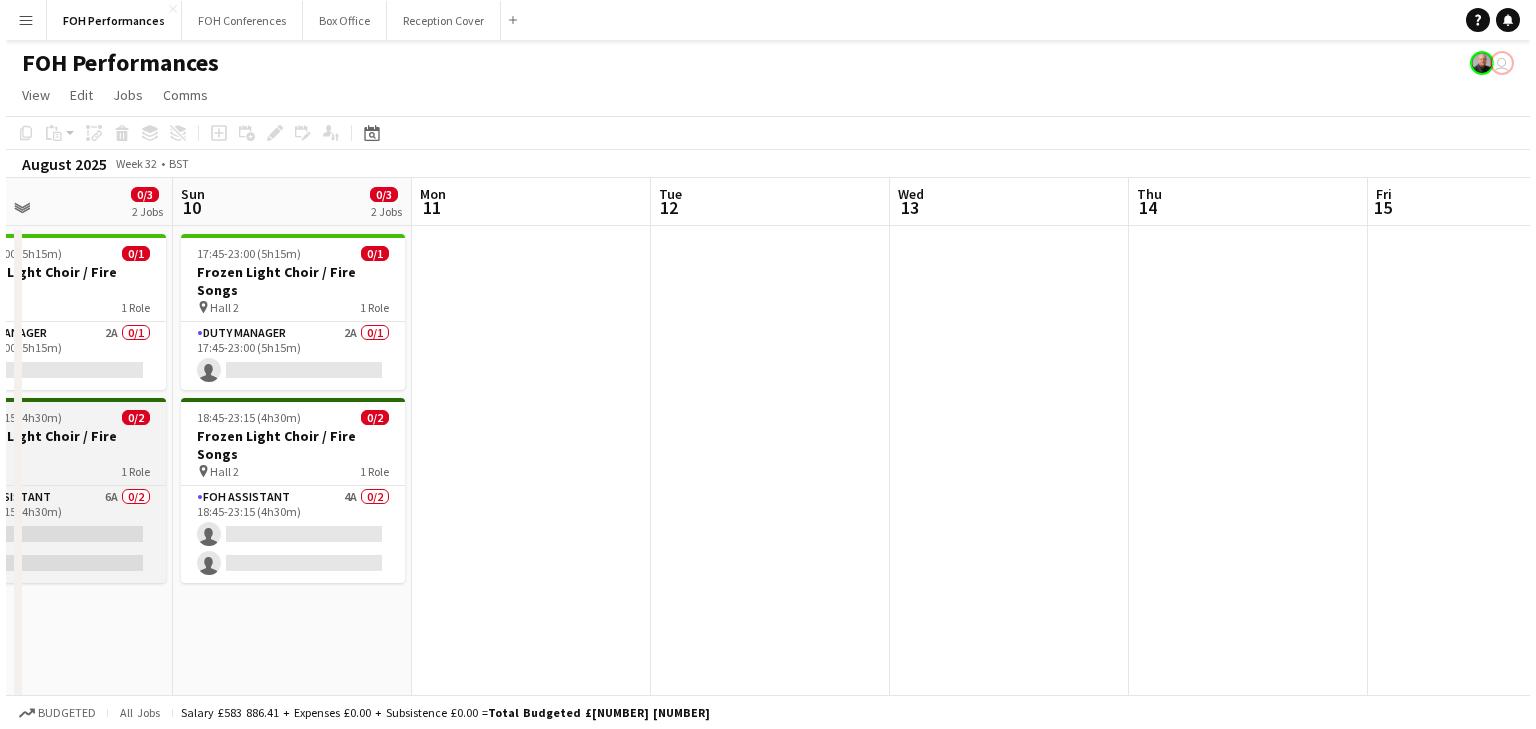 scroll, scrollTop: 0, scrollLeft: 436, axis: horizontal 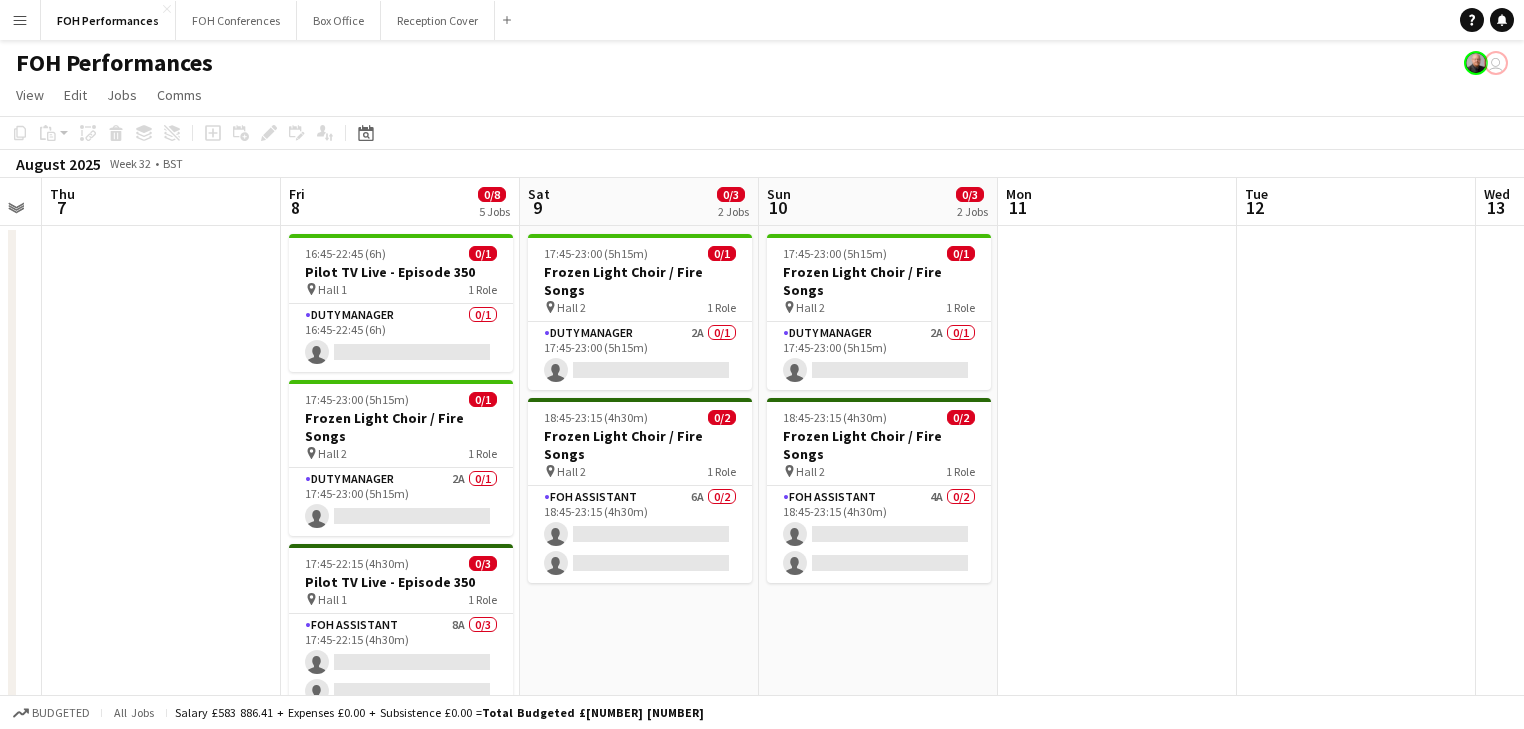 click on "Menu" at bounding box center [20, 20] 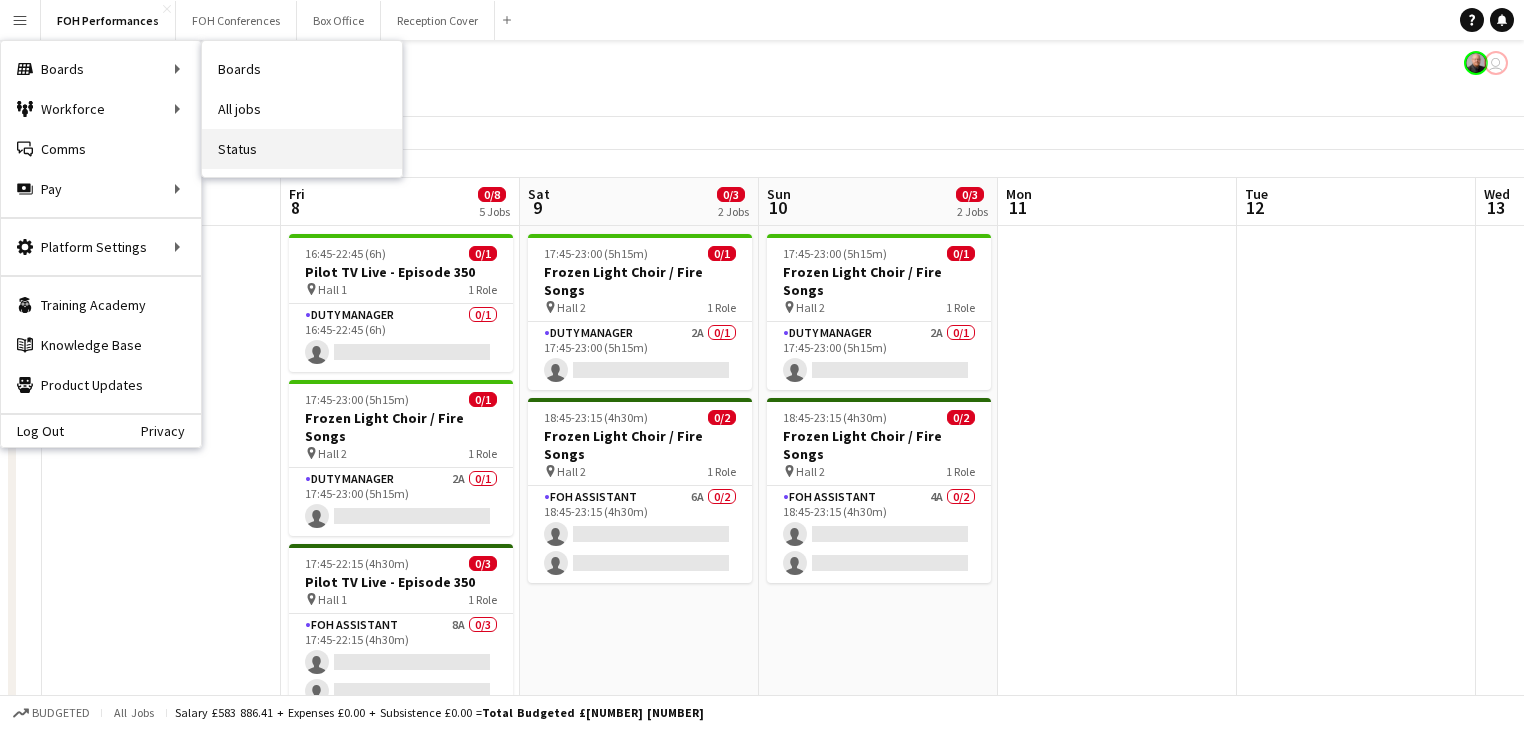 click on "Status" at bounding box center (302, 149) 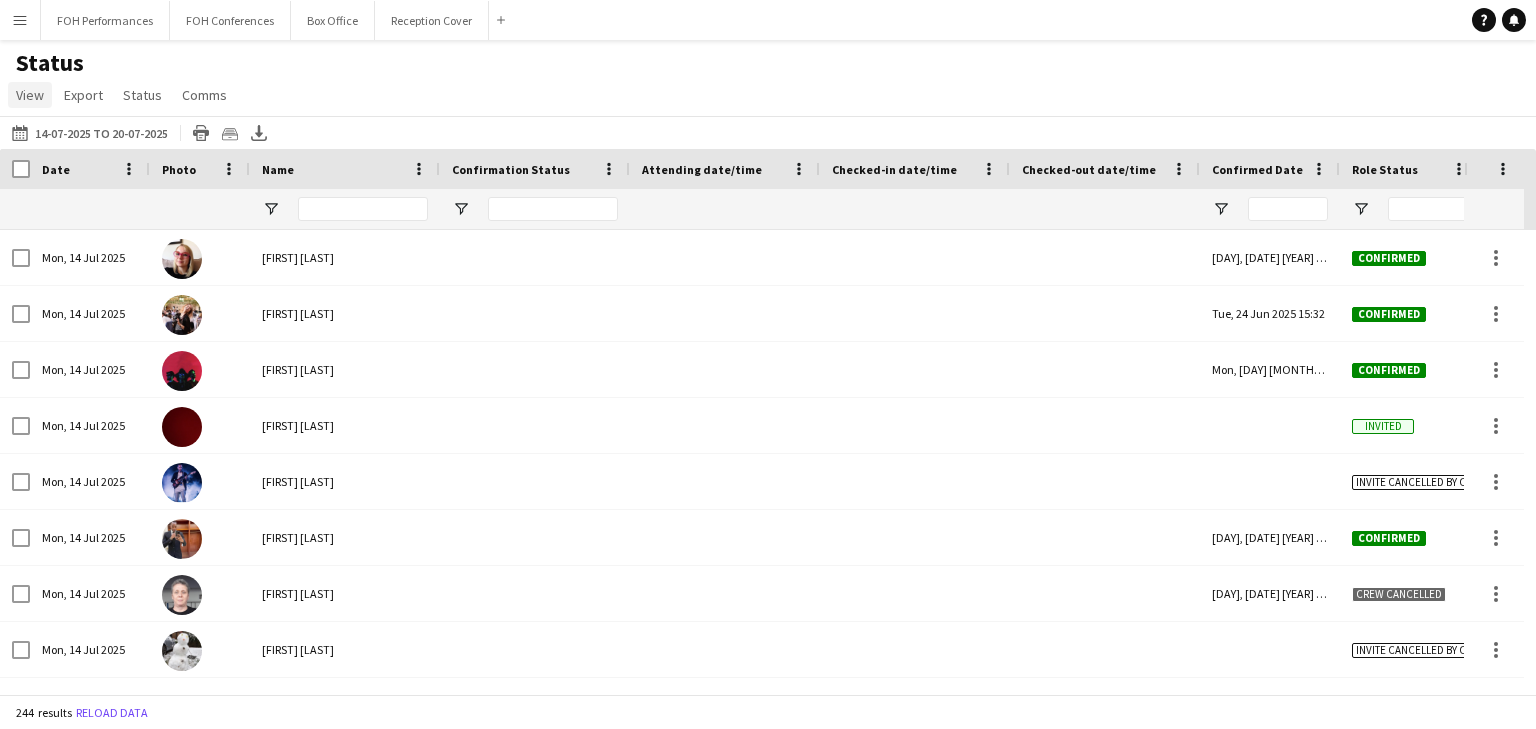 click on "View" 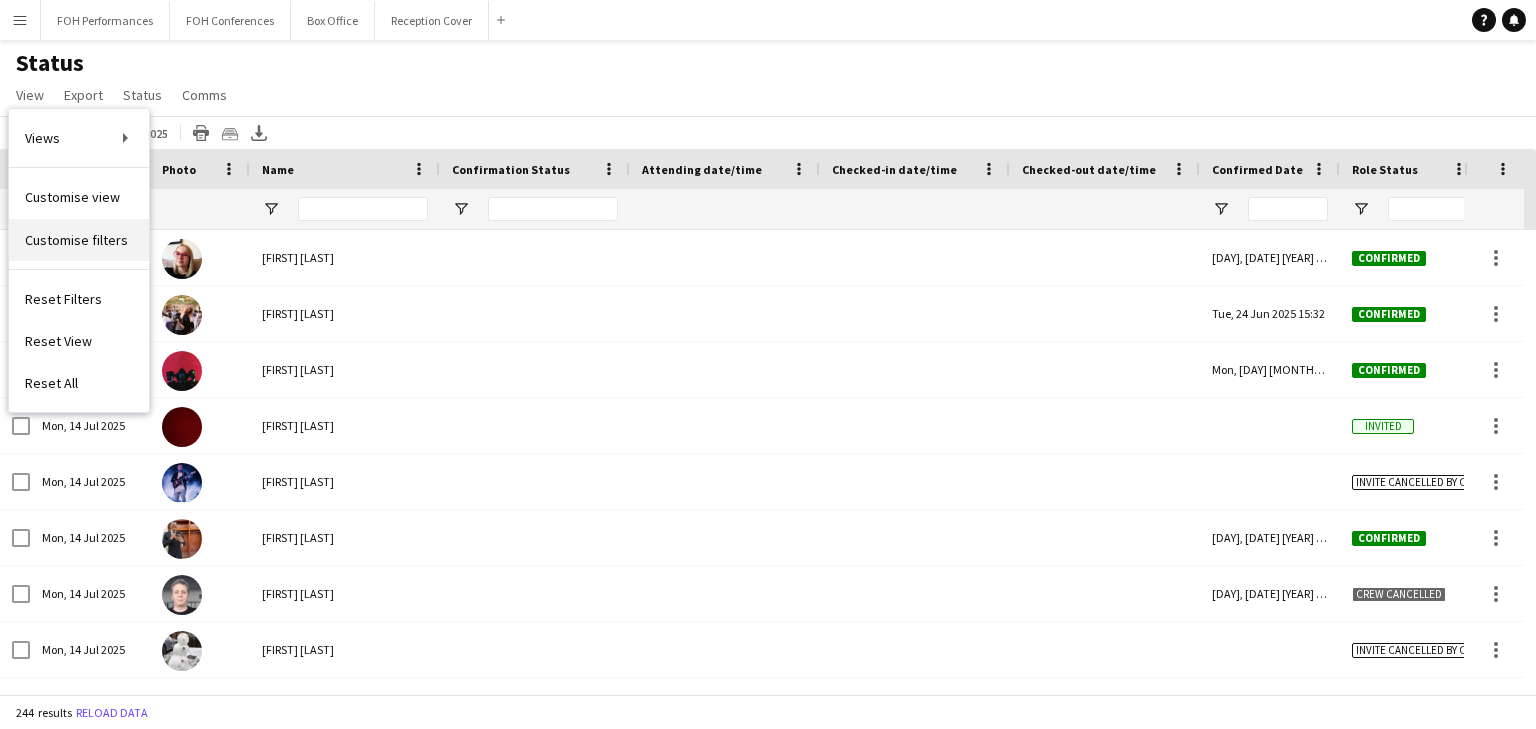 click on "Customise filters" at bounding box center (79, 240) 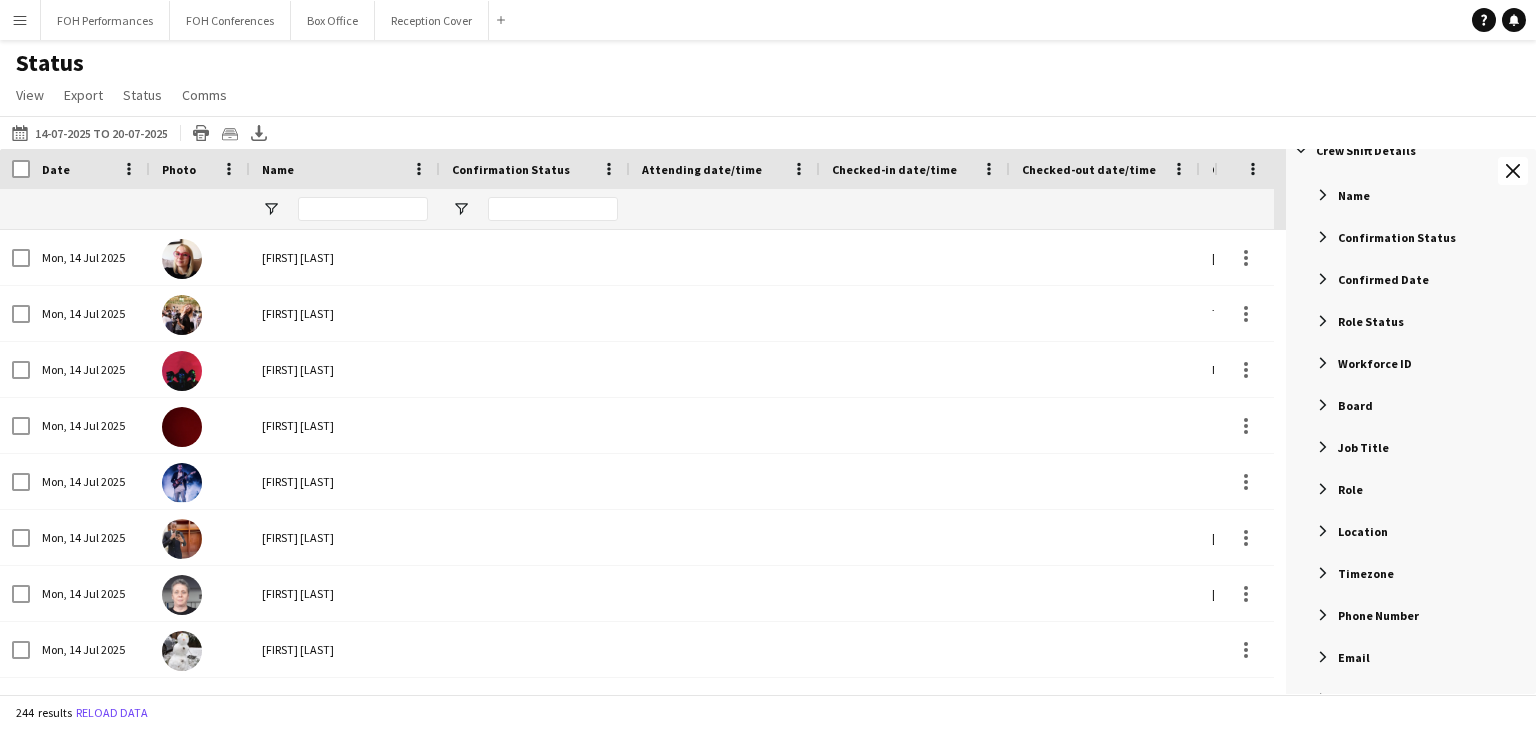scroll, scrollTop: 106, scrollLeft: 0, axis: vertical 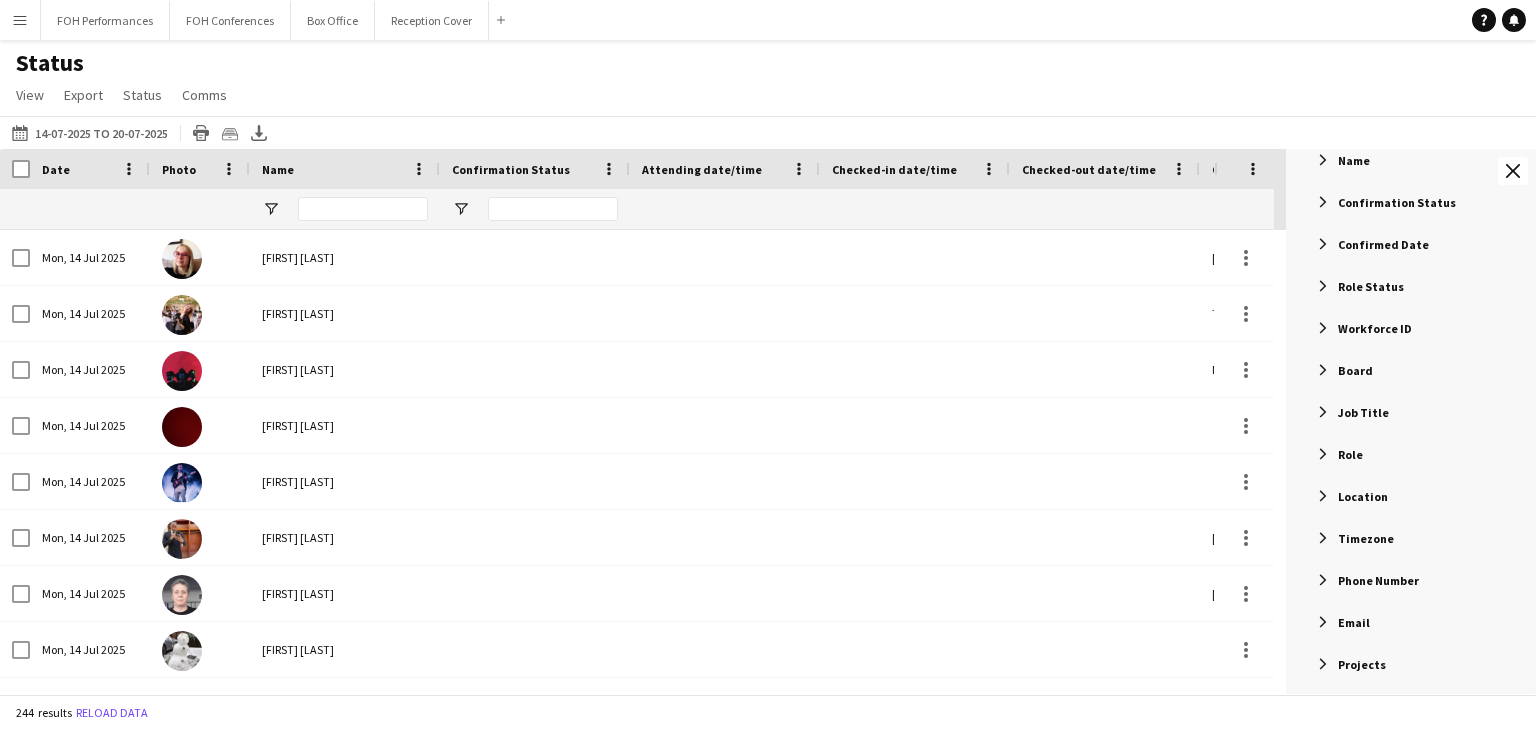 click at bounding box center (1323, 370) 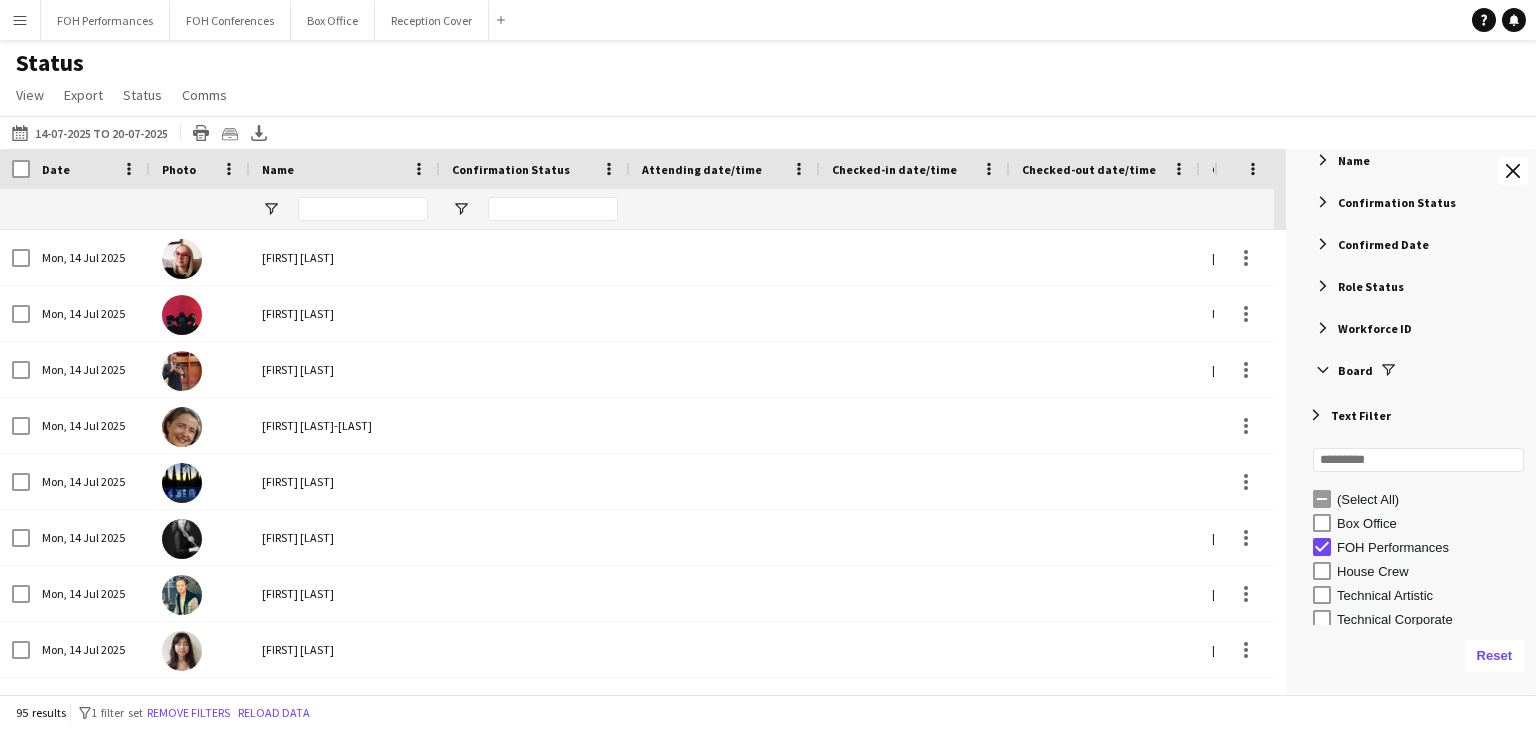 click at bounding box center [1316, 415] 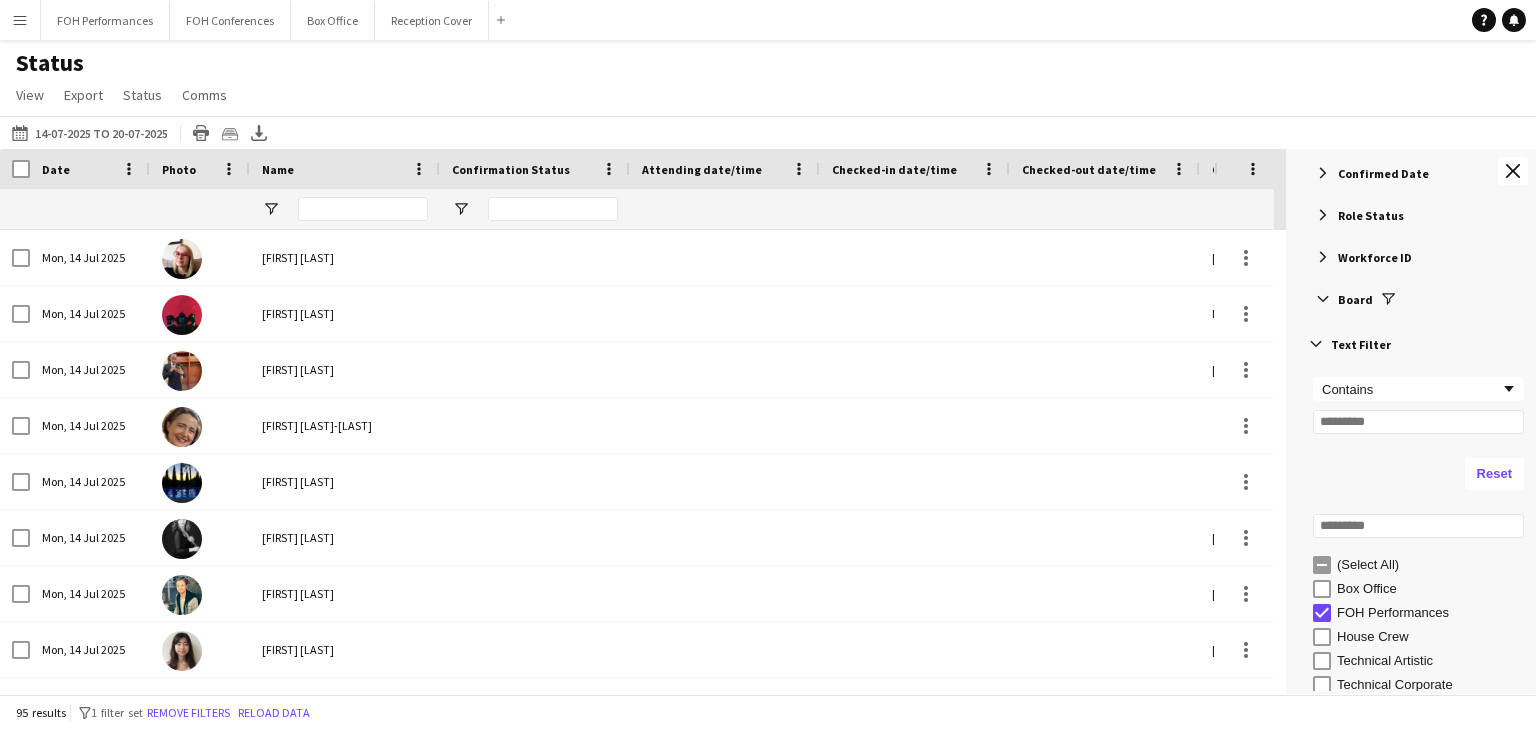 scroll, scrollTop: 213, scrollLeft: 0, axis: vertical 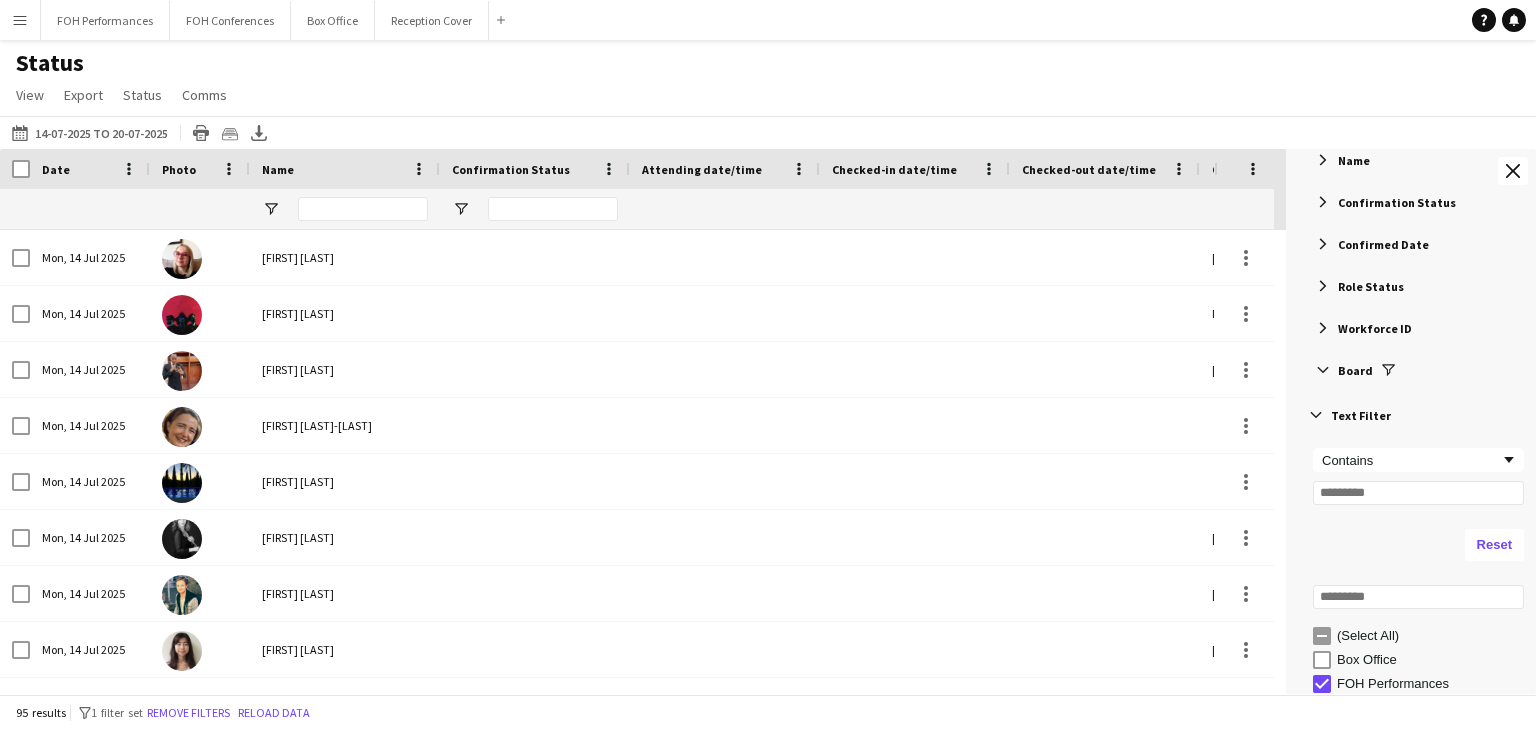 click at bounding box center [1316, 415] 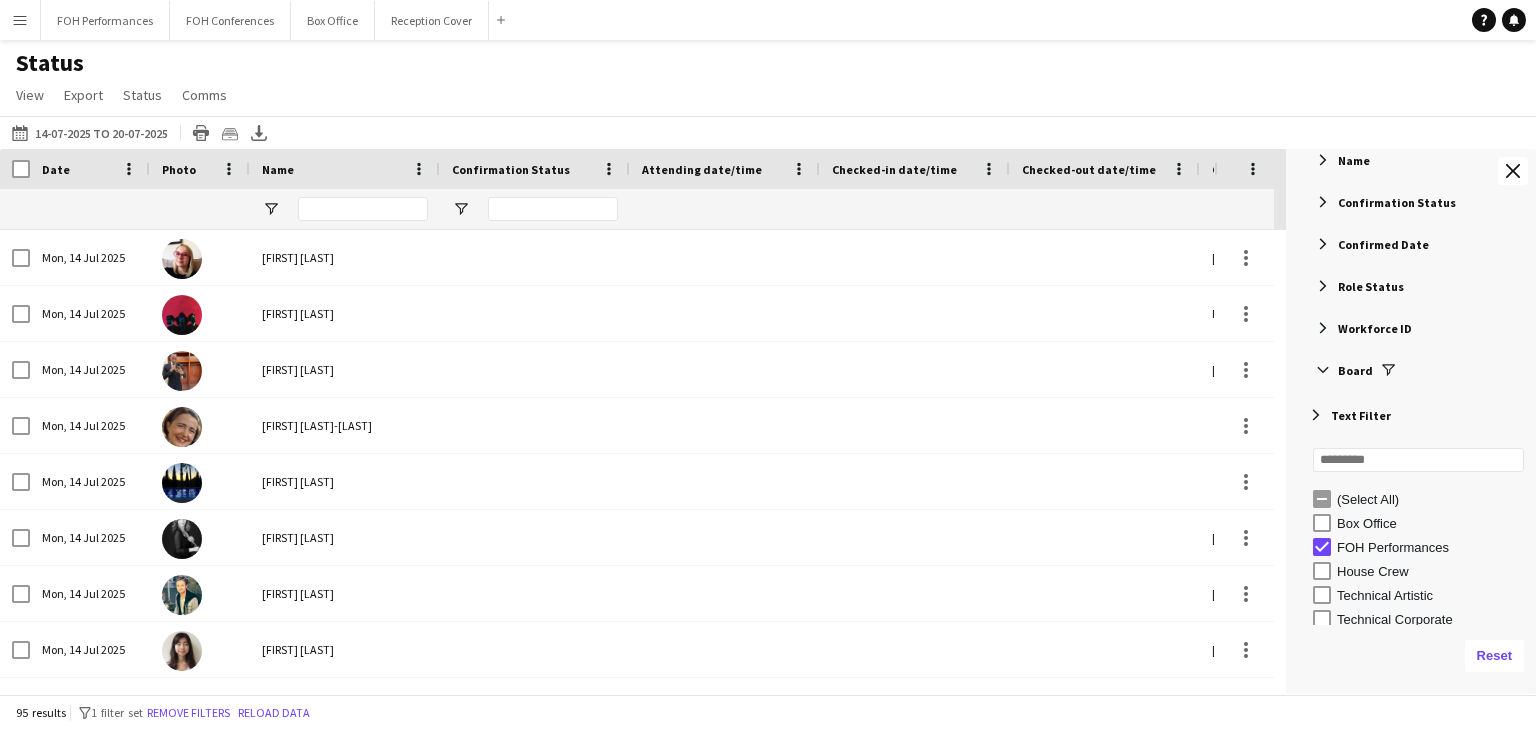 click at bounding box center [1323, 286] 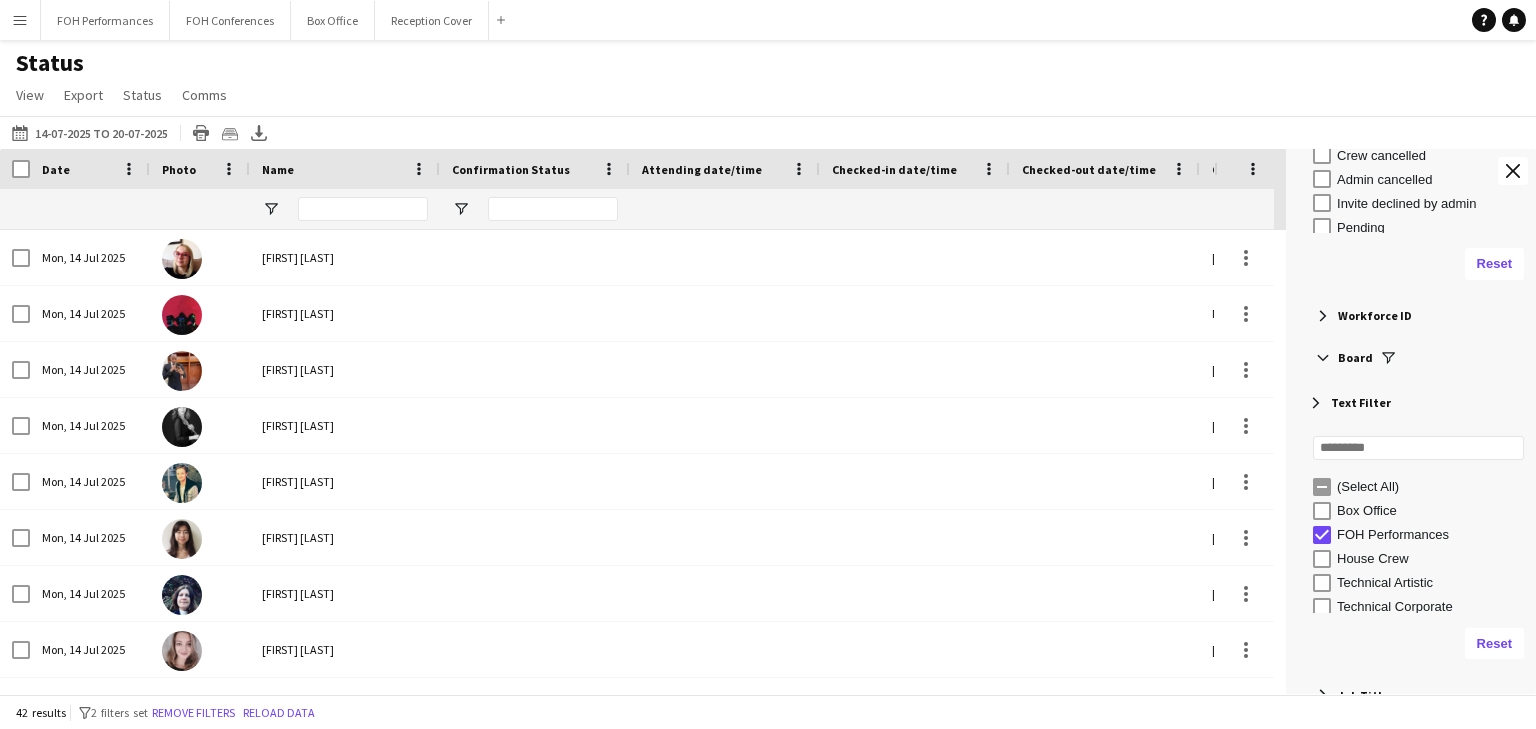 scroll, scrollTop: 426, scrollLeft: 0, axis: vertical 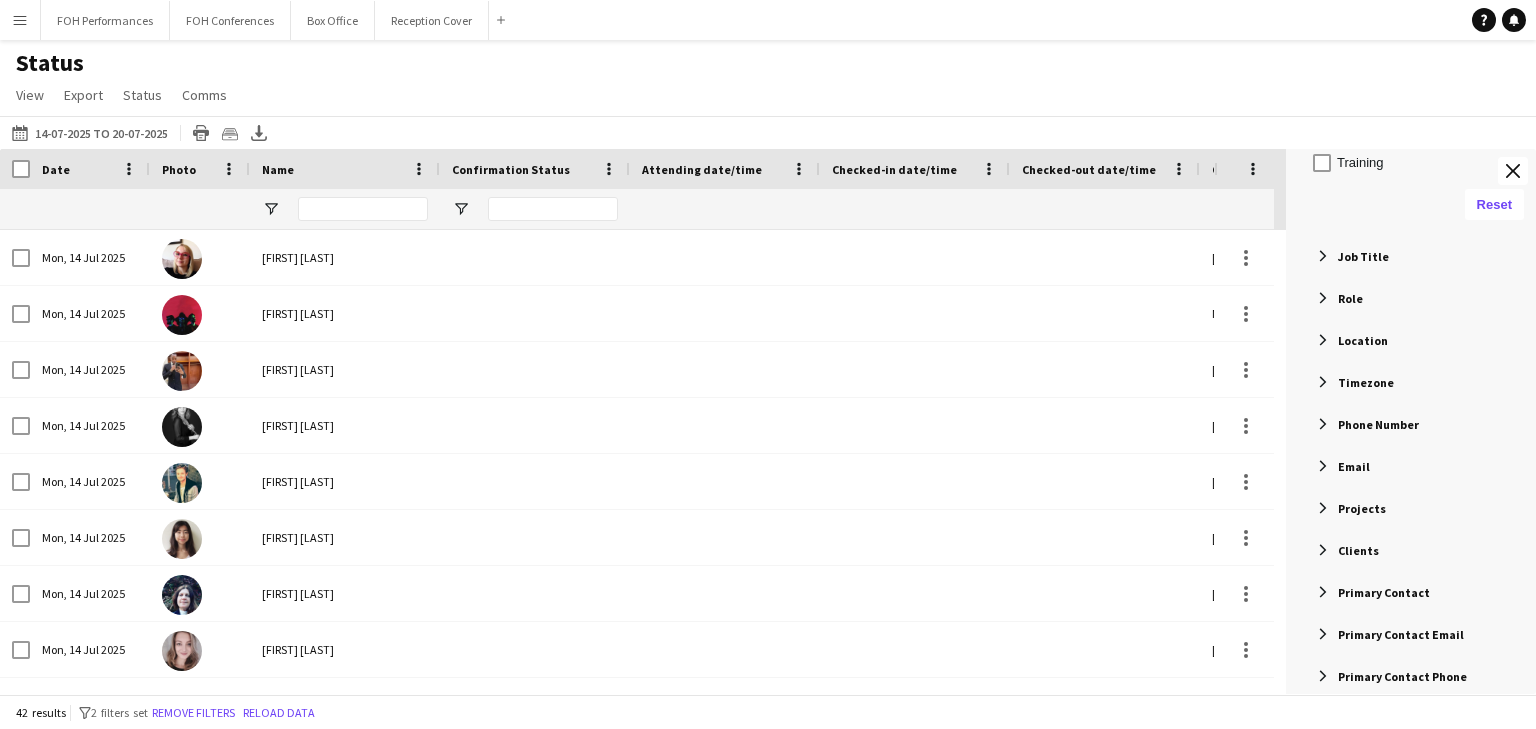 click at bounding box center (1323, 298) 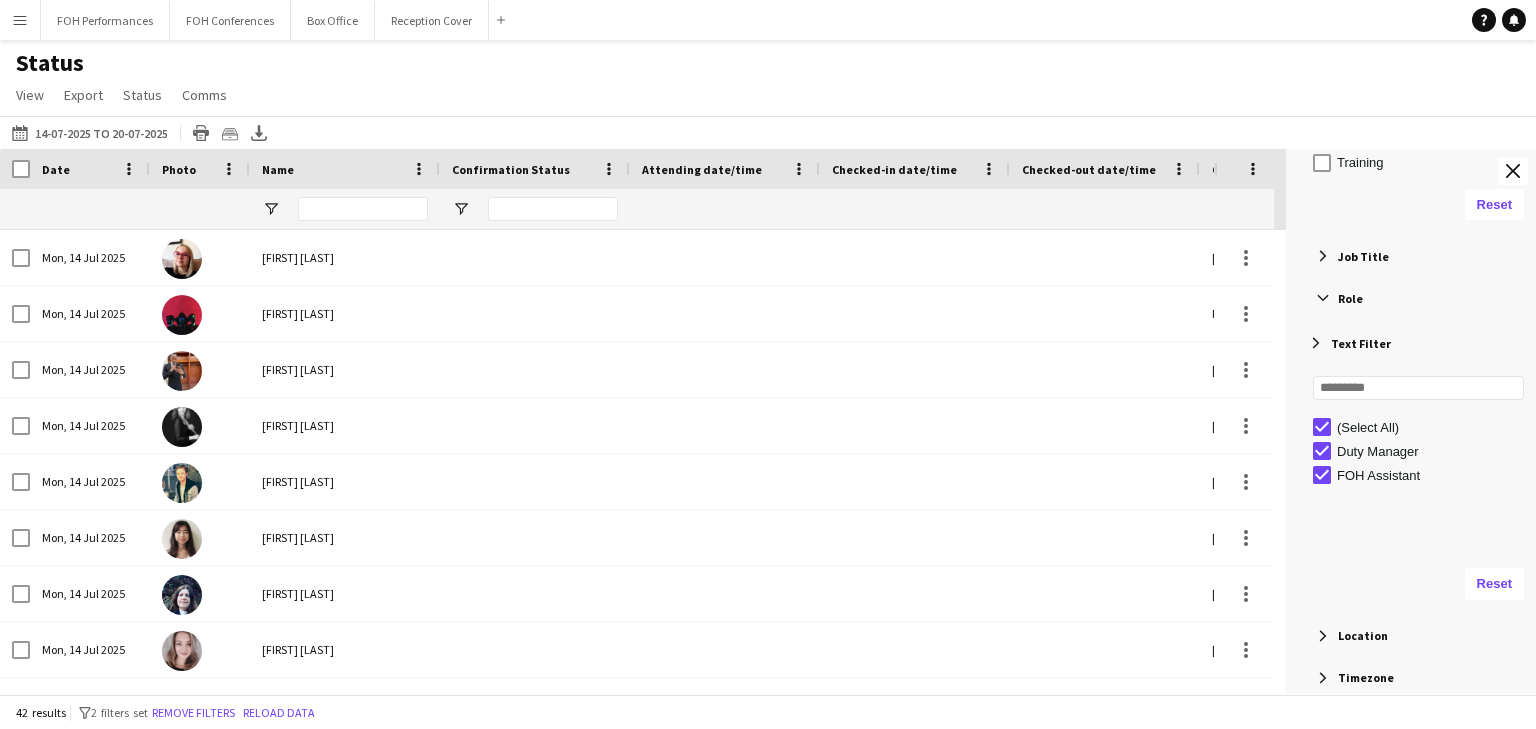 scroll, scrollTop: 0, scrollLeft: 0, axis: both 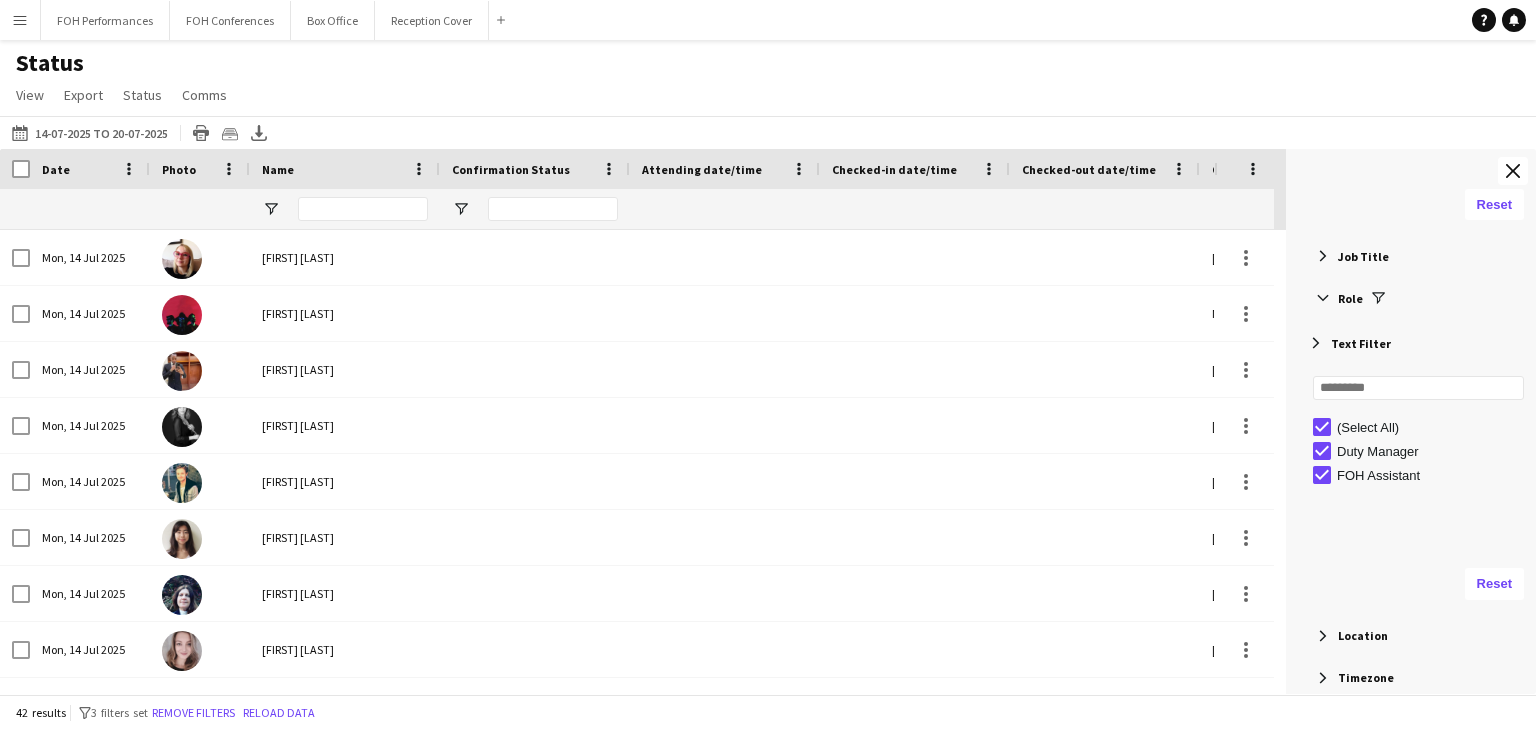 click at bounding box center [1323, 298] 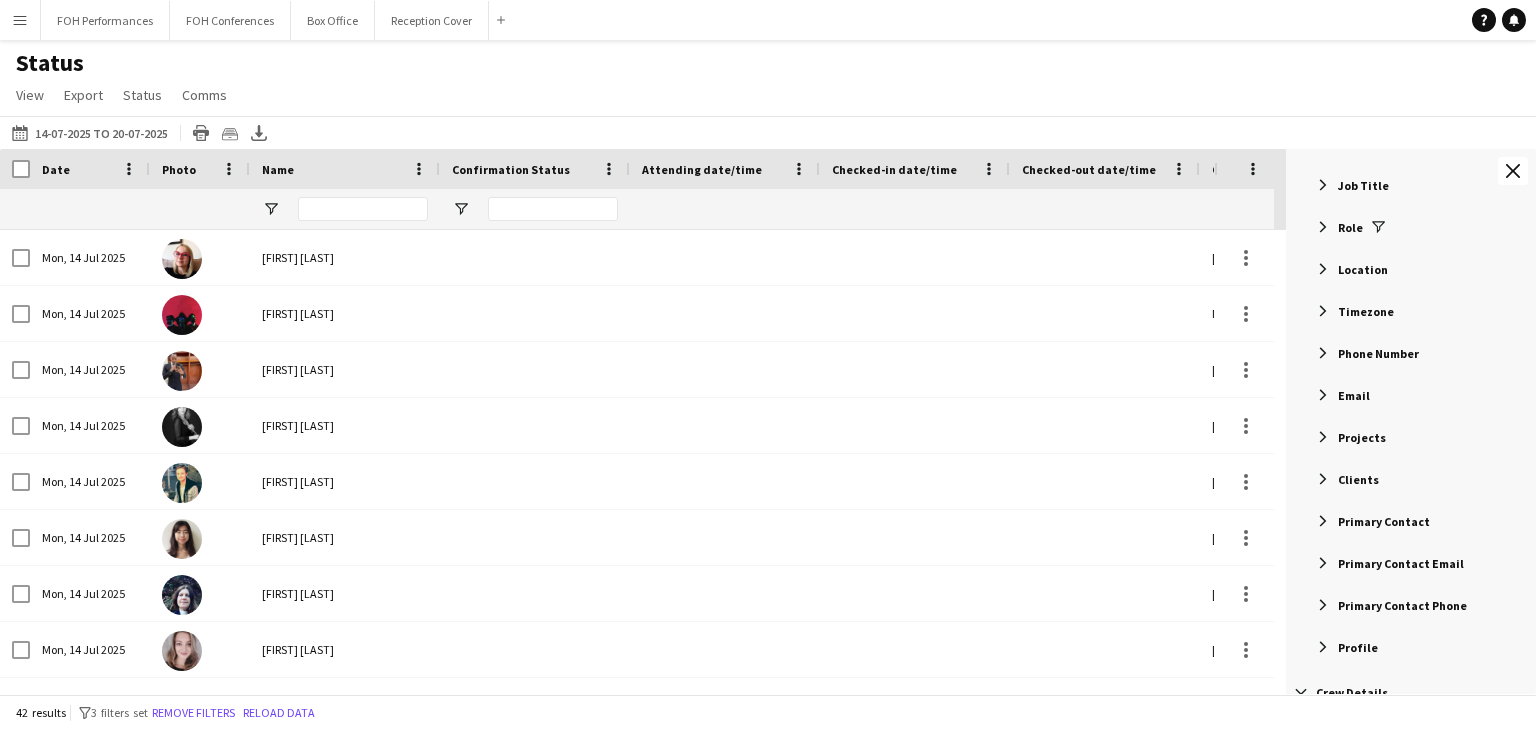scroll, scrollTop: 960, scrollLeft: 0, axis: vertical 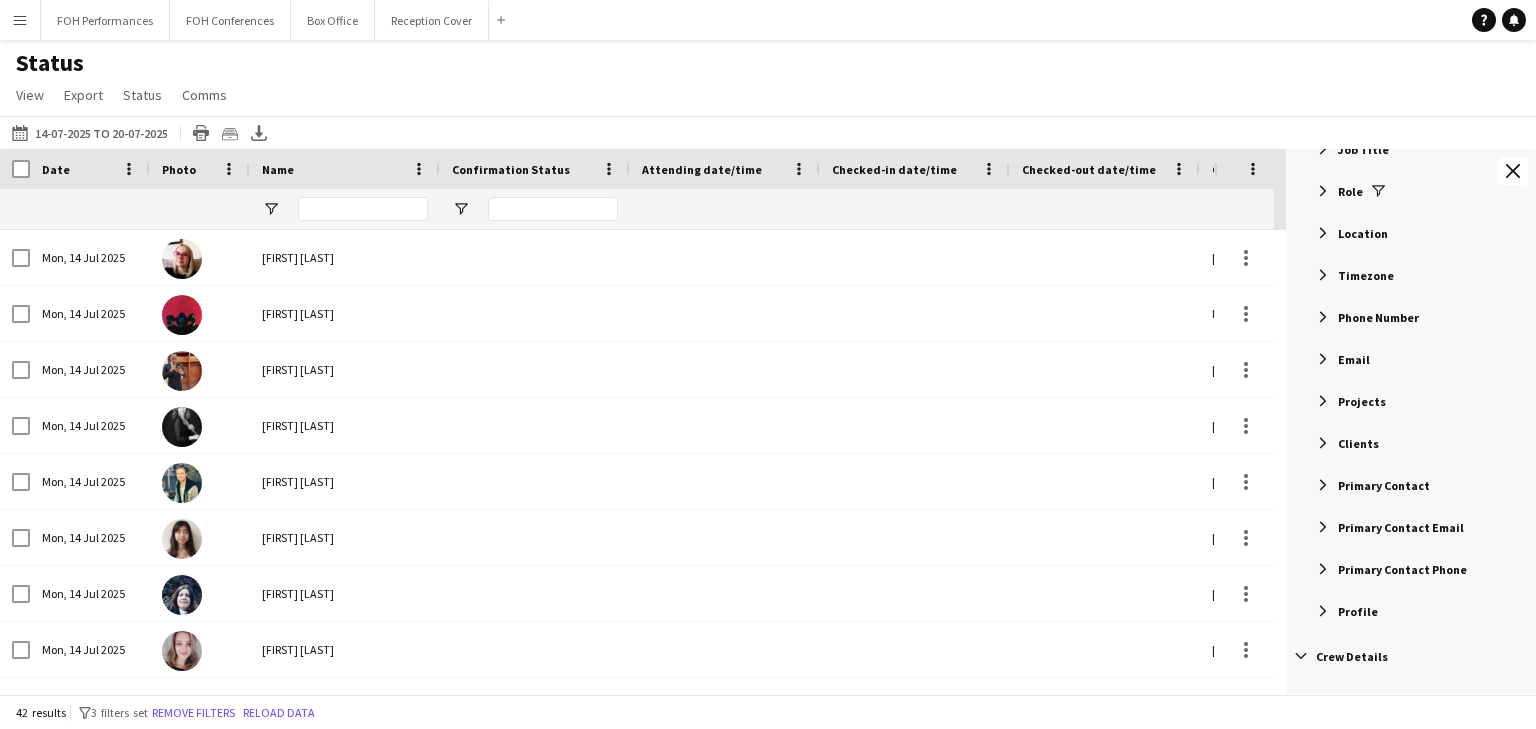 click at bounding box center (1323, 359) 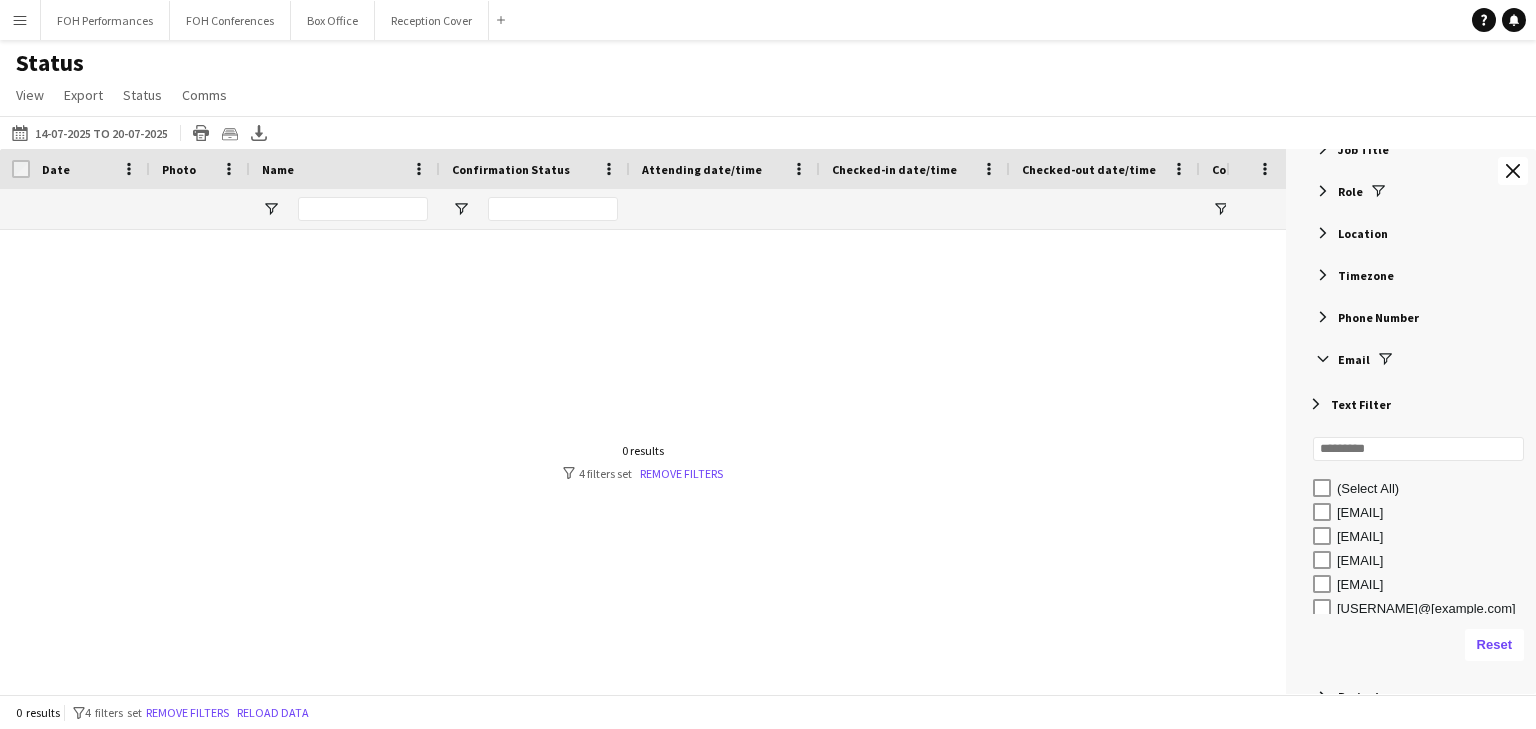 type on "**********" 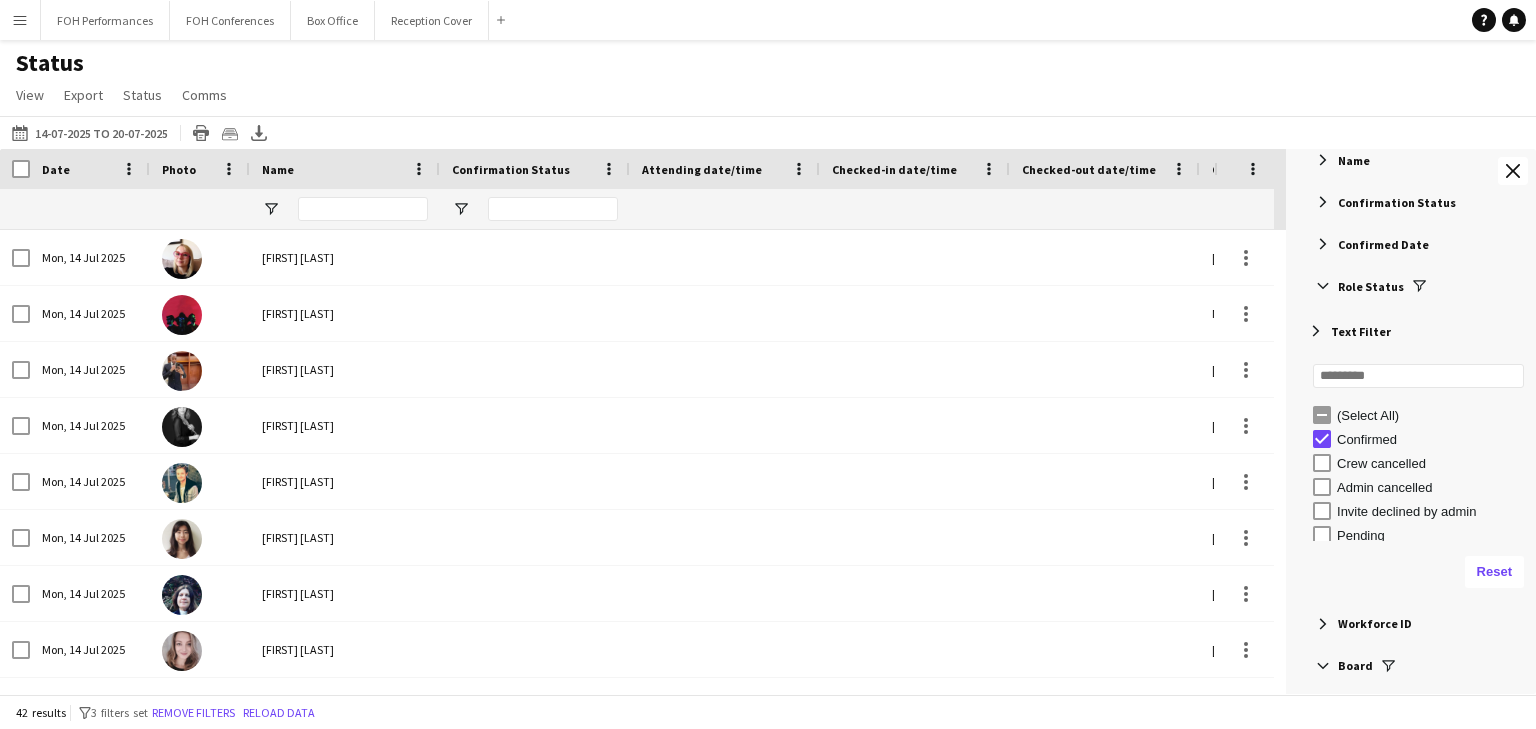 scroll, scrollTop: 0, scrollLeft: 0, axis: both 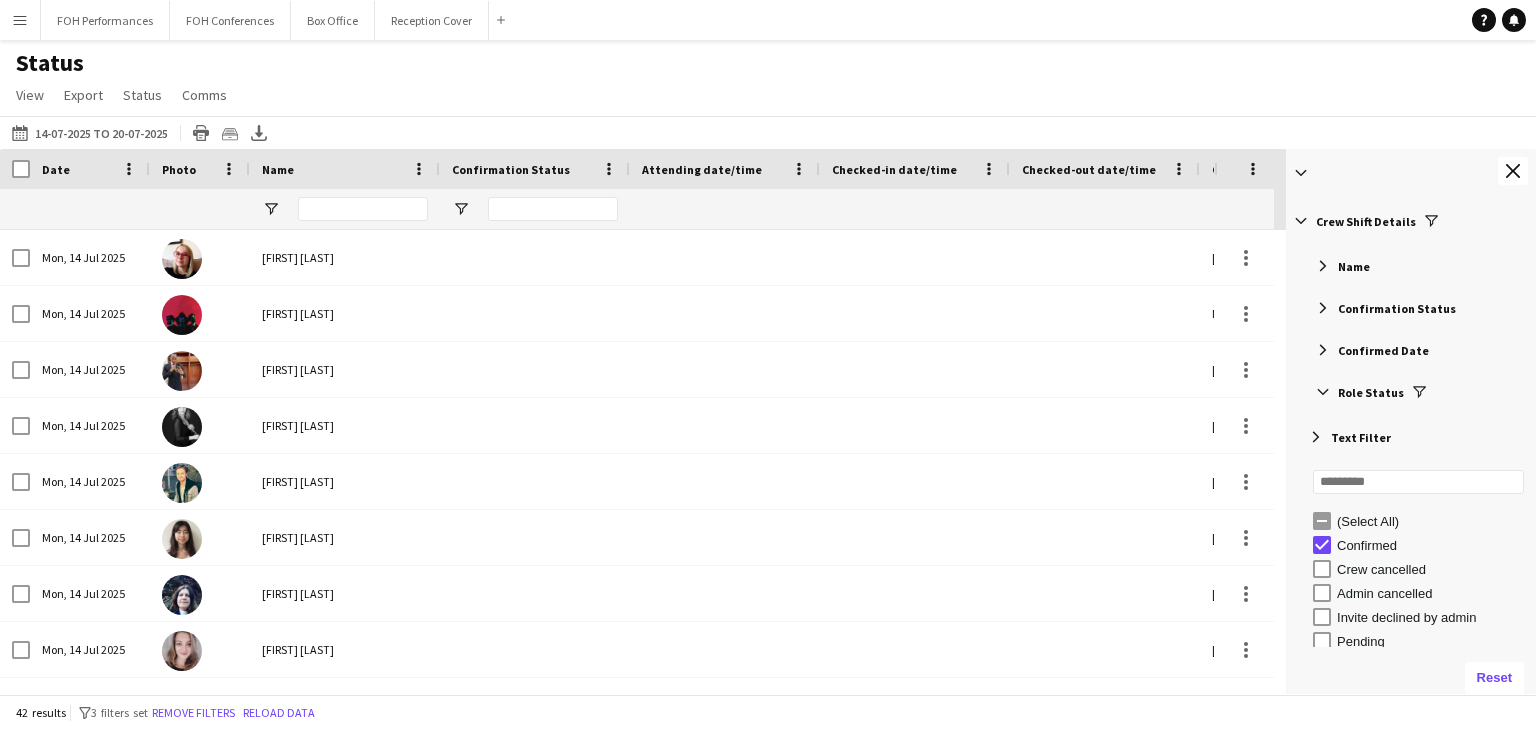 click at bounding box center (1323, 266) 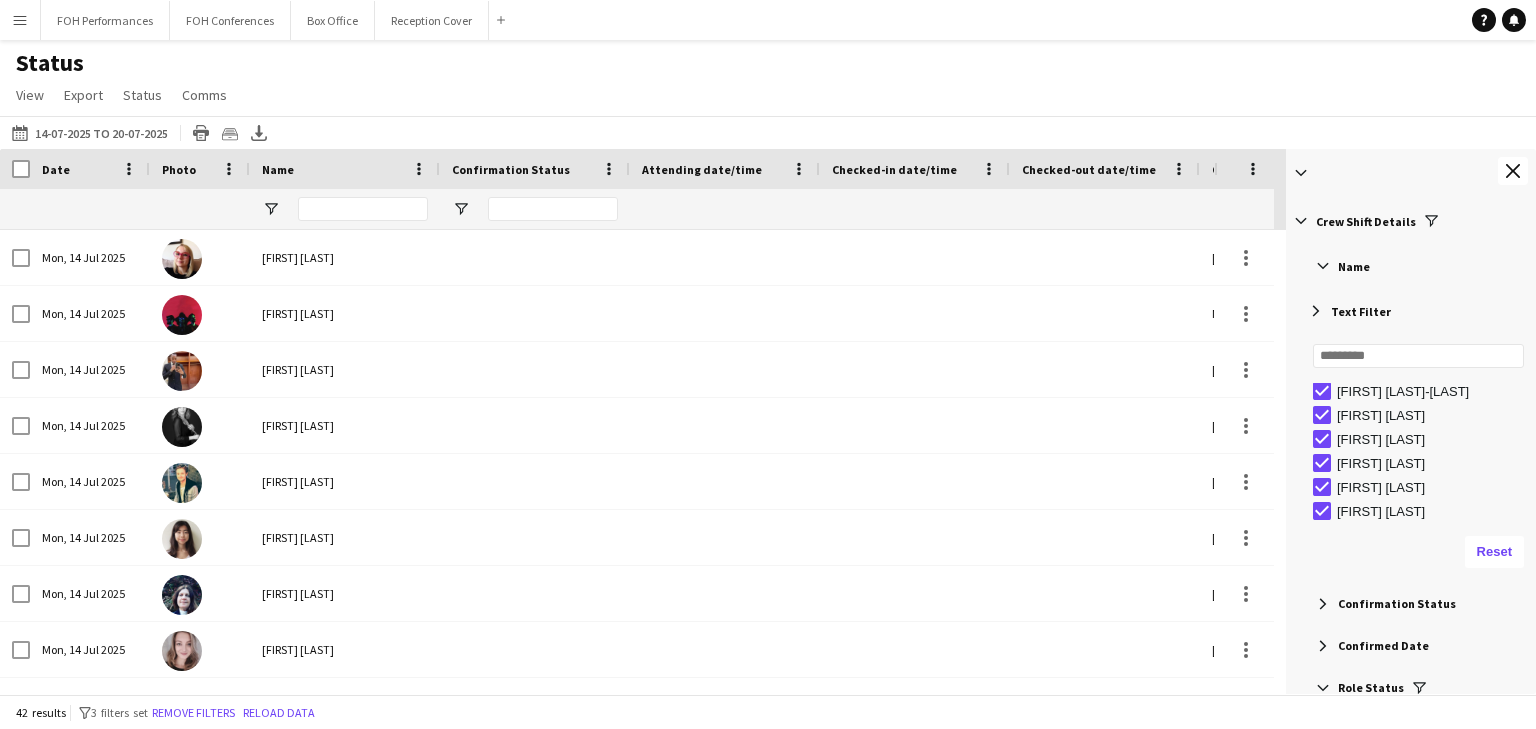 scroll, scrollTop: 437, scrollLeft: 0, axis: vertical 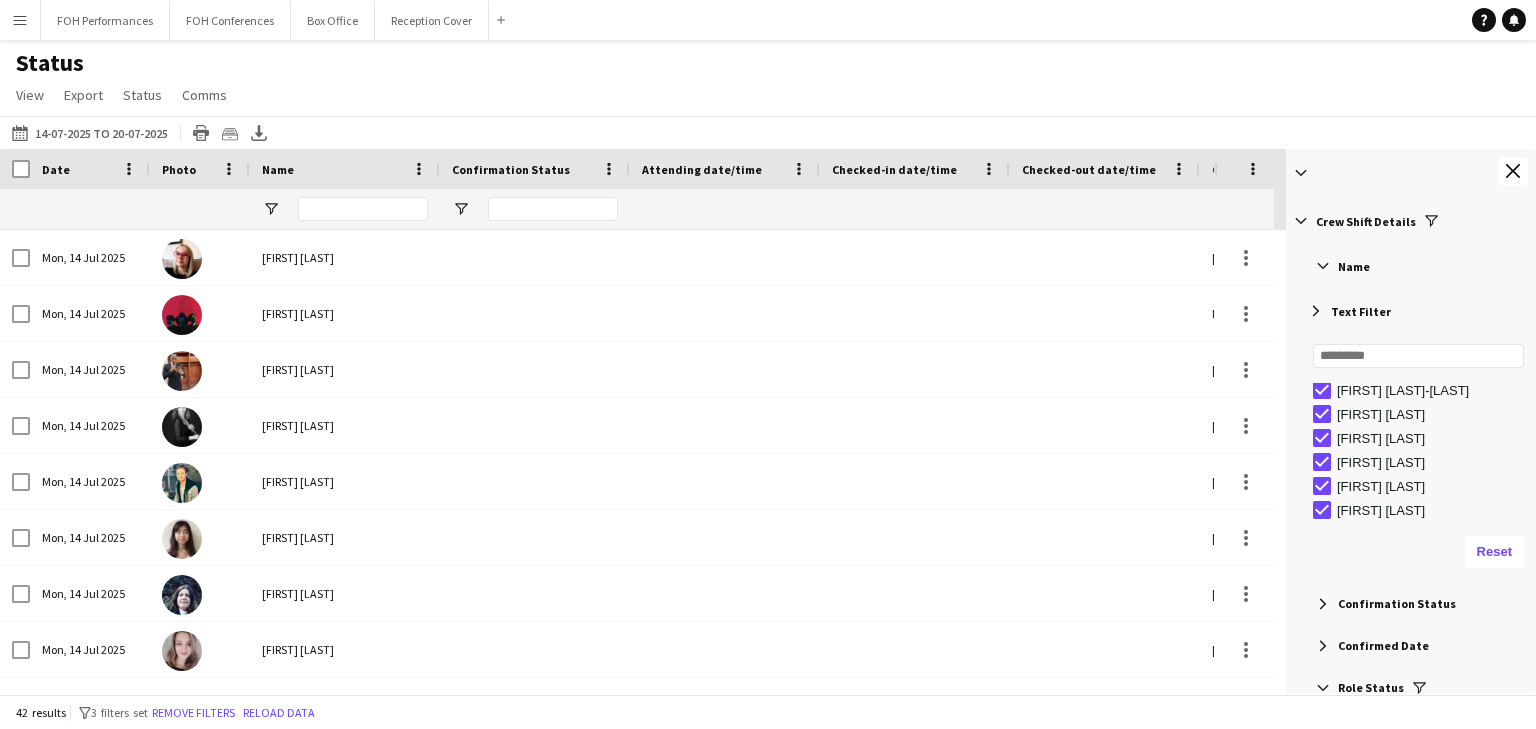 click at bounding box center [1316, 311] 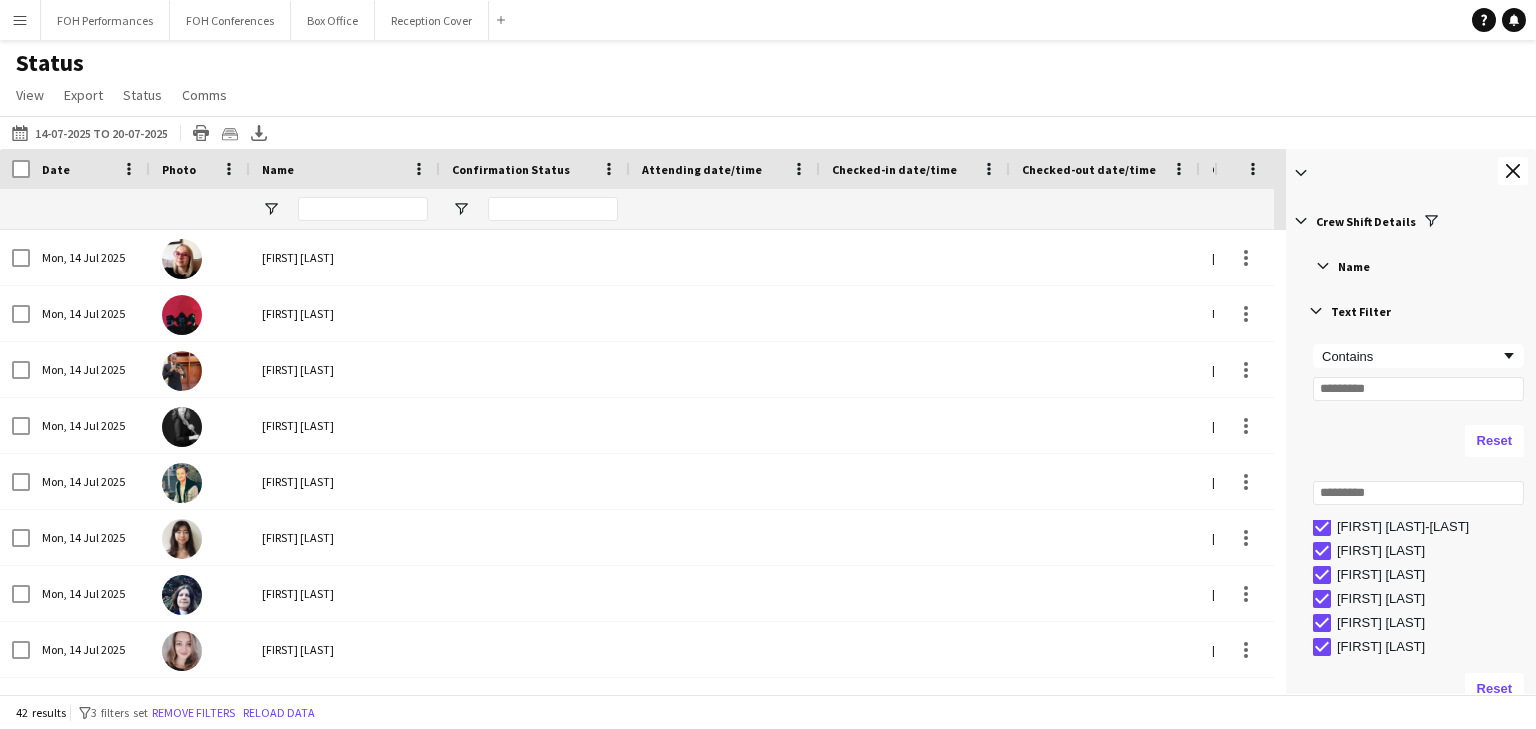 click at bounding box center [1316, 311] 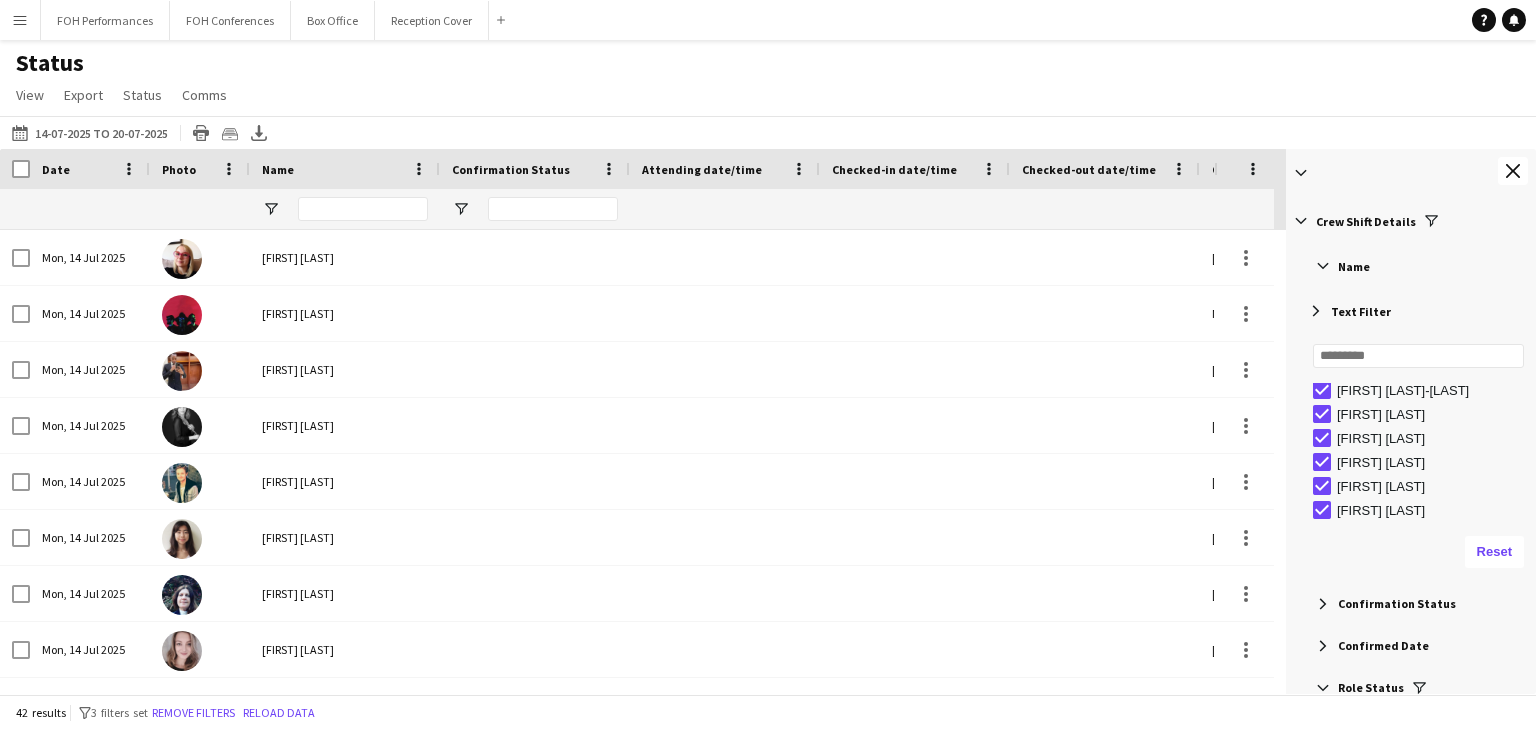 scroll, scrollTop: 213, scrollLeft: 0, axis: vertical 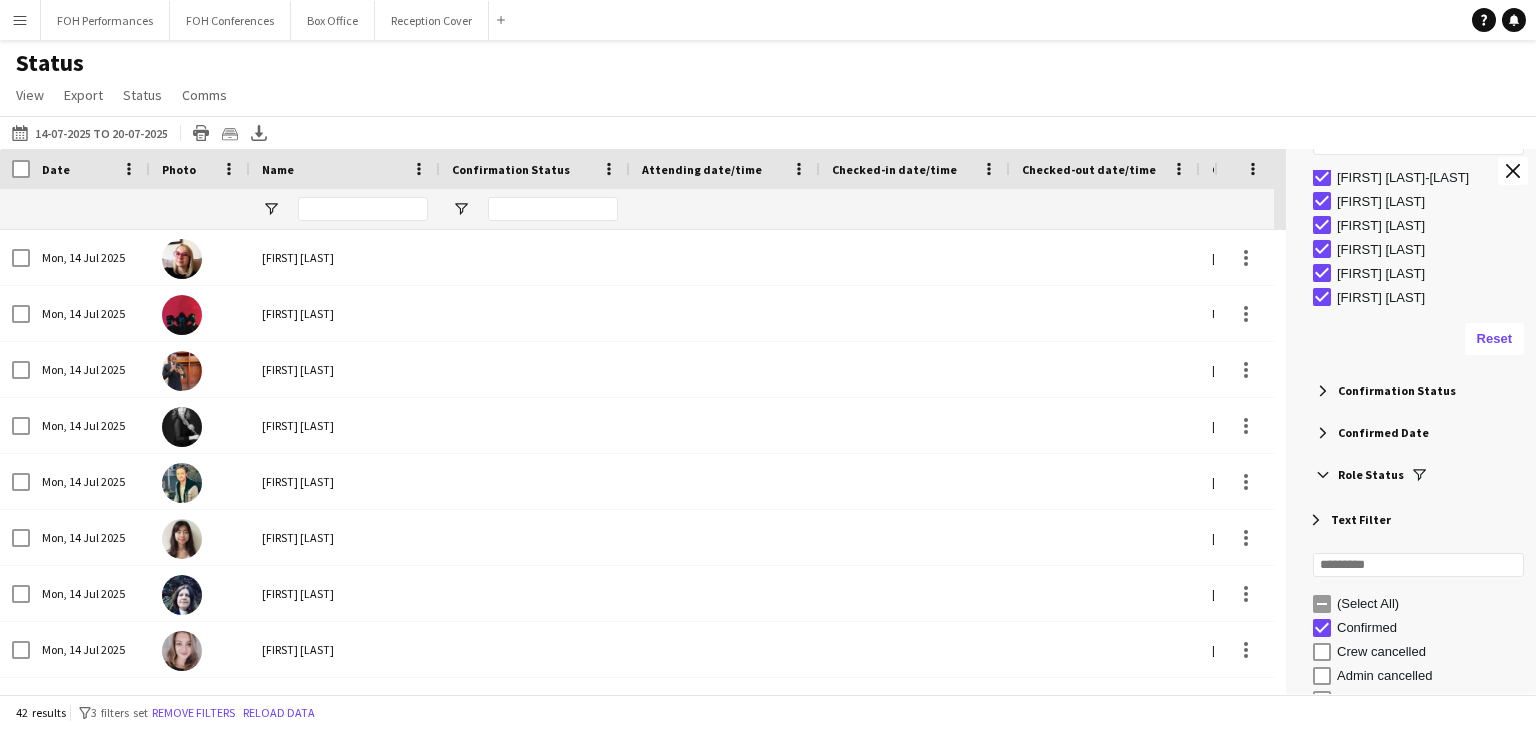 click at bounding box center (1323, 433) 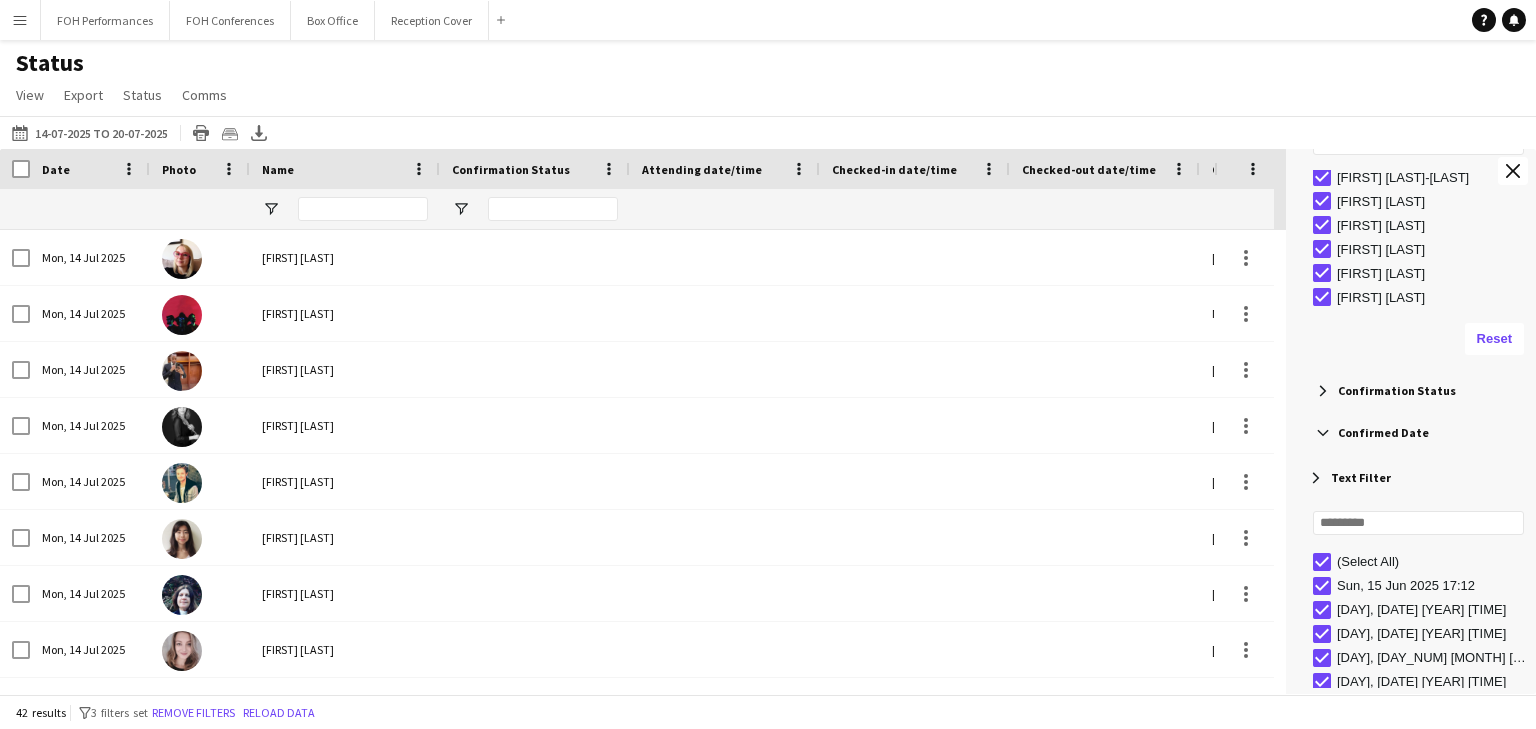 click at bounding box center (1323, 433) 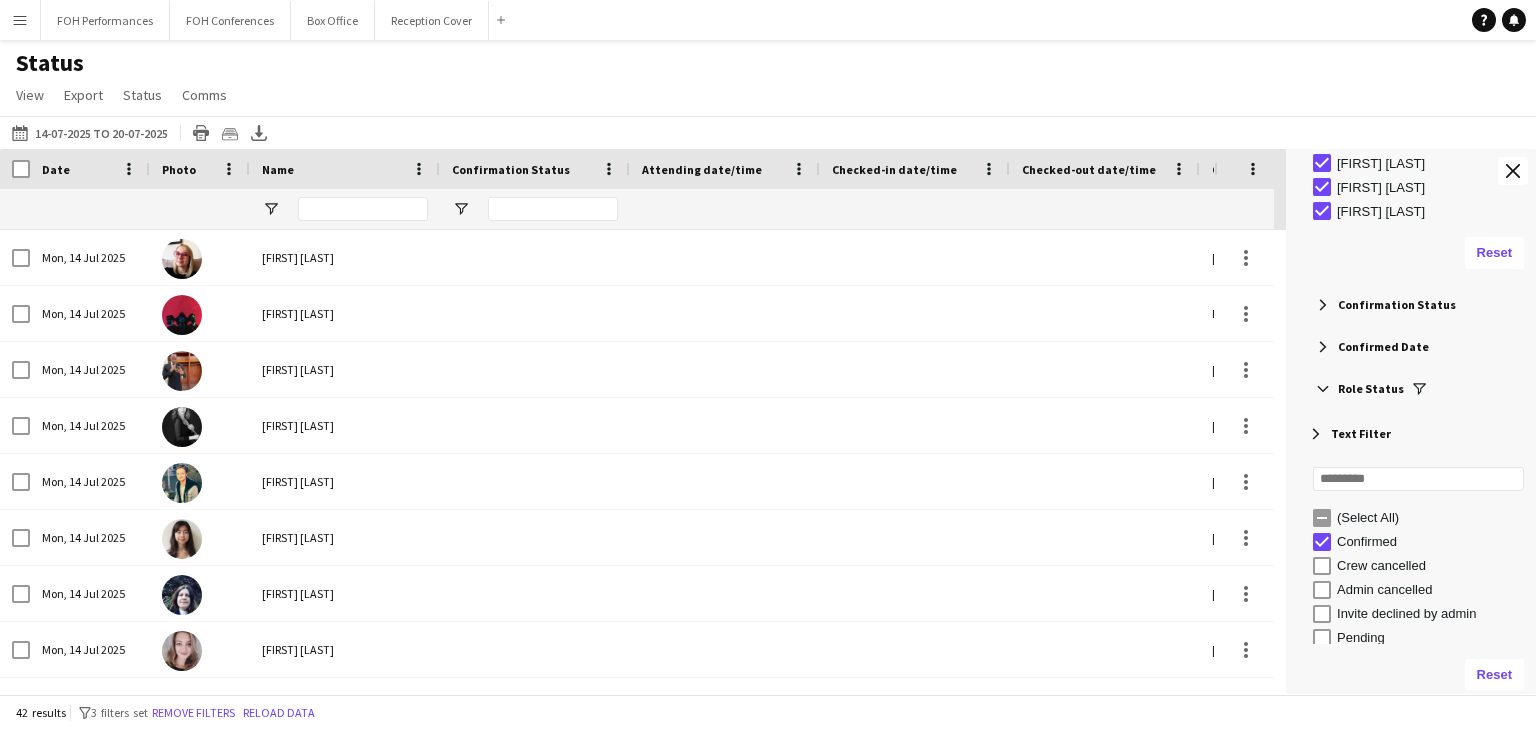 scroll, scrollTop: 426, scrollLeft: 0, axis: vertical 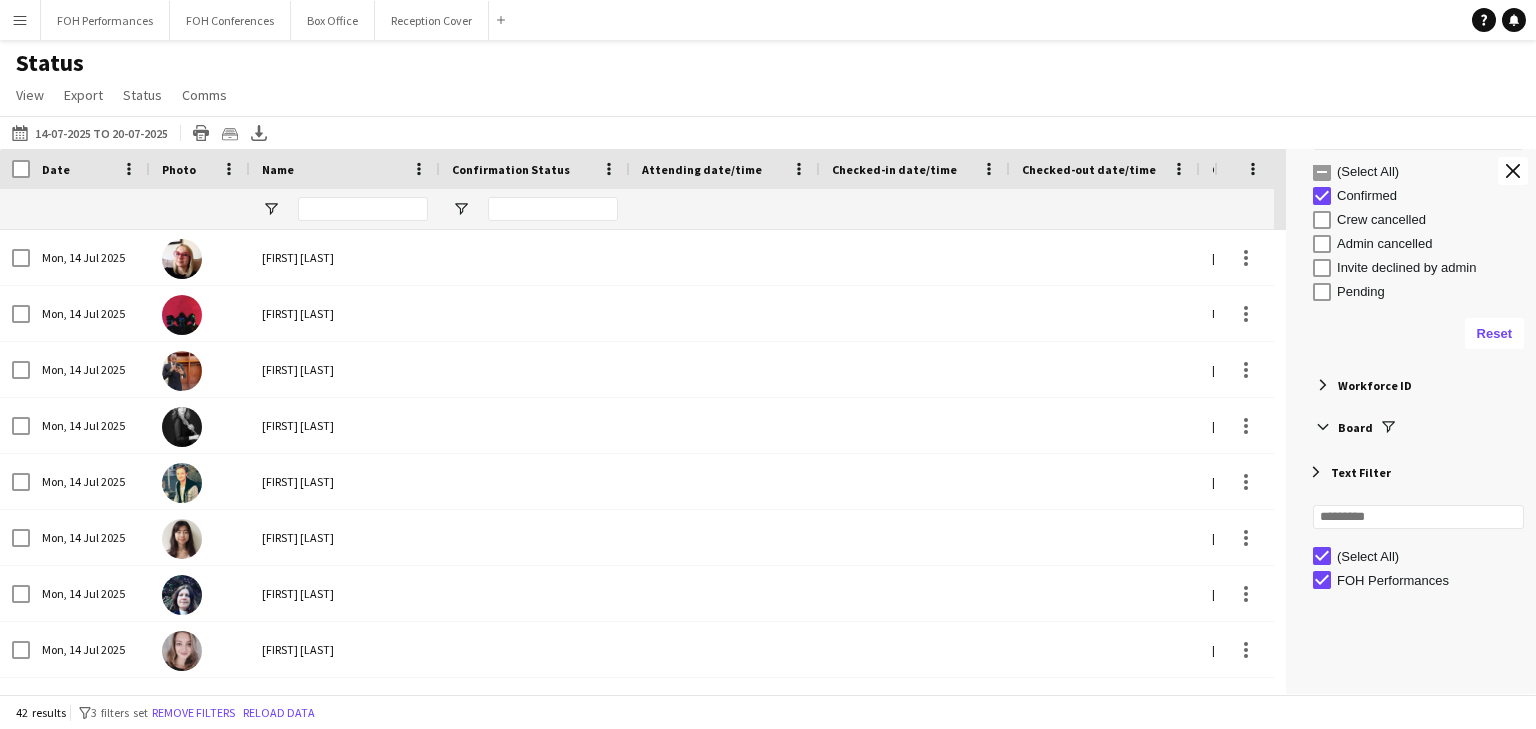 click at bounding box center (1323, 427) 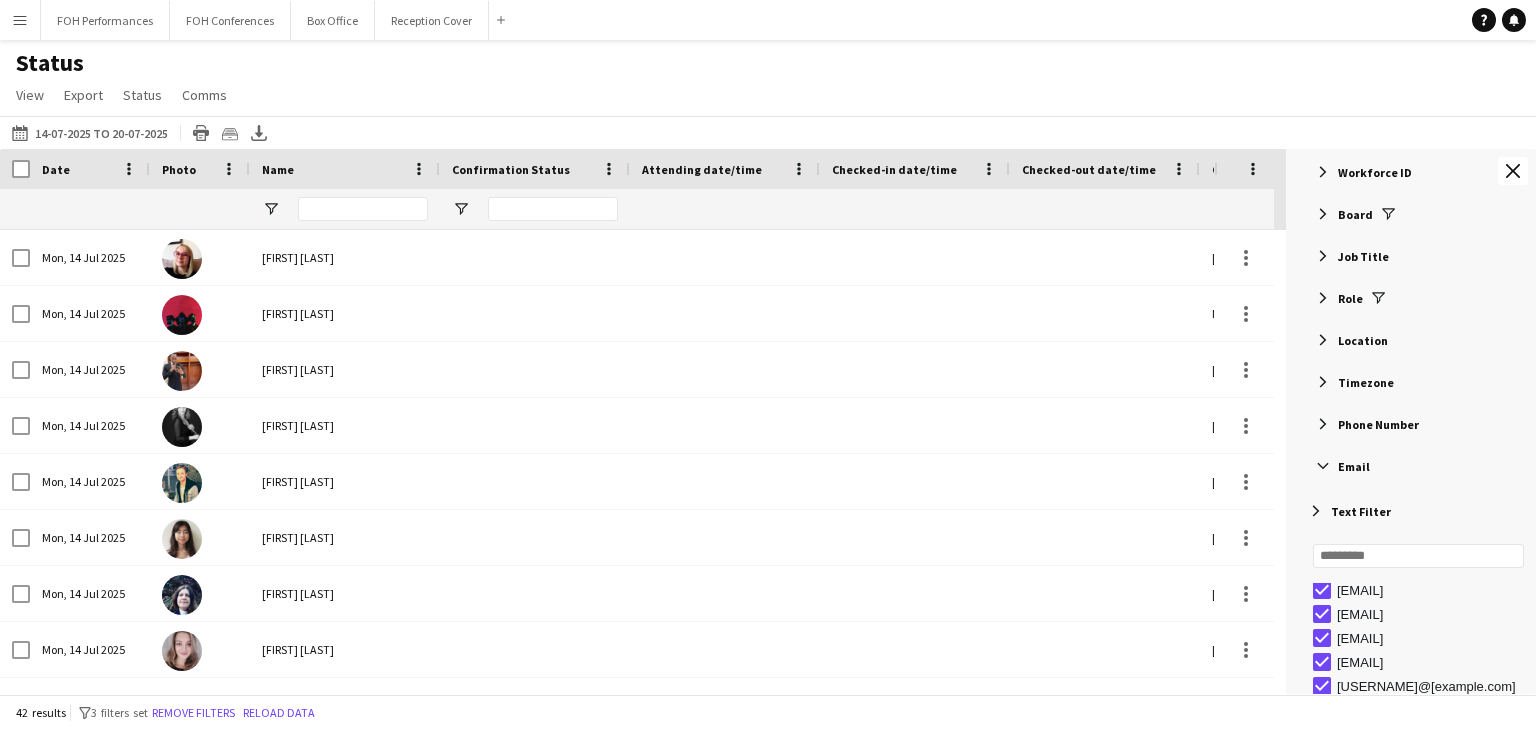 scroll, scrollTop: 746, scrollLeft: 0, axis: vertical 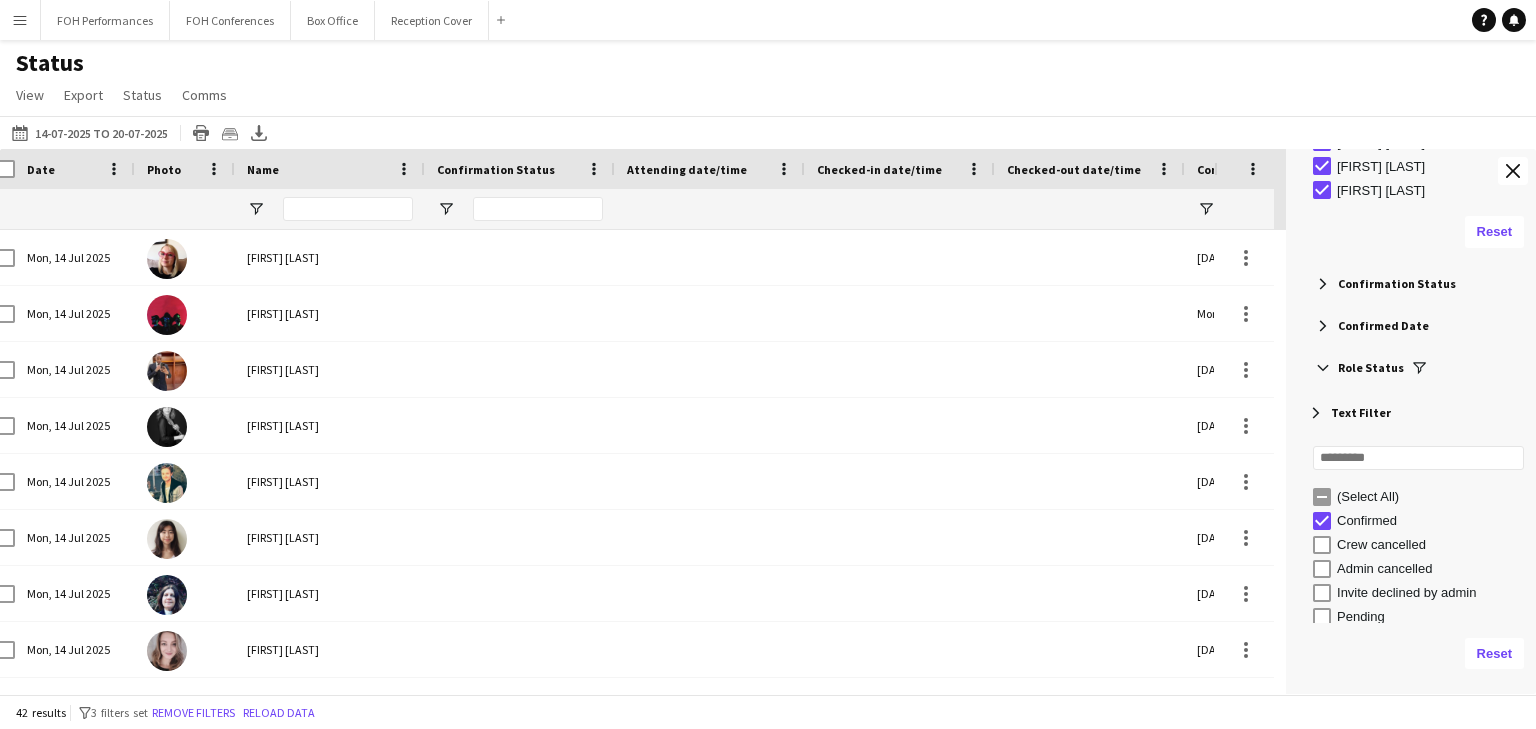 click at bounding box center (1323, 284) 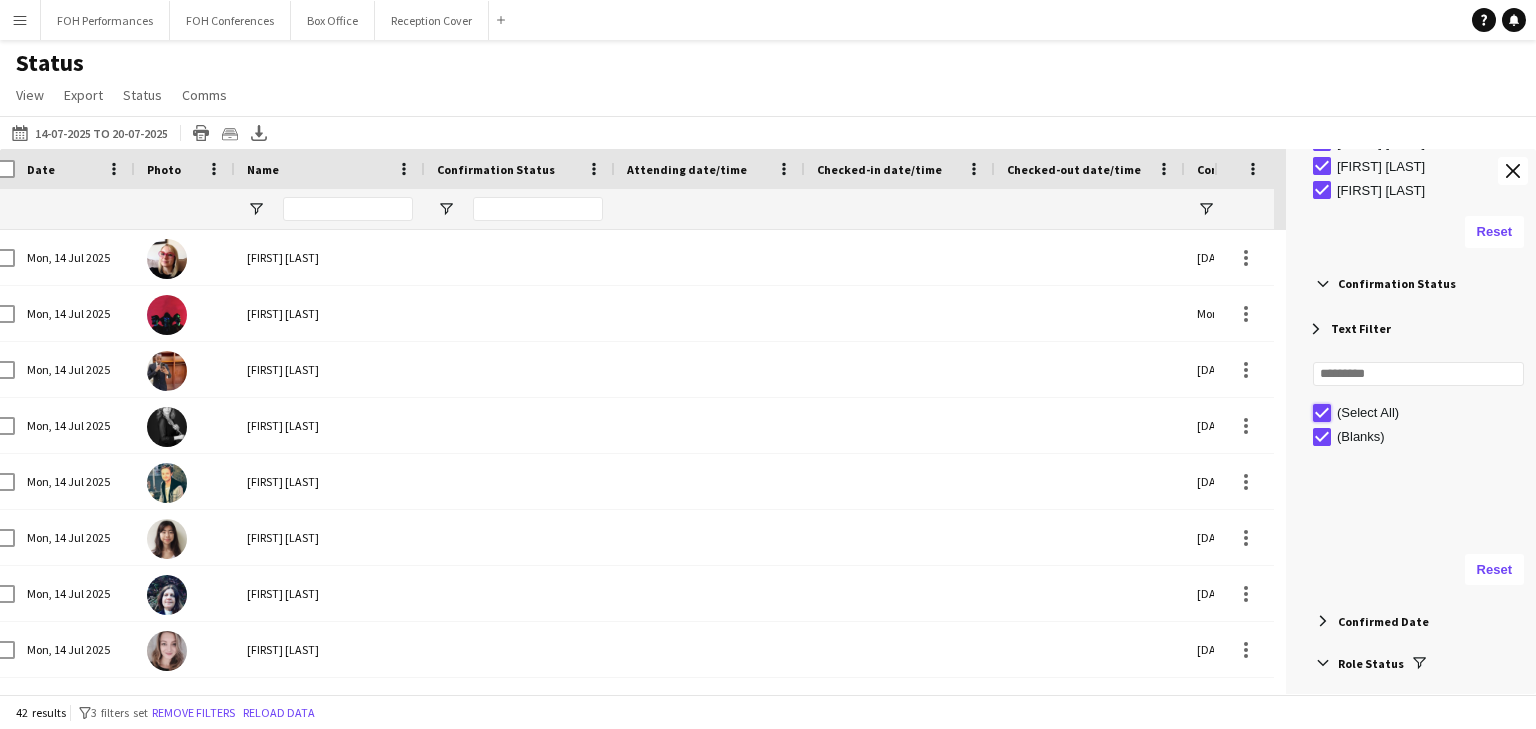 type on "***" 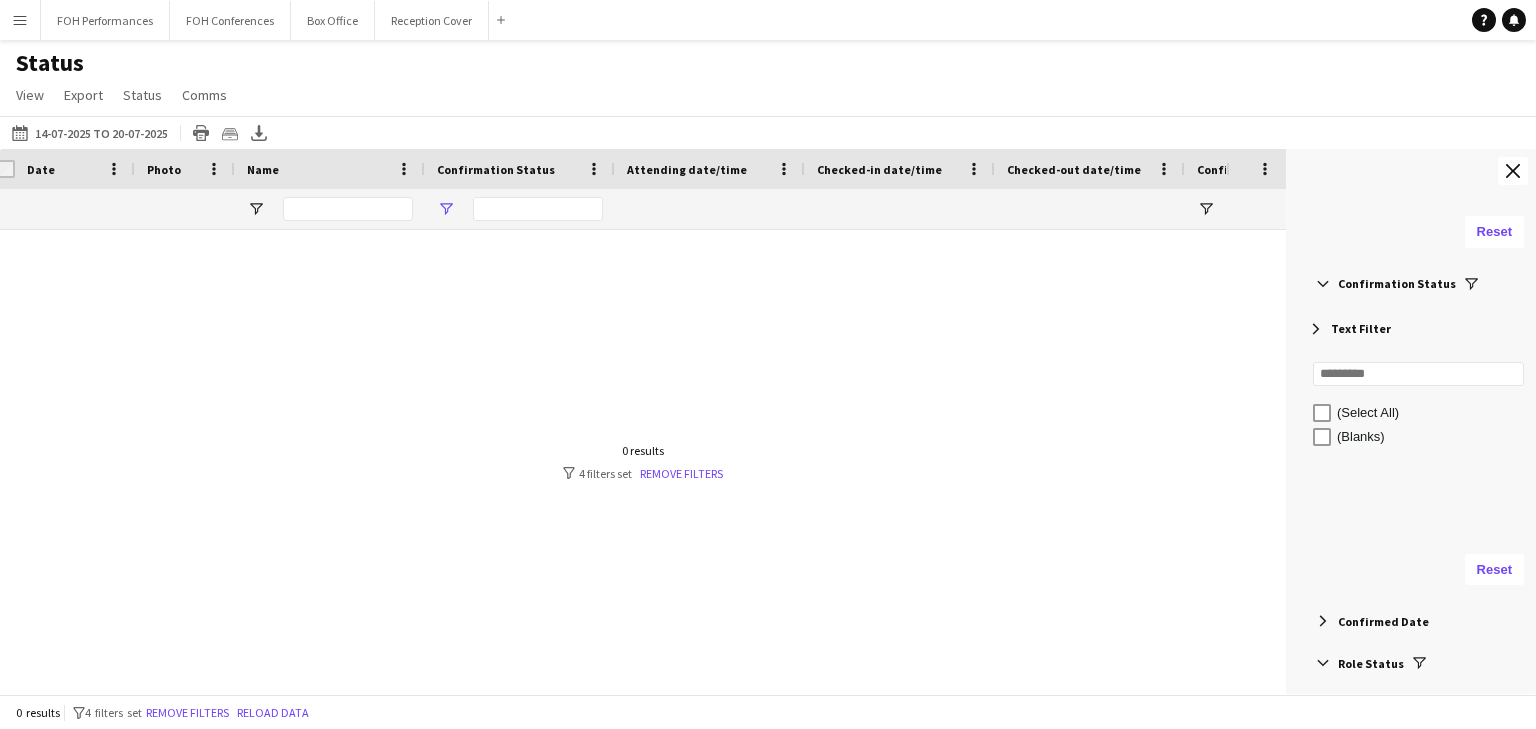 type on "**********" 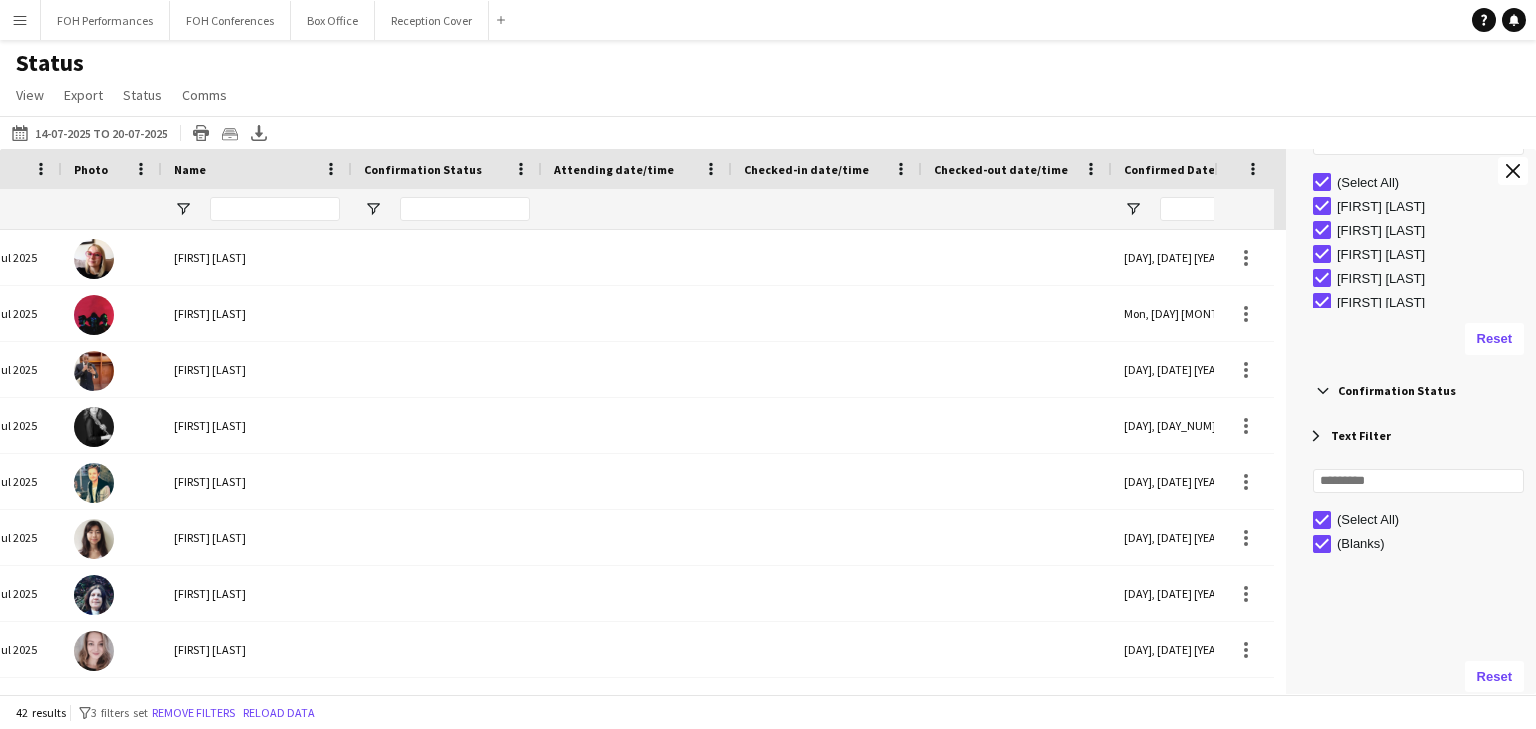 click at bounding box center [1316, 436] 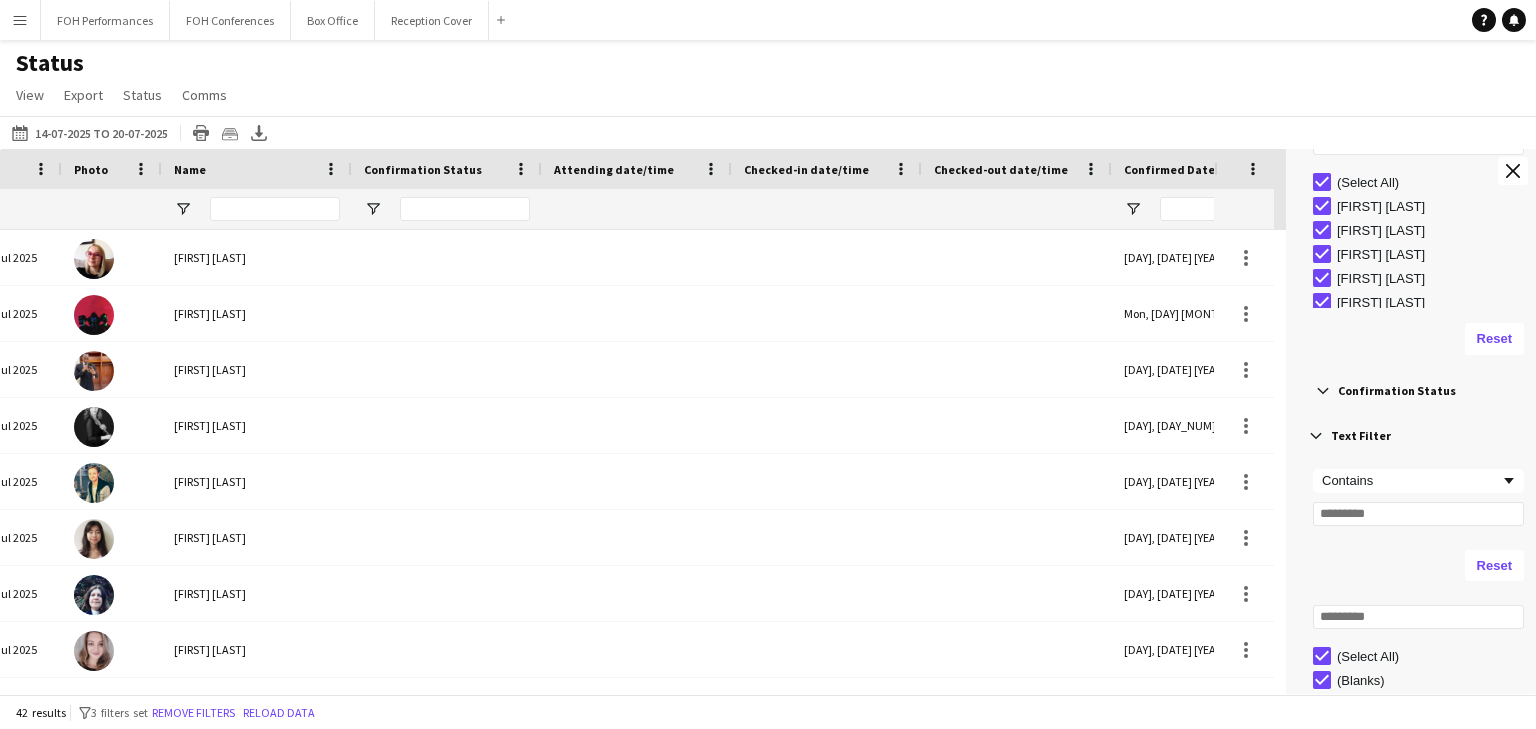 click at bounding box center (1323, 391) 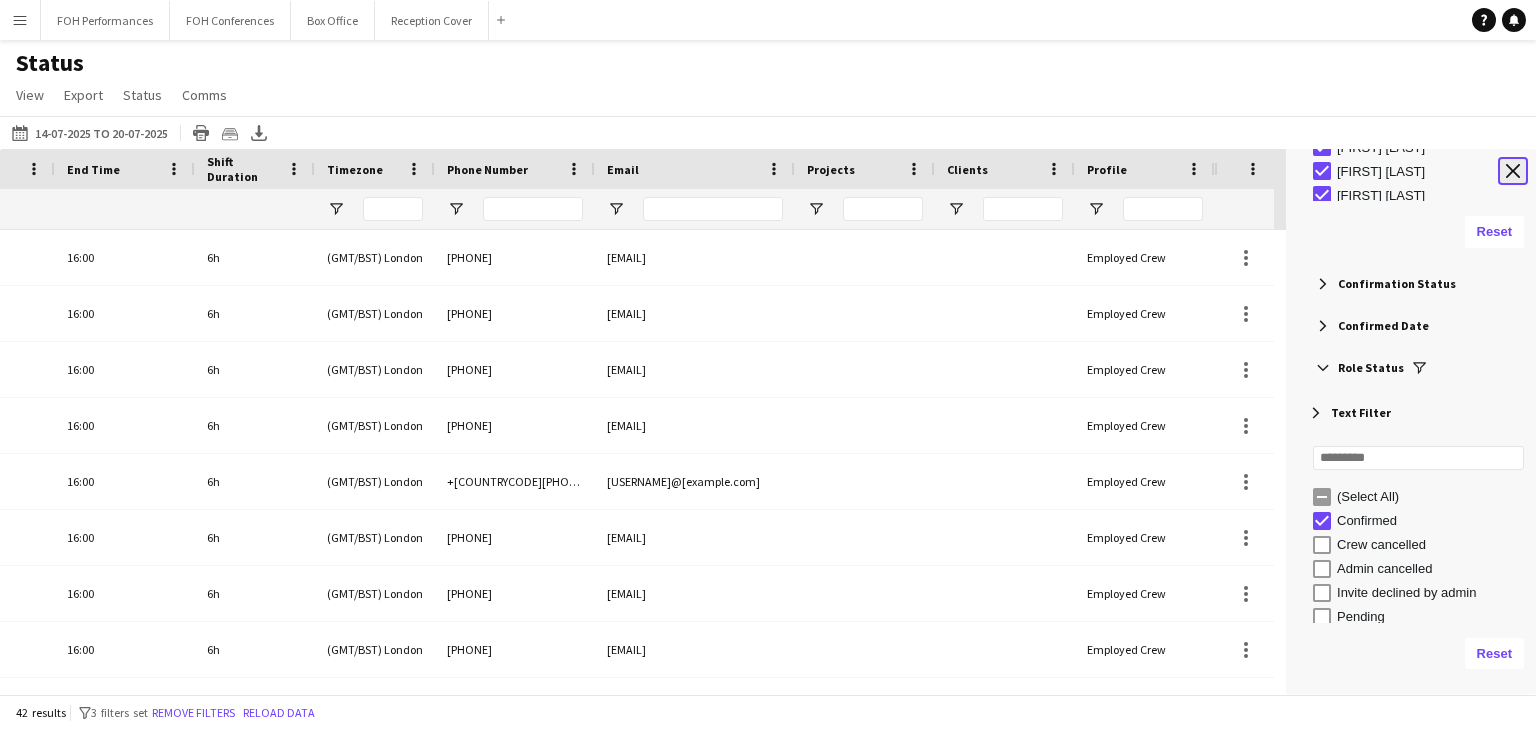 click on "Close tool panel" 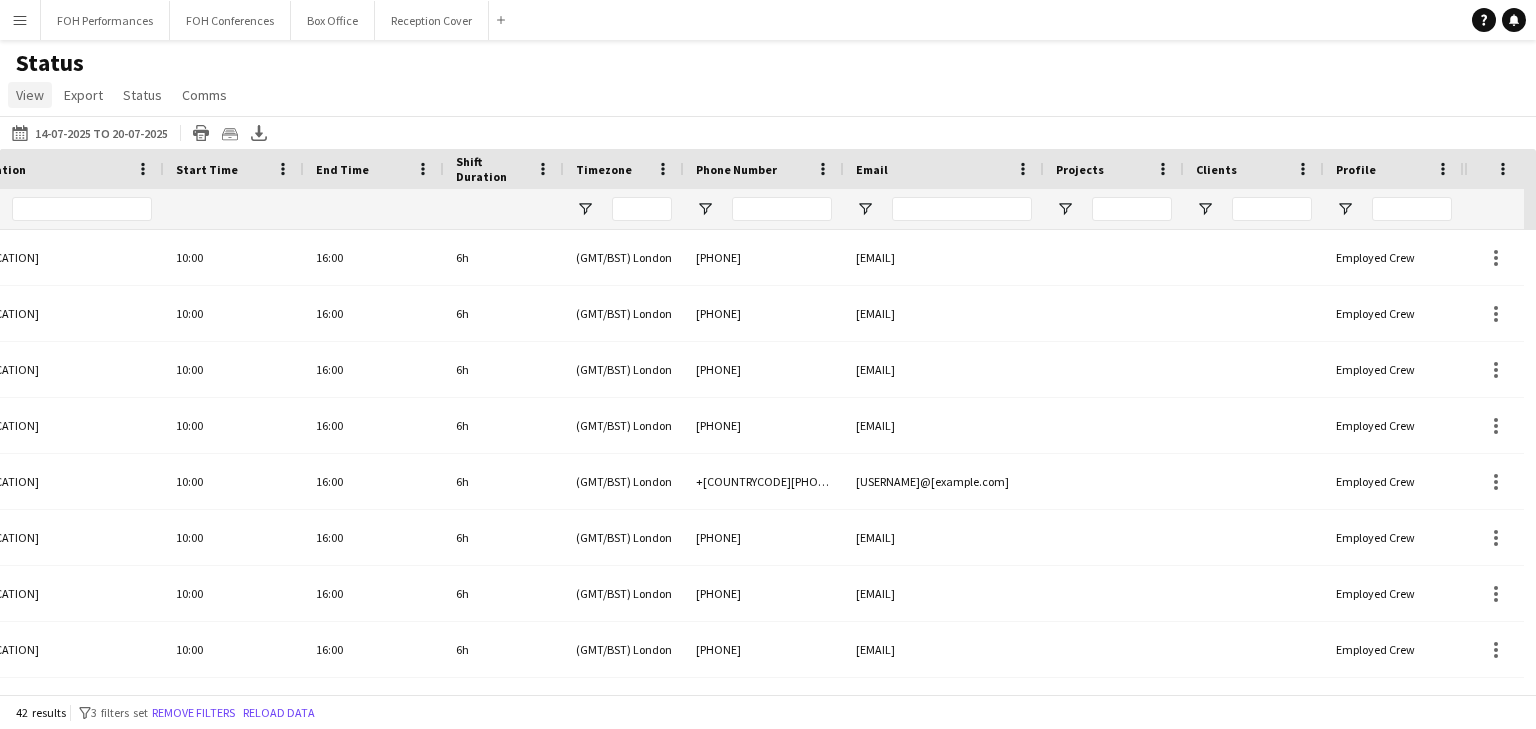 click on "View" 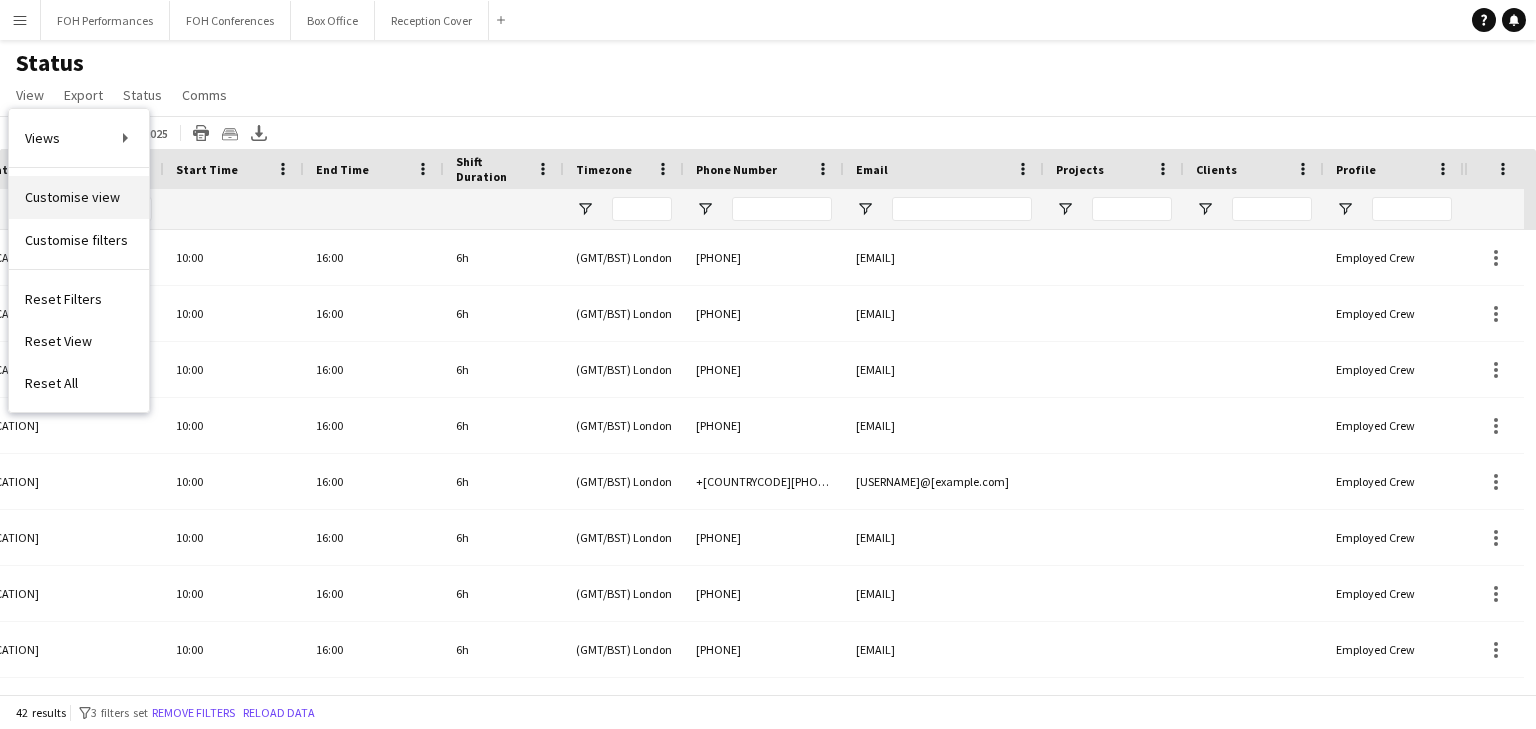 click on "Customise view" at bounding box center [79, 197] 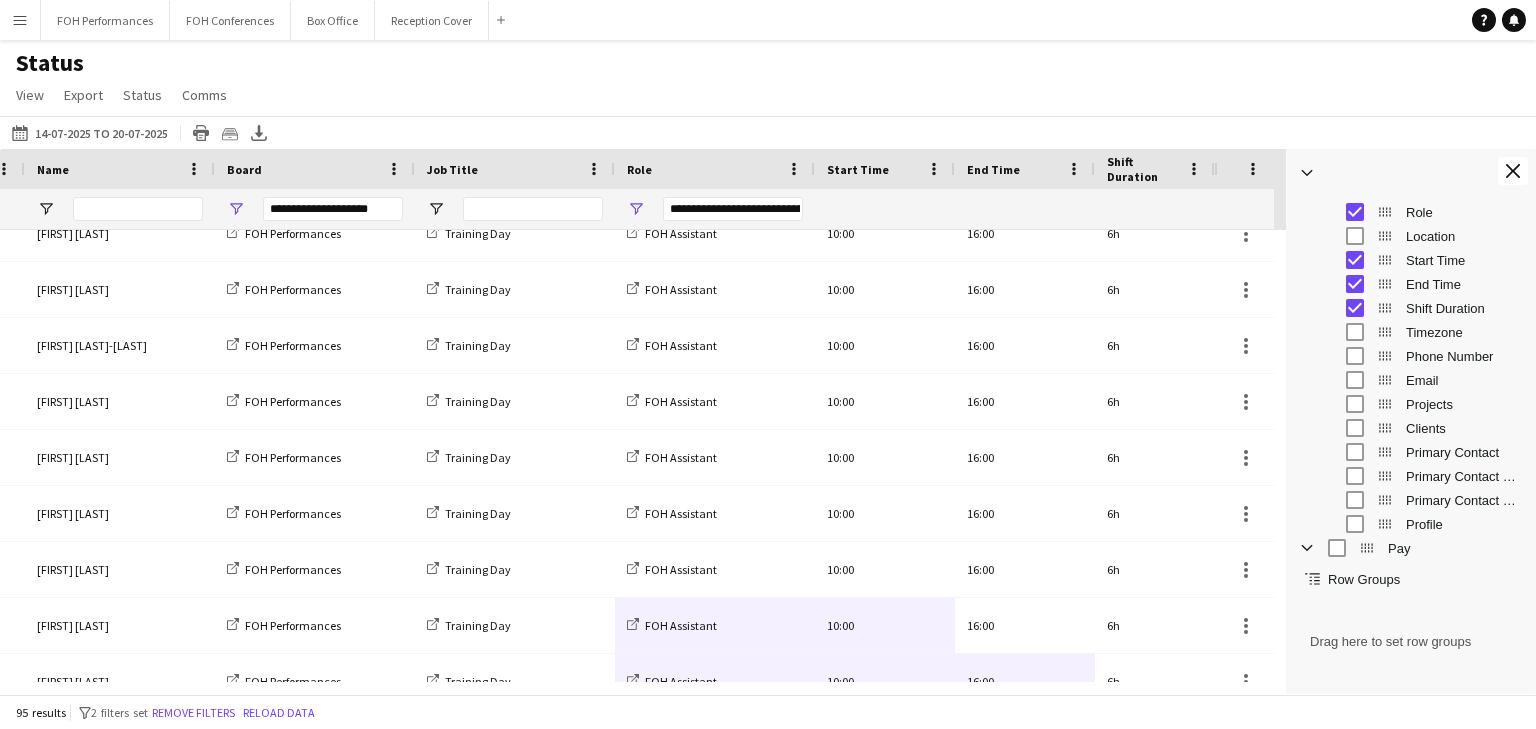 drag, startPoint x: 1020, startPoint y: 680, endPoint x: 676, endPoint y: 661, distance: 344.52432 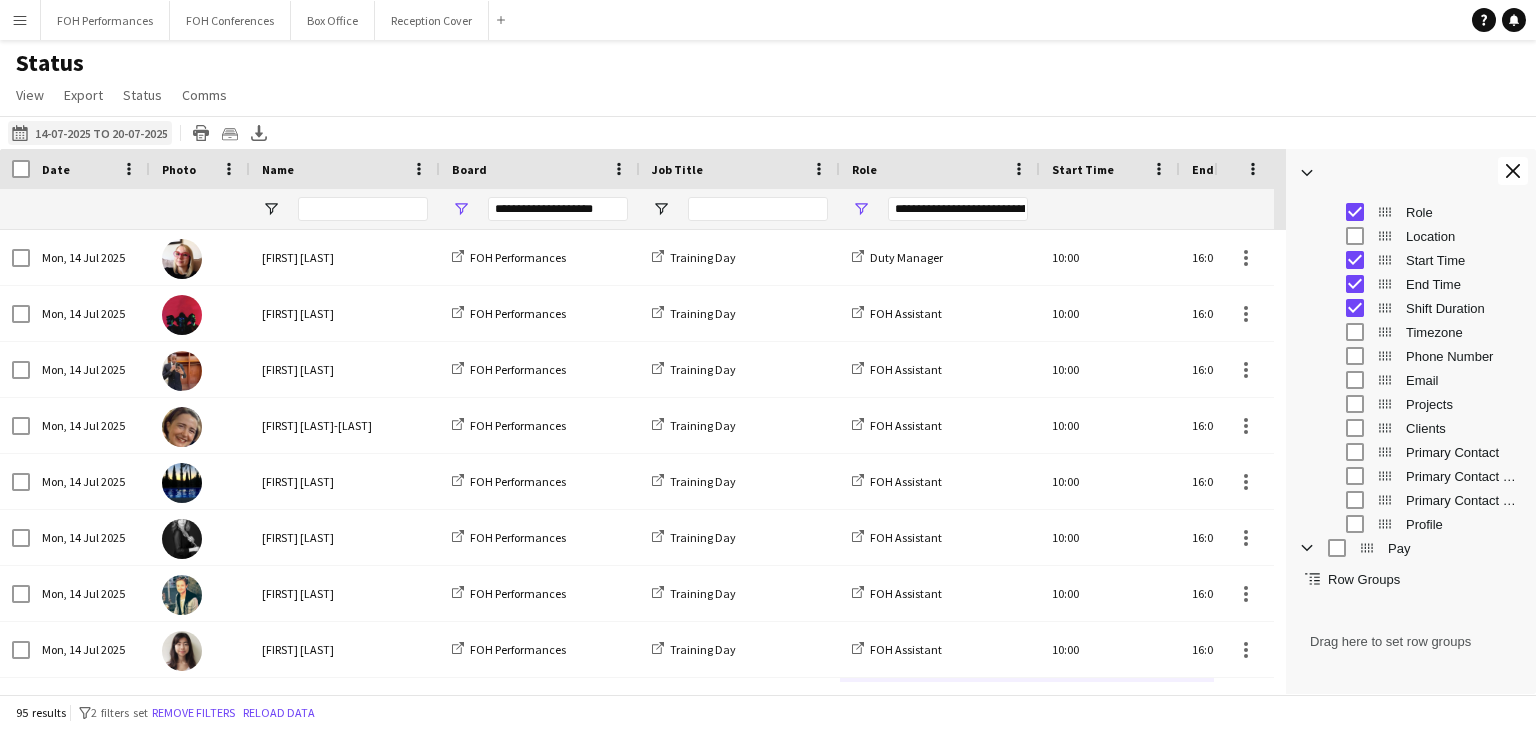 click on "[DATE]-[DATE] [YEAR] to [DATE]-[DATE] [YEAR]
[DATE]-[DATE] [YEAR] to [DATE]-[DATE] [YEAR]" 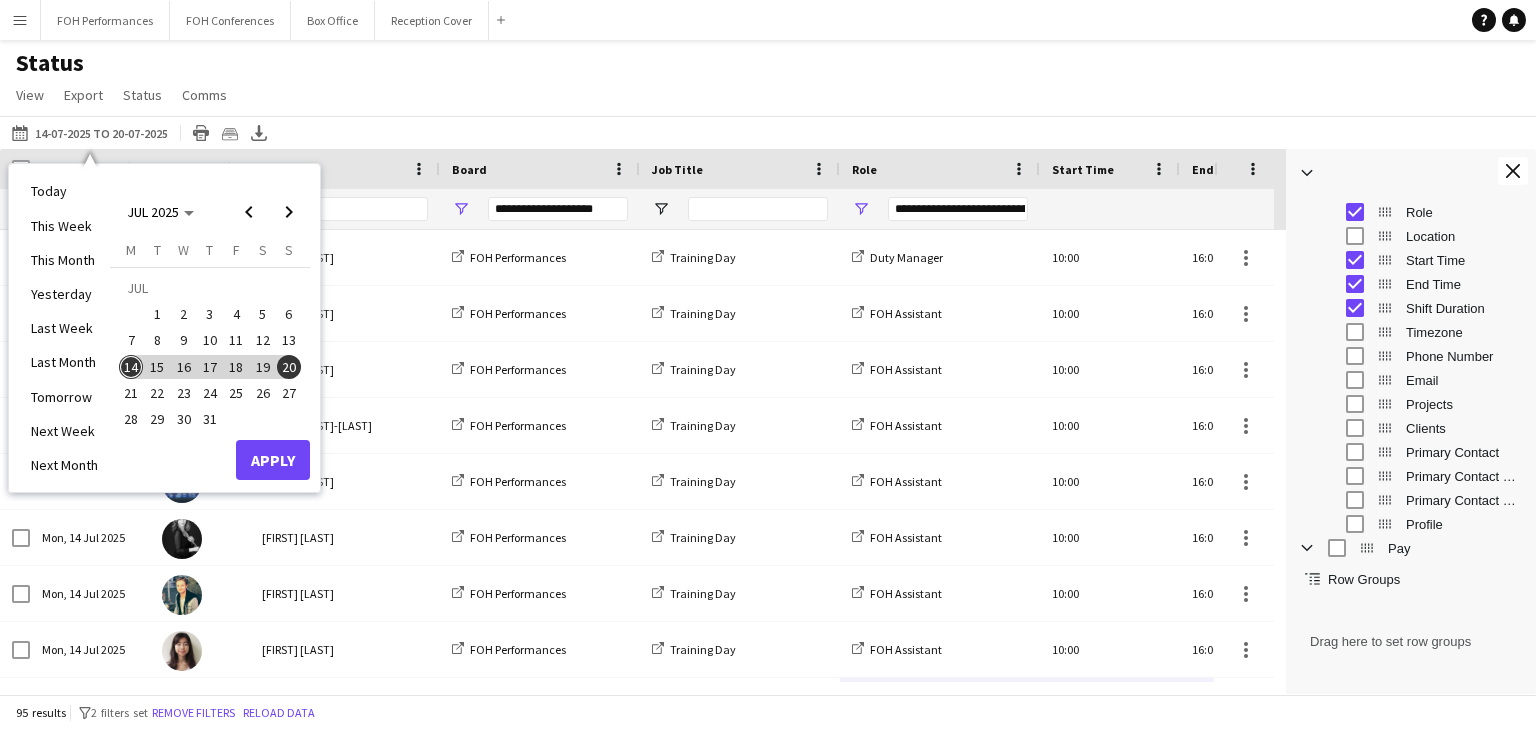 click on "14" at bounding box center (131, 367) 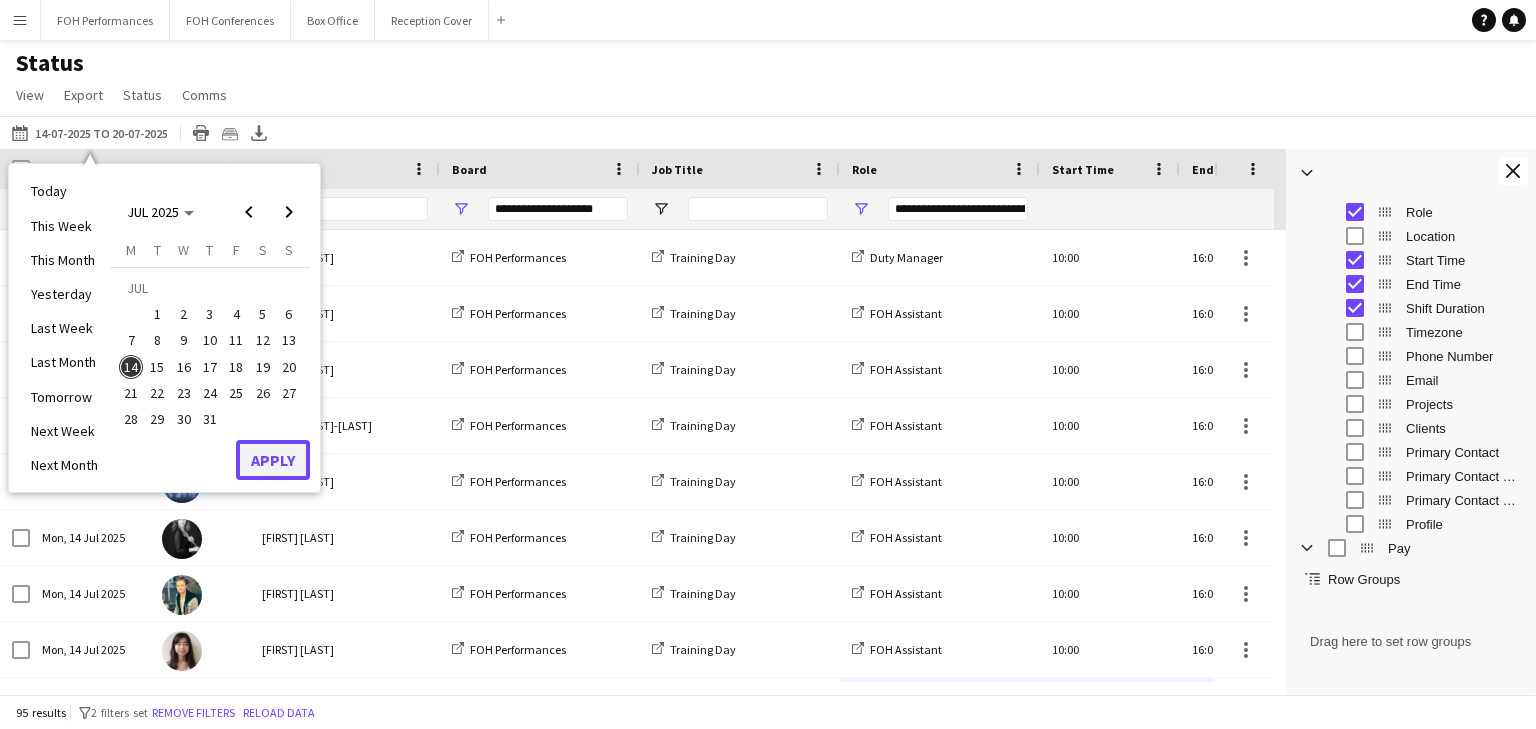 click on "Apply" at bounding box center [273, 460] 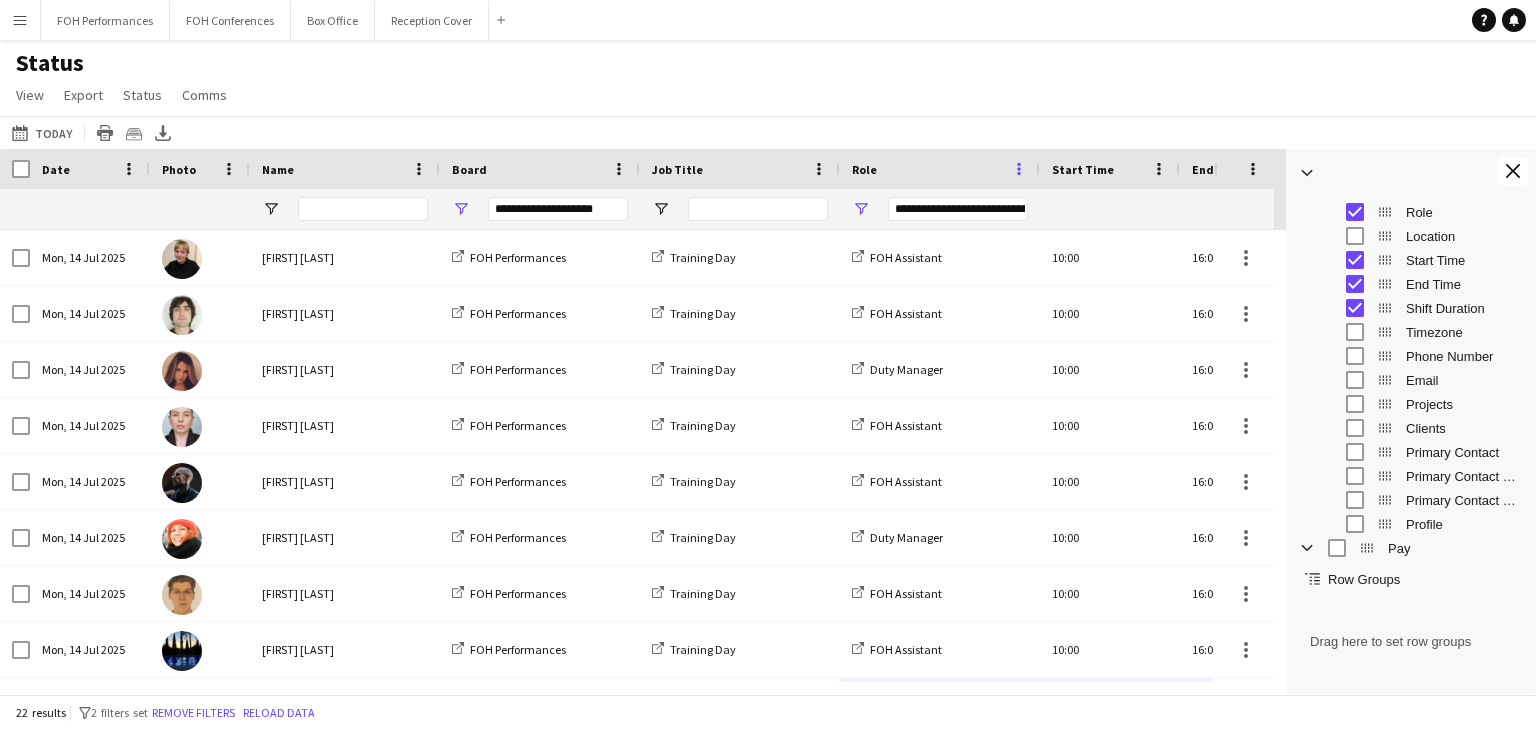click at bounding box center [1019, 169] 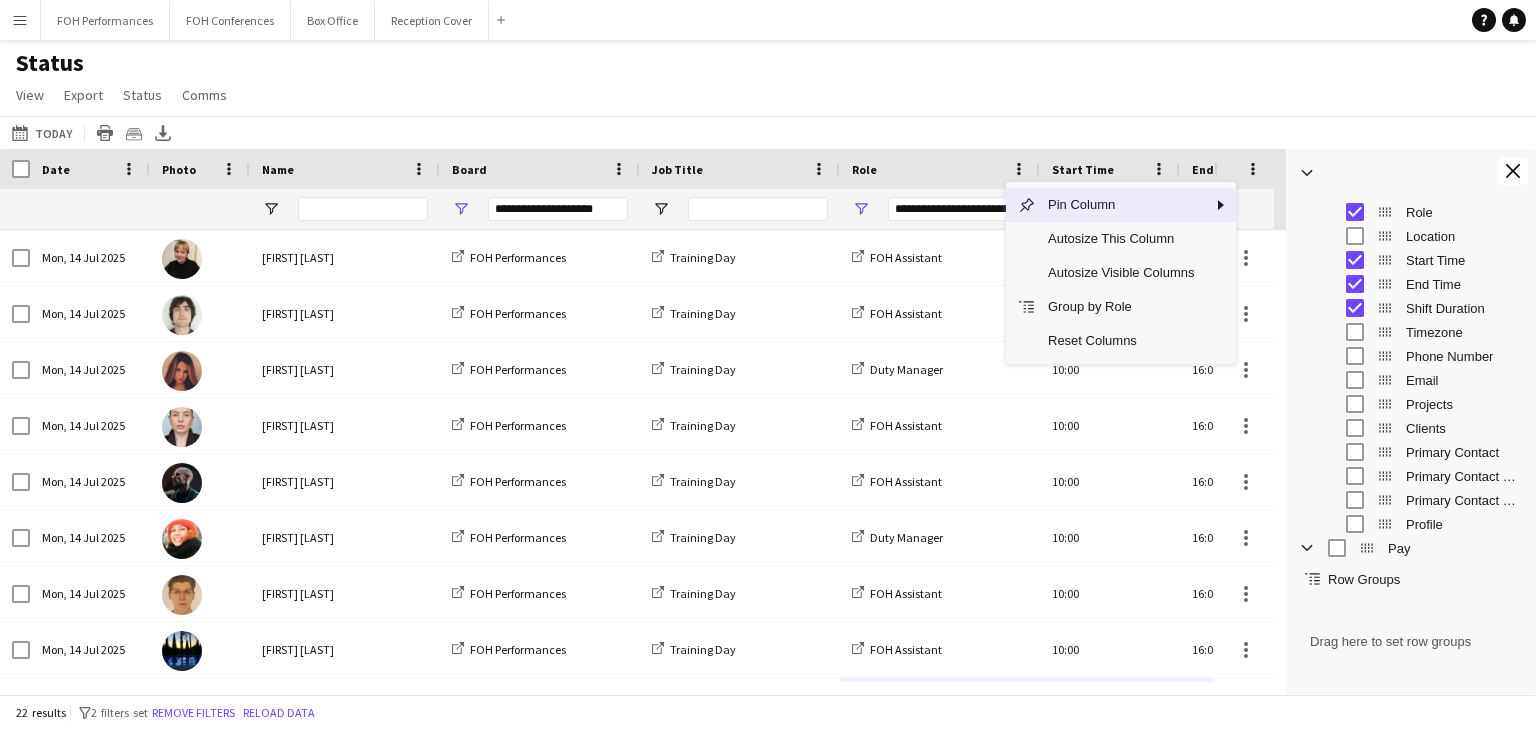 click on "Role" at bounding box center (928, 169) 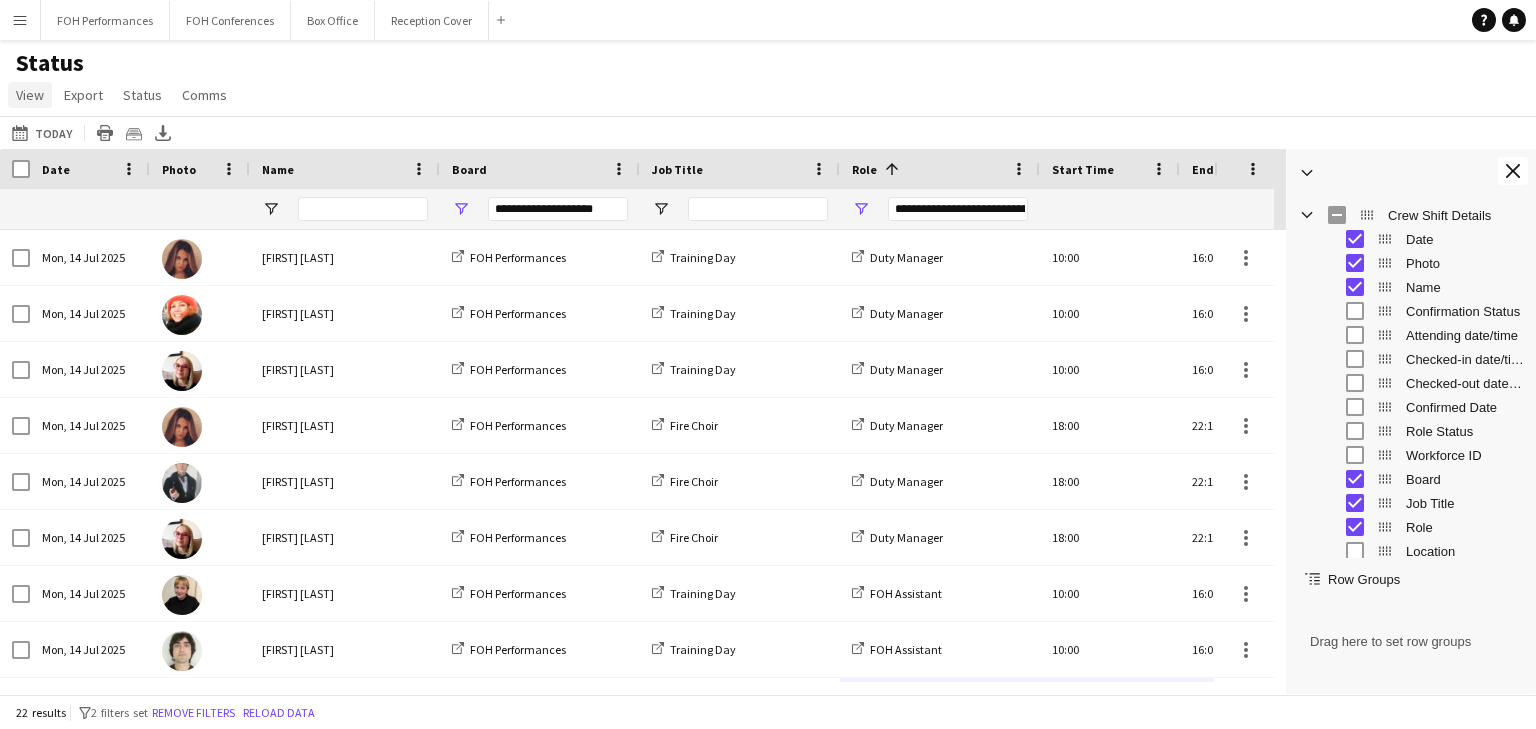 click on "View" 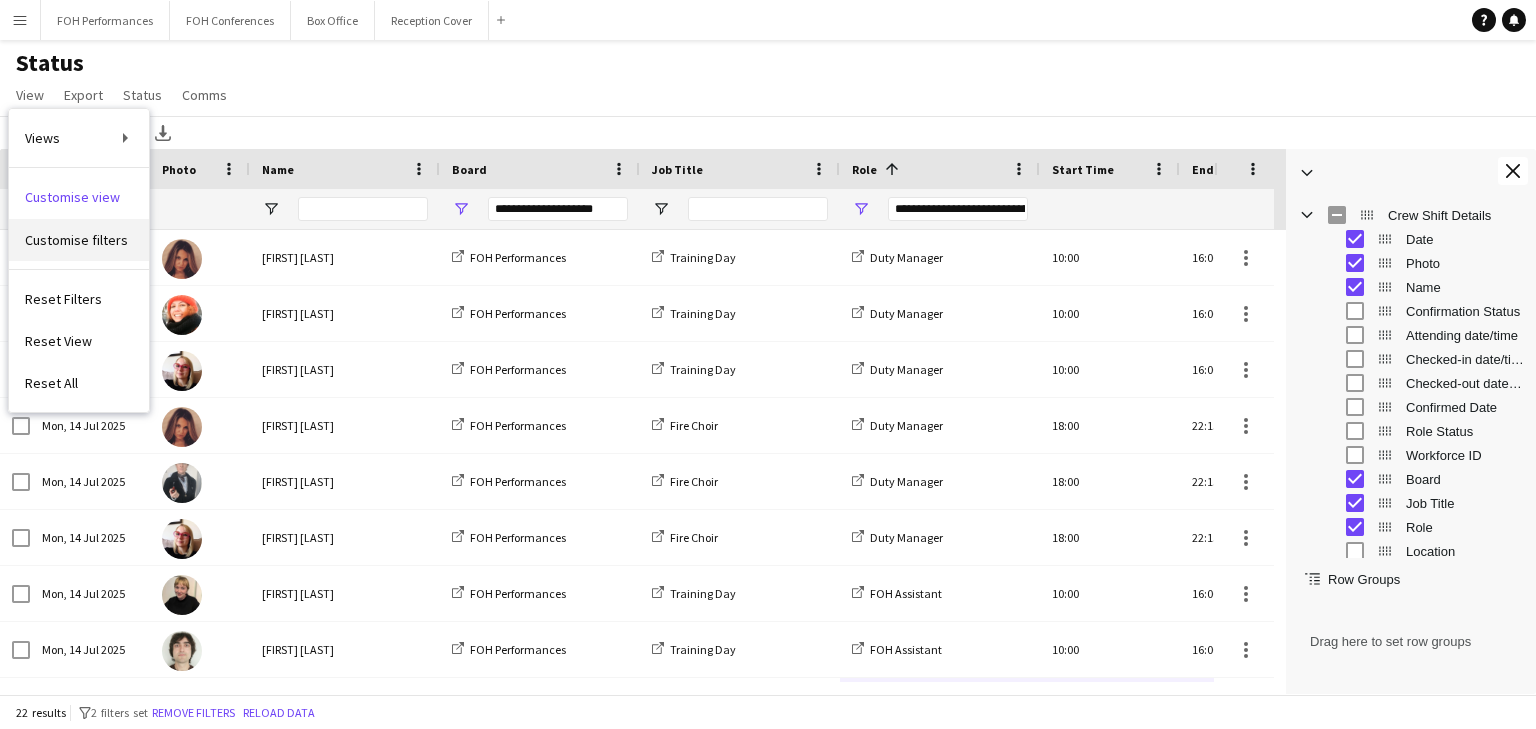click on "Customise filters" at bounding box center [76, 240] 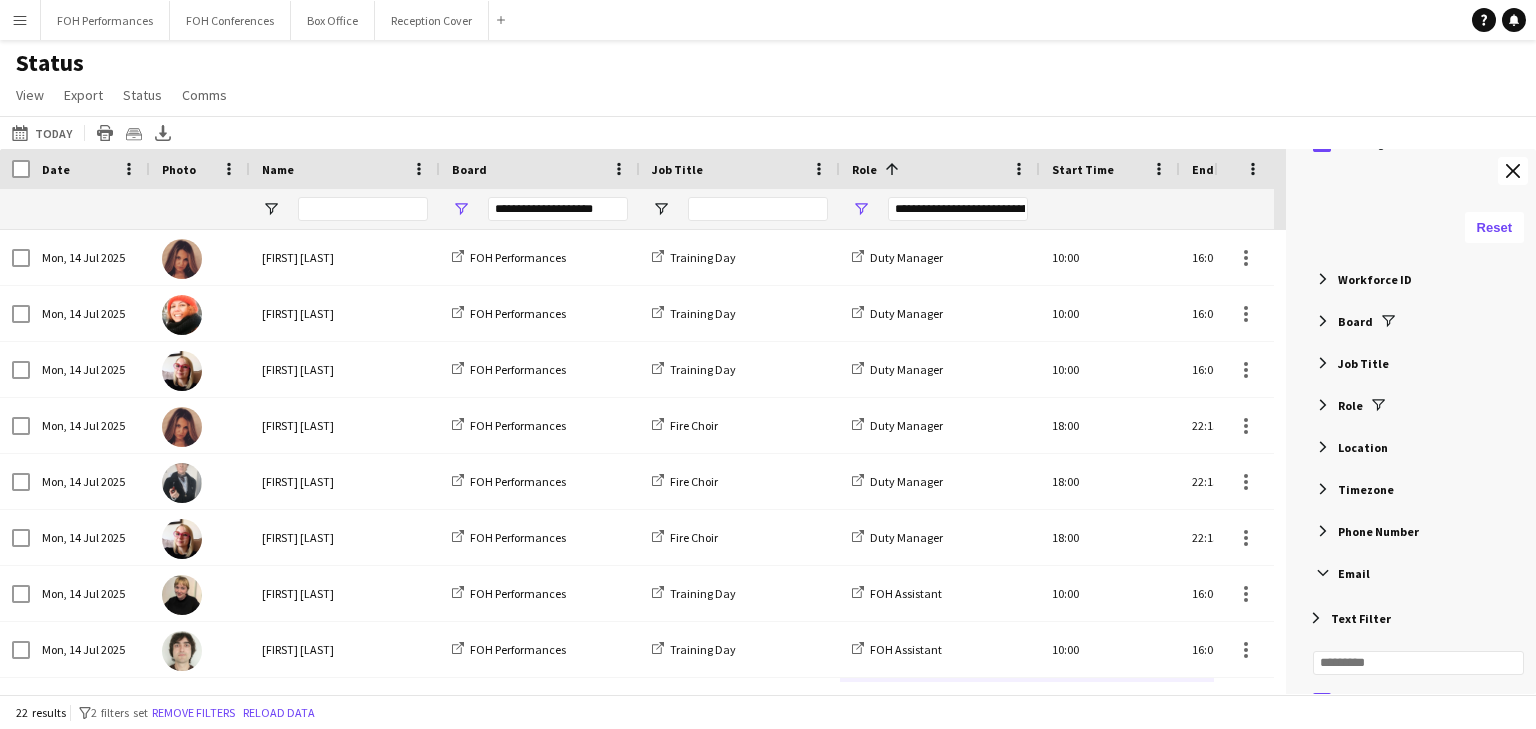 click at bounding box center (1323, 363) 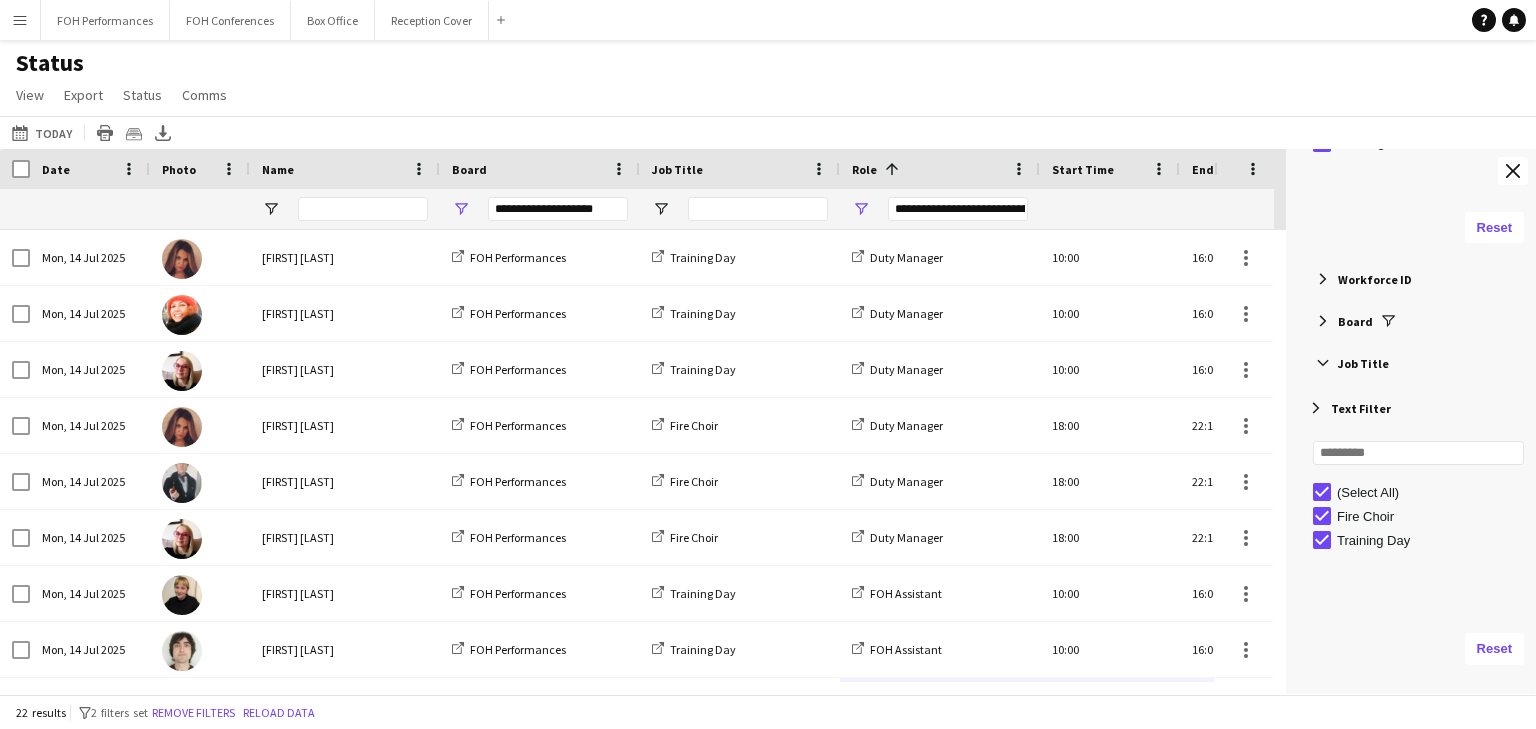 click at bounding box center (1323, 363) 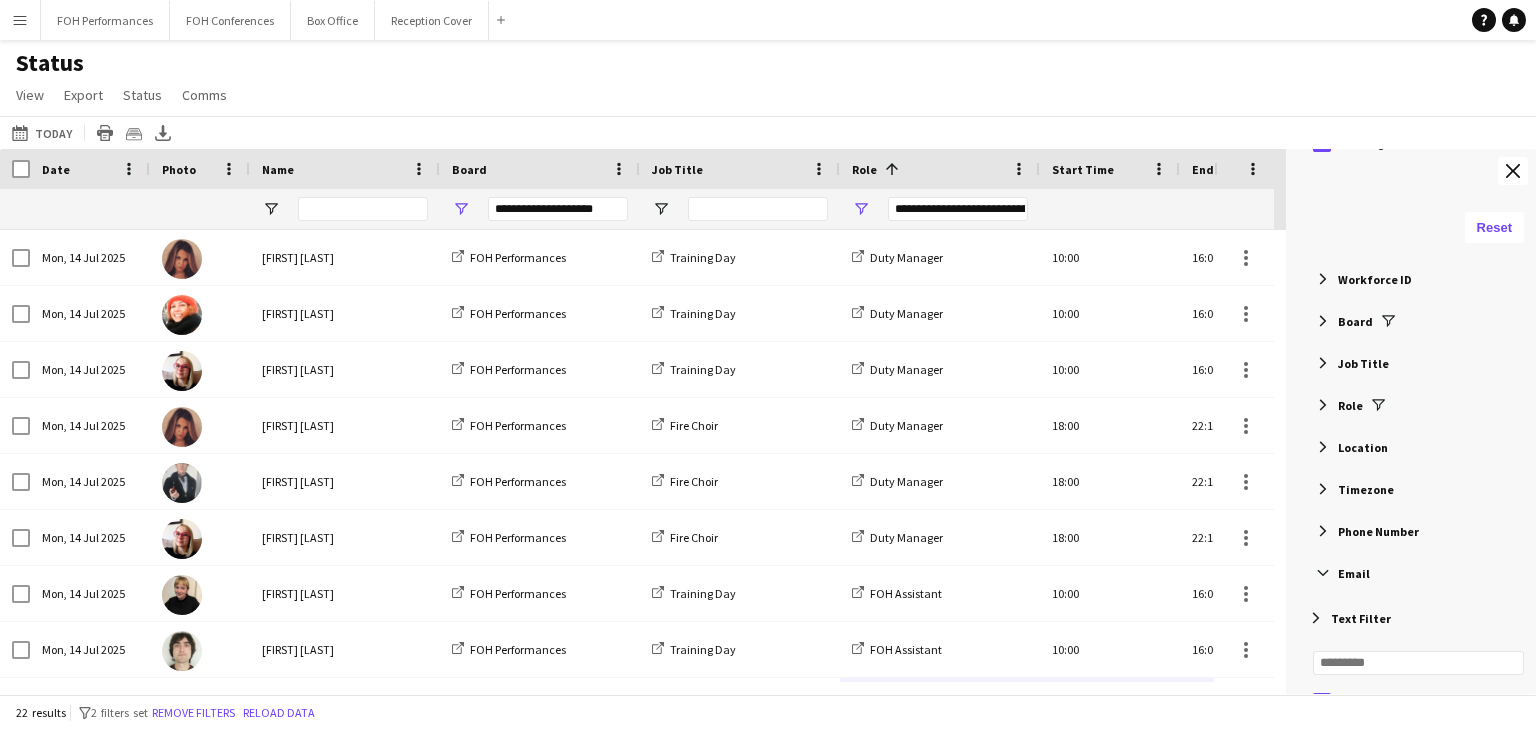 click at bounding box center [1323, 405] 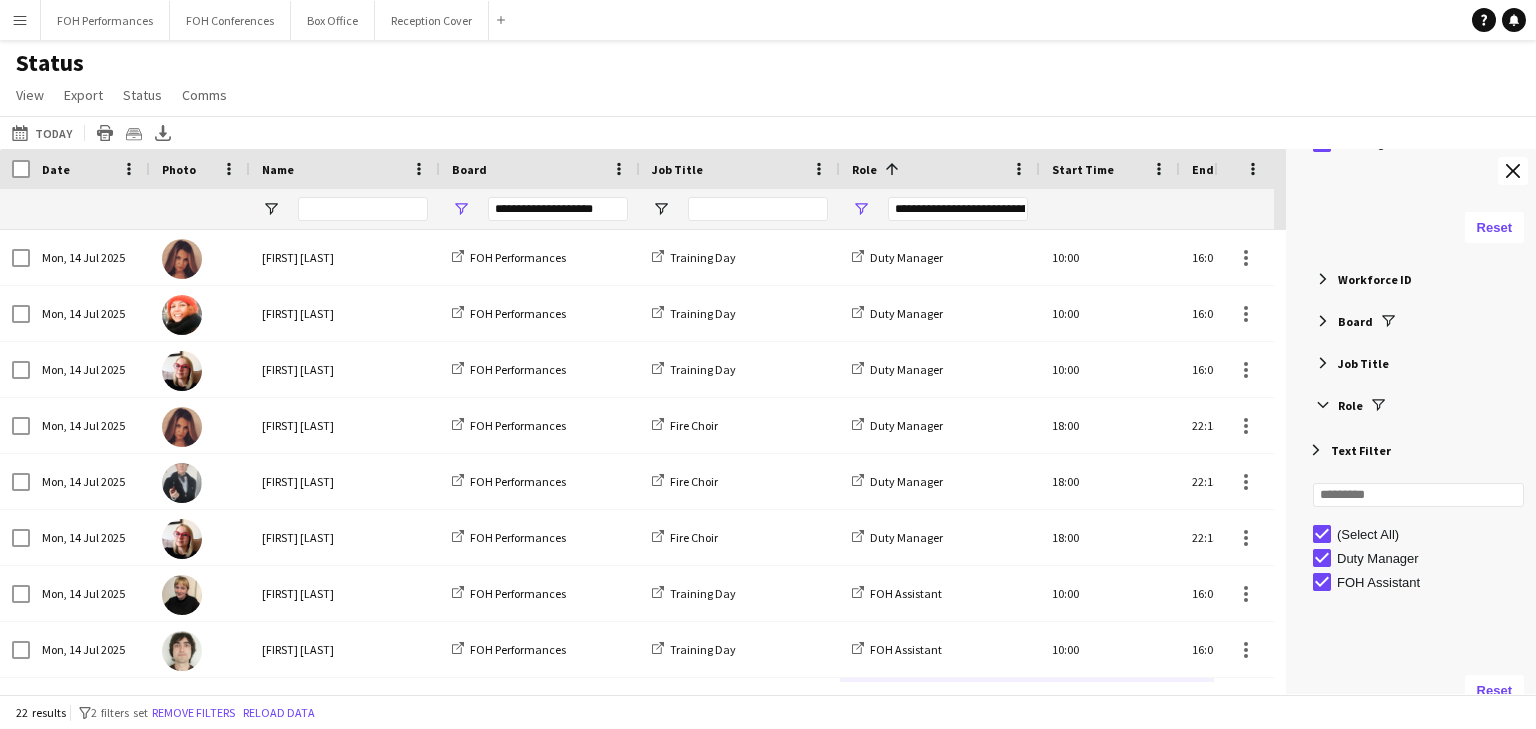 click at bounding box center (1323, 405) 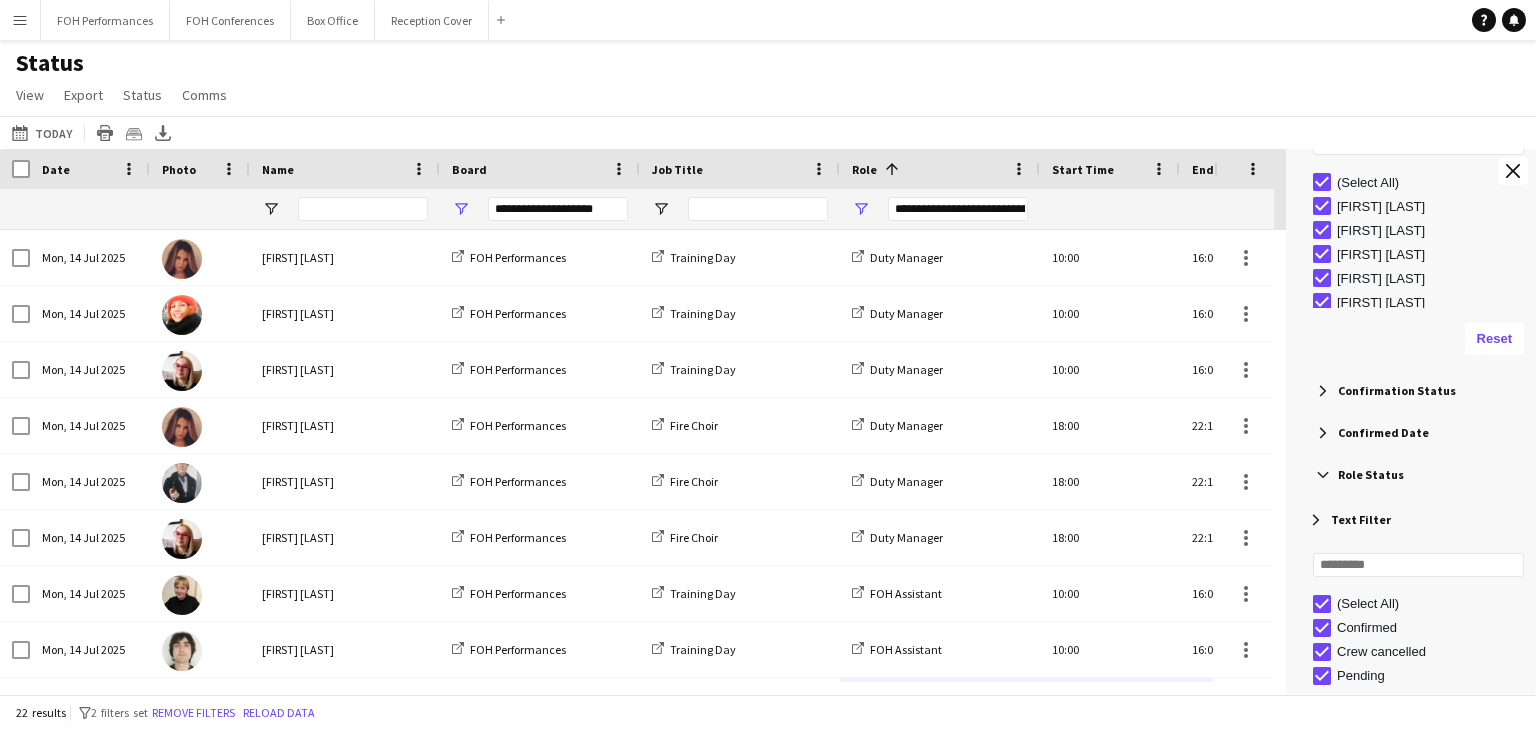 click at bounding box center [1323, 391] 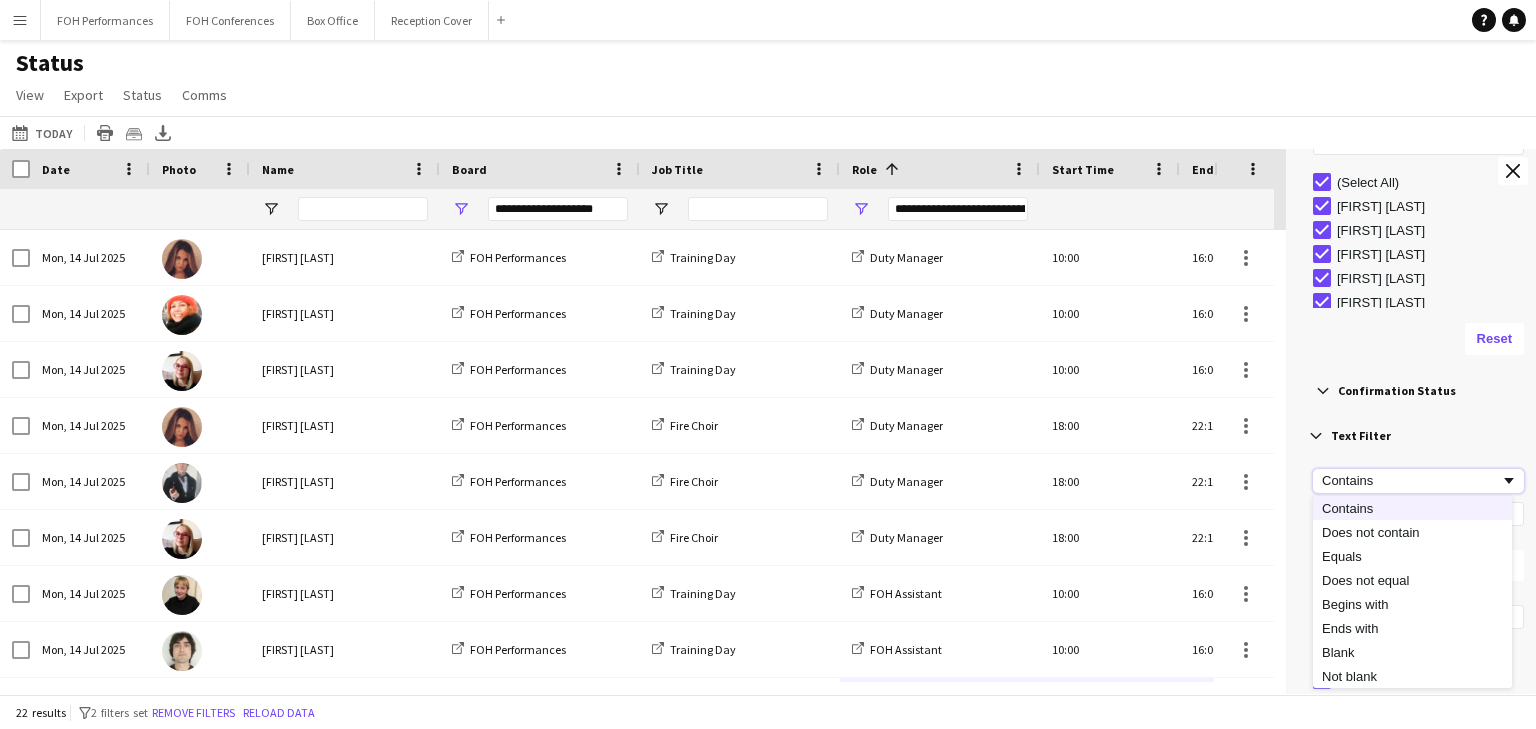 click on "Contains" at bounding box center (1411, 480) 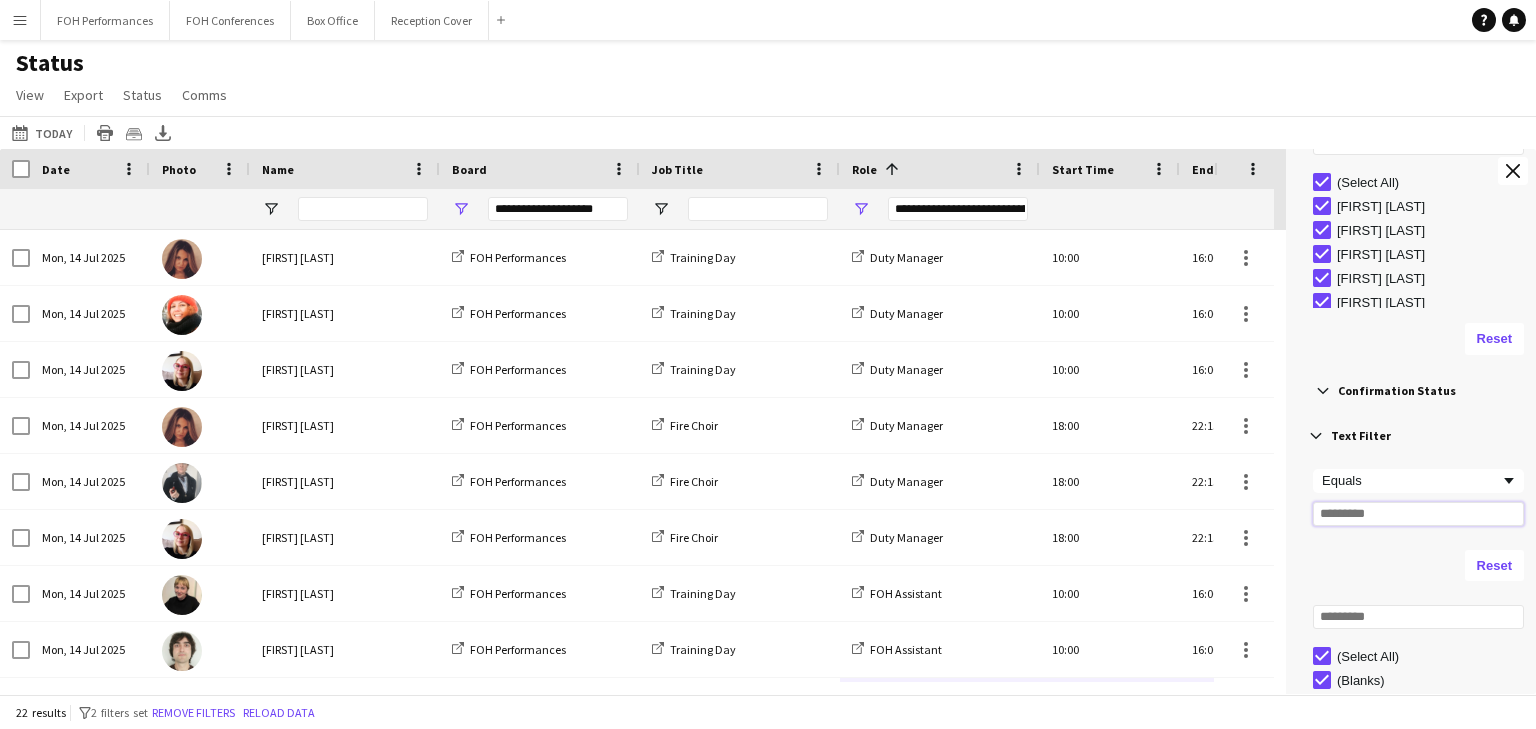 click at bounding box center [1418, 514] 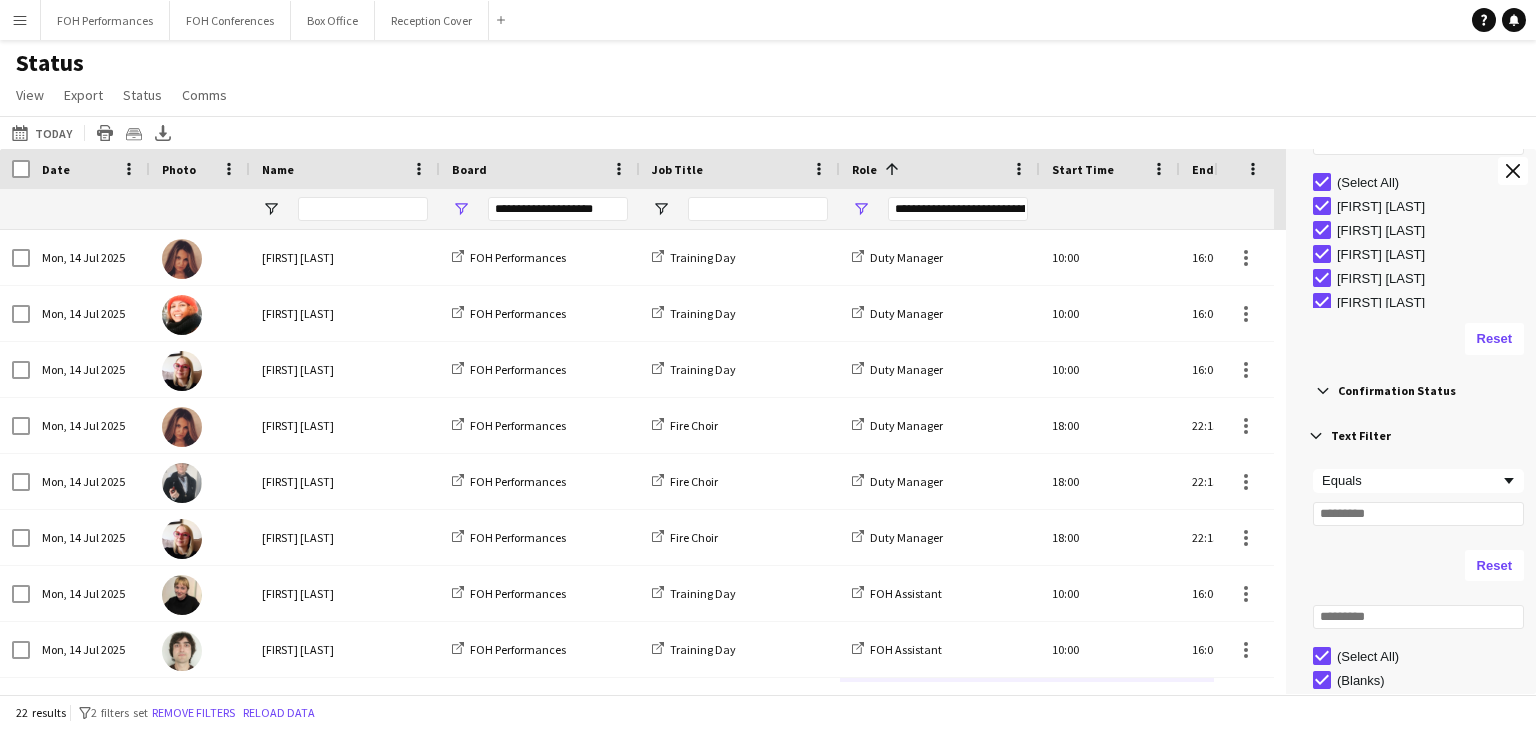 click on "Text Filter" at bounding box center (1418, 436) 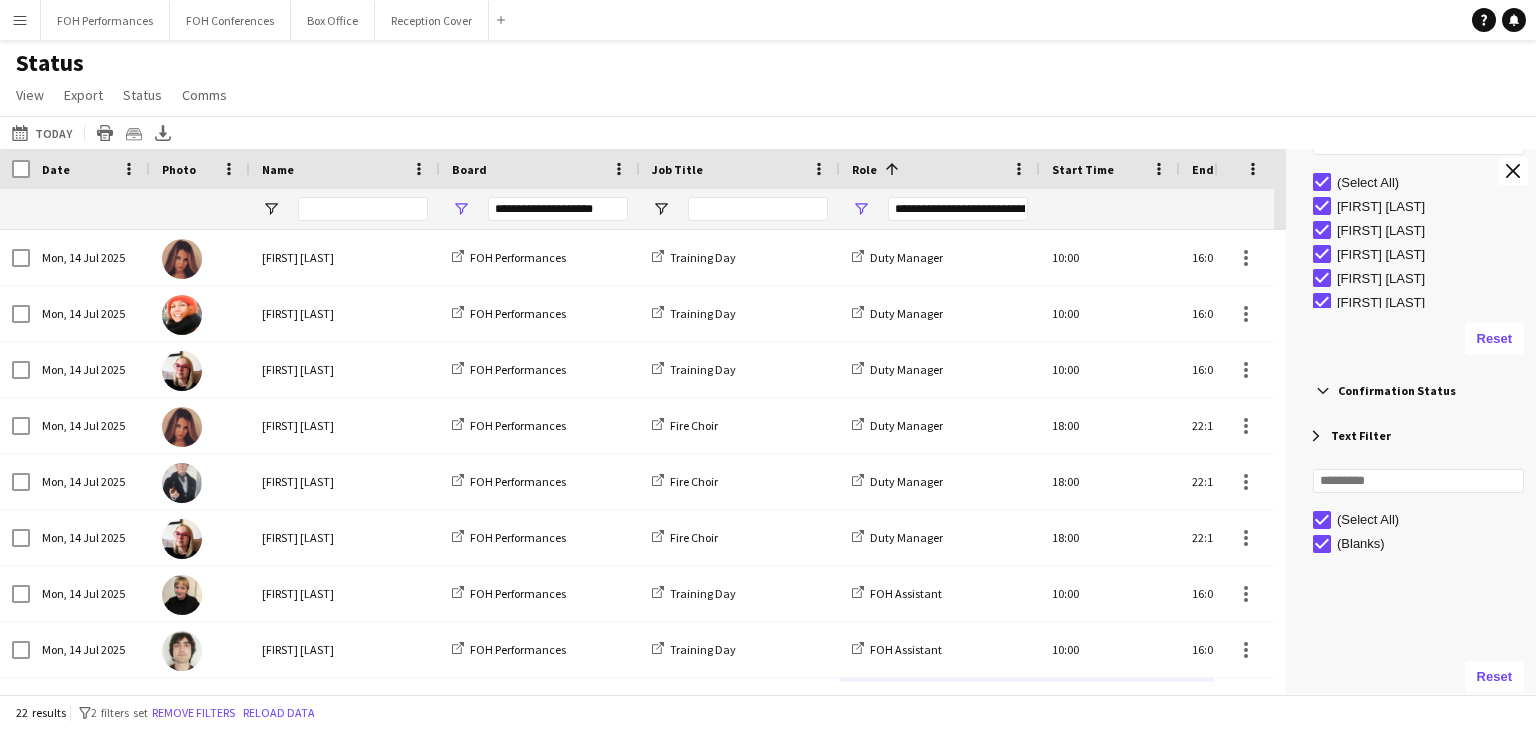 click at bounding box center (1323, 391) 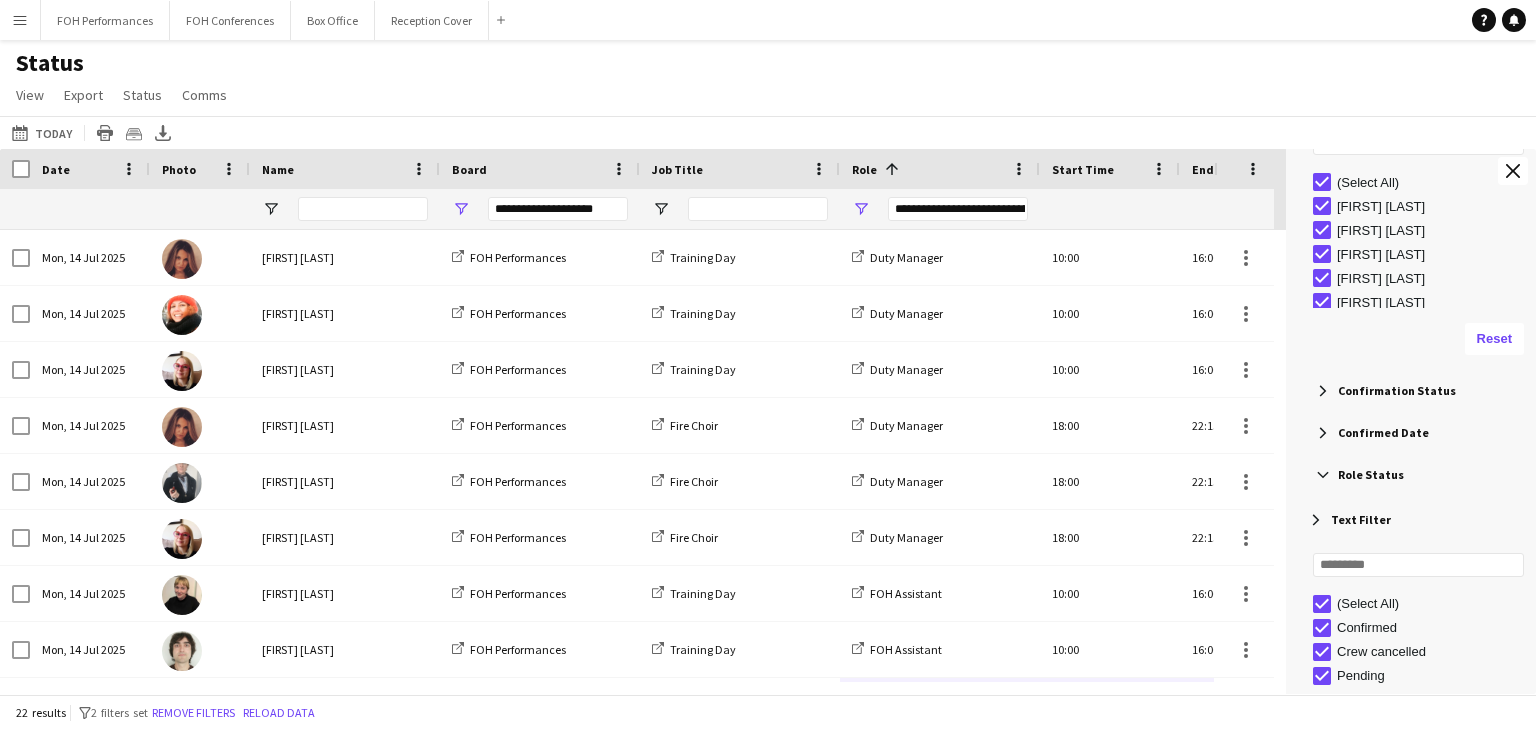 click at bounding box center (1323, 391) 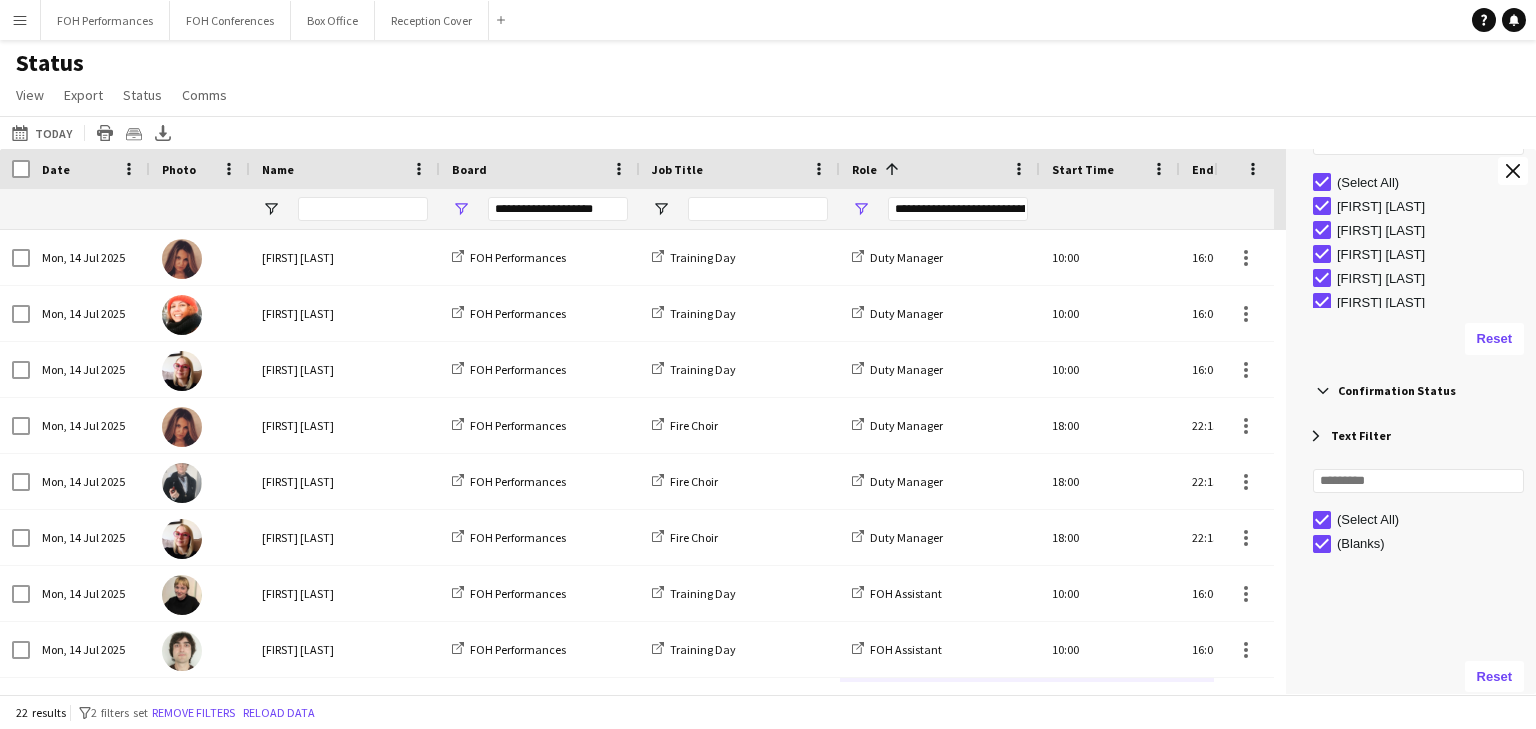 click at bounding box center (1323, 391) 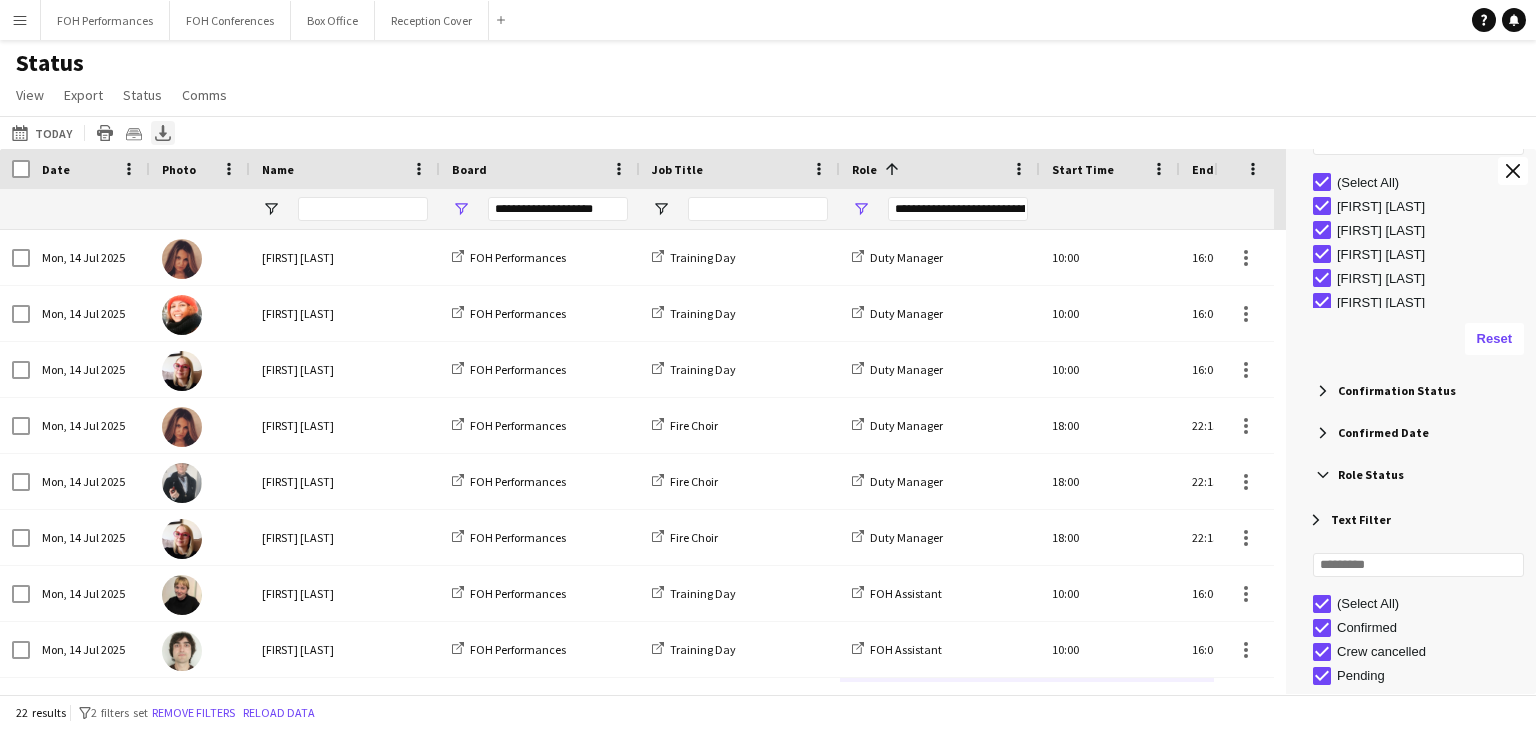 click on "Export XLSX" 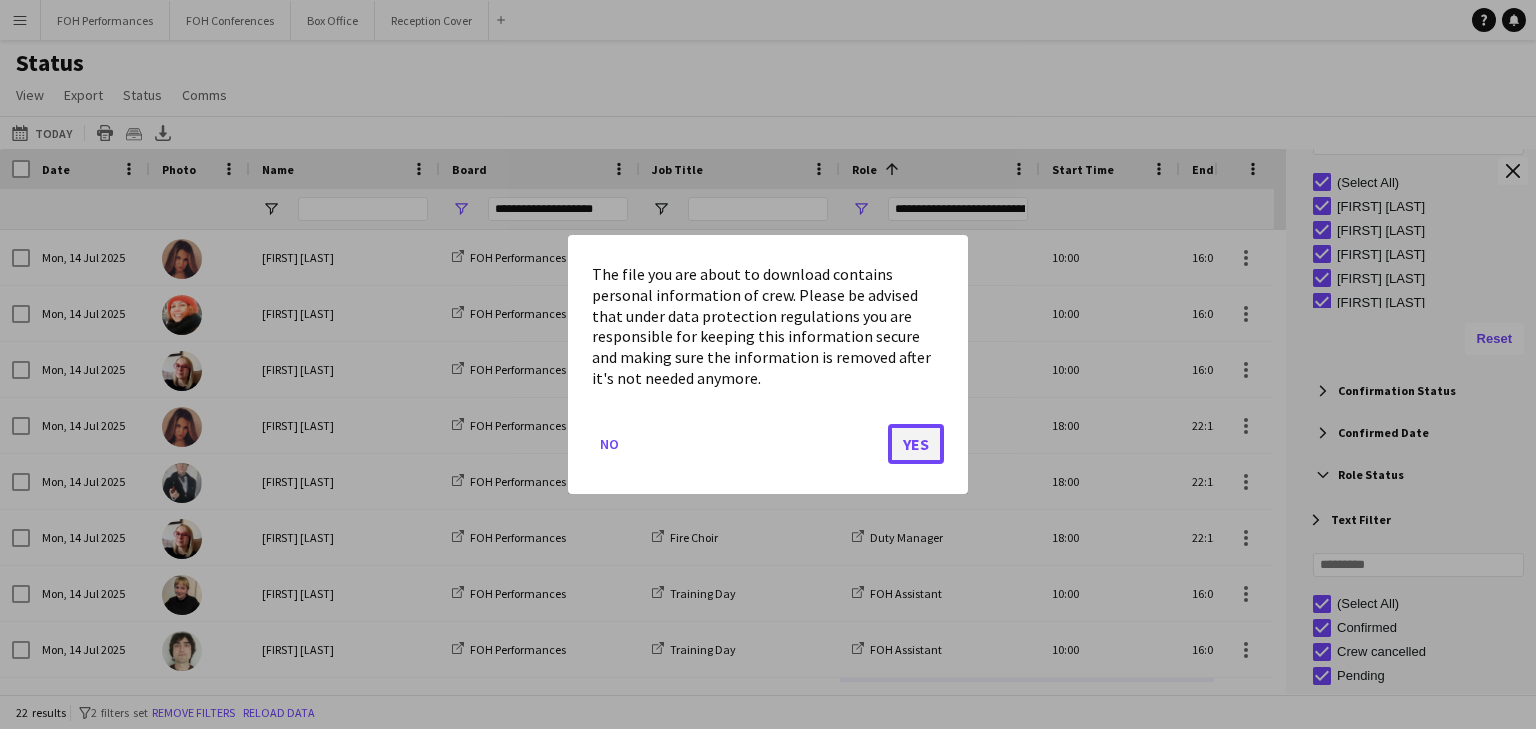click on "Yes" 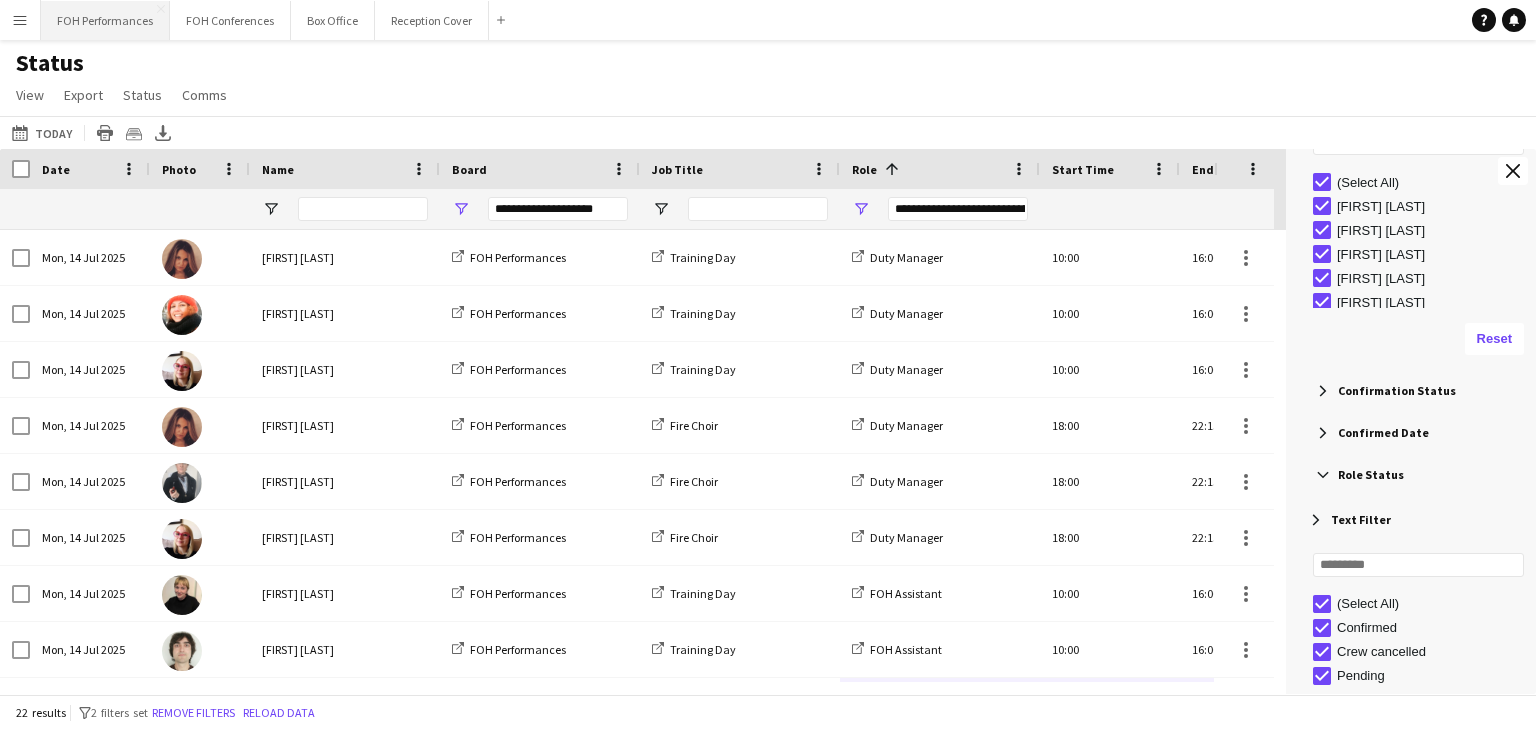 click on "FOH Performances
Close" at bounding box center [105, 20] 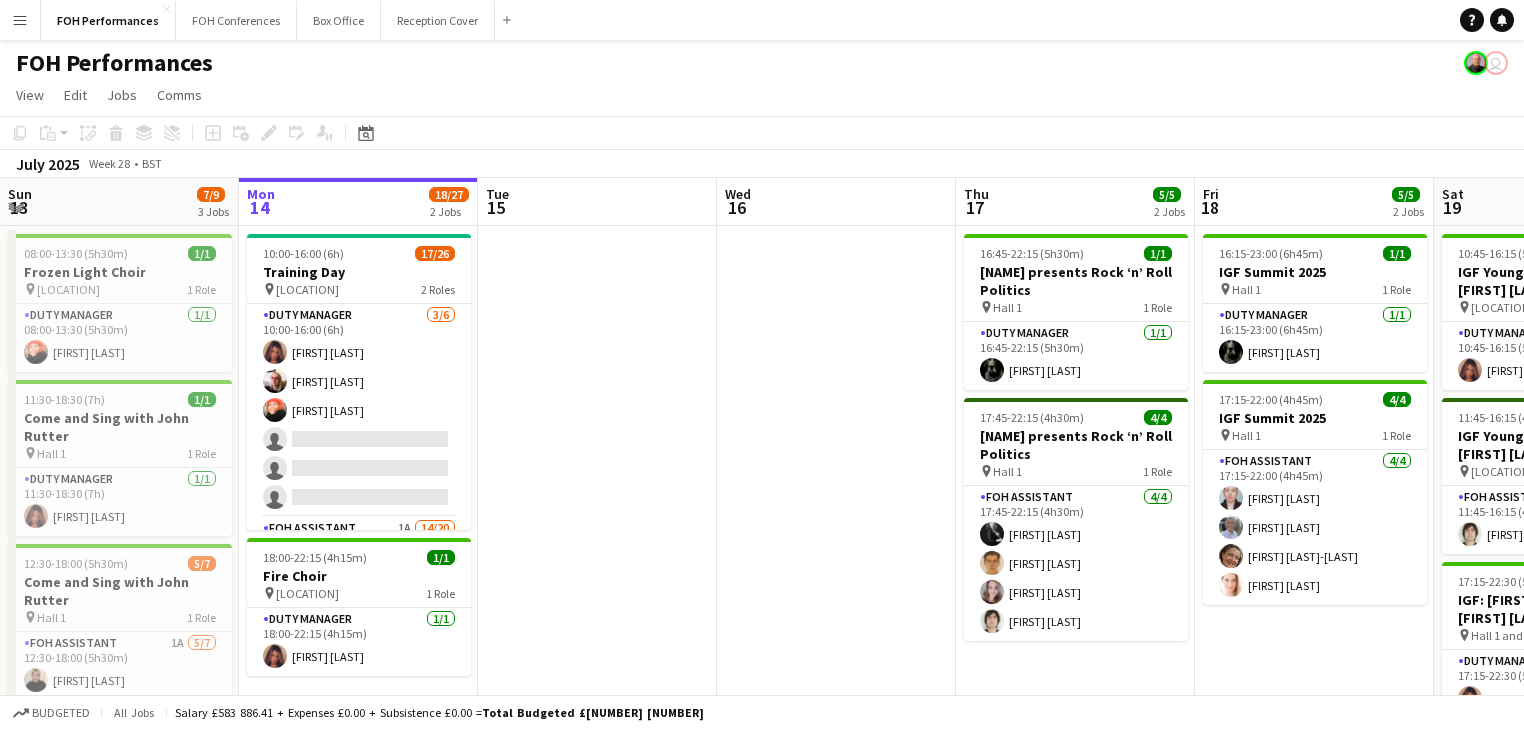 click on "Menu" at bounding box center [20, 20] 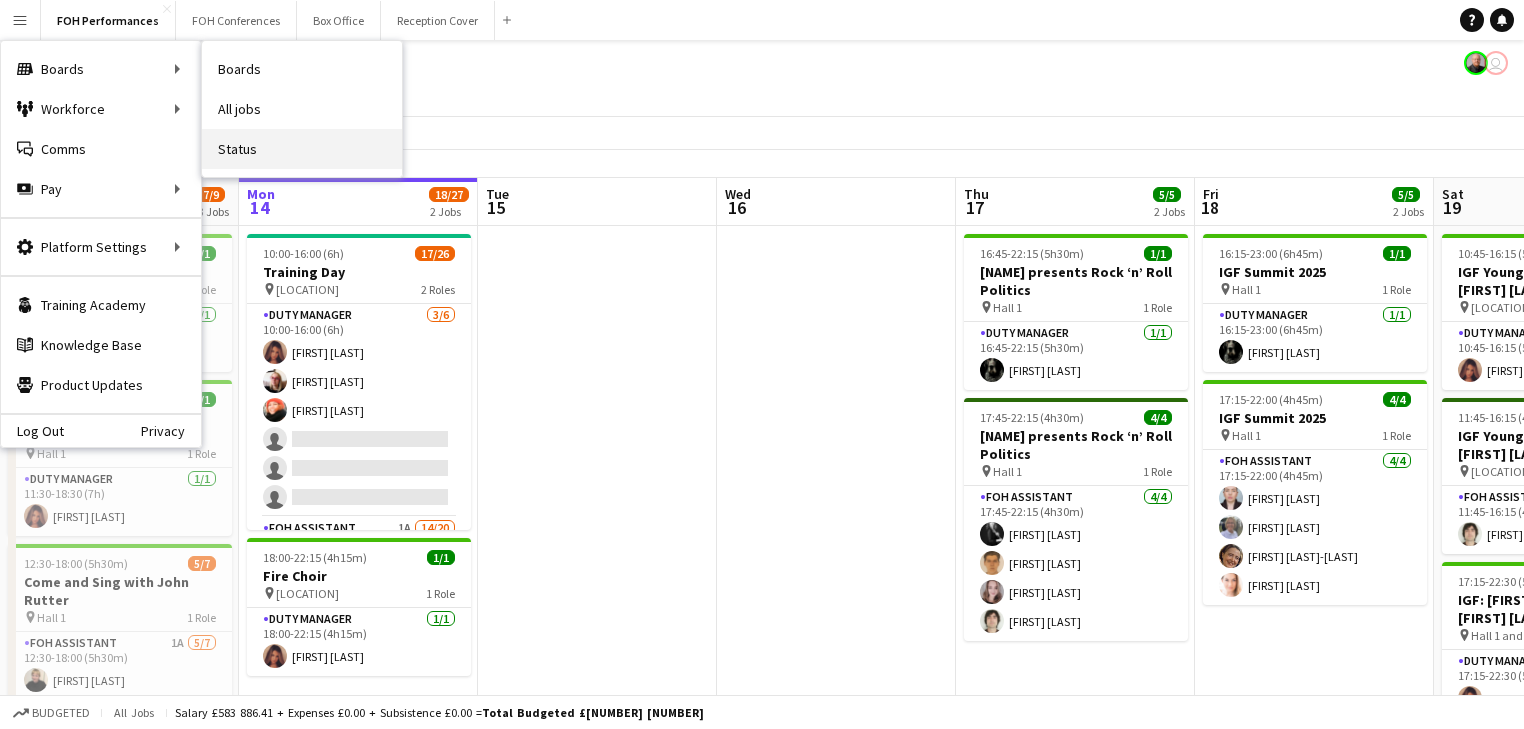 click on "Status" at bounding box center [302, 149] 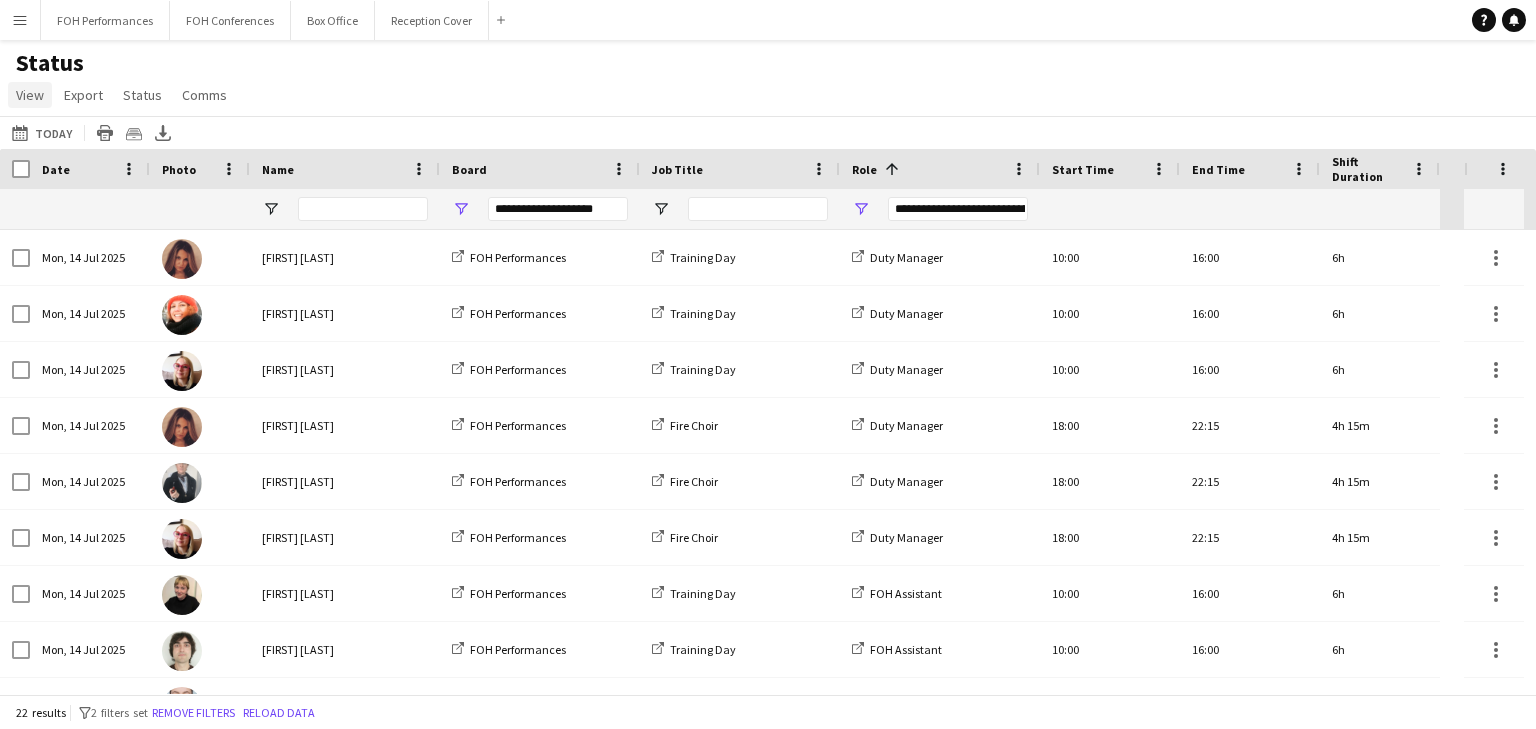click on "View" 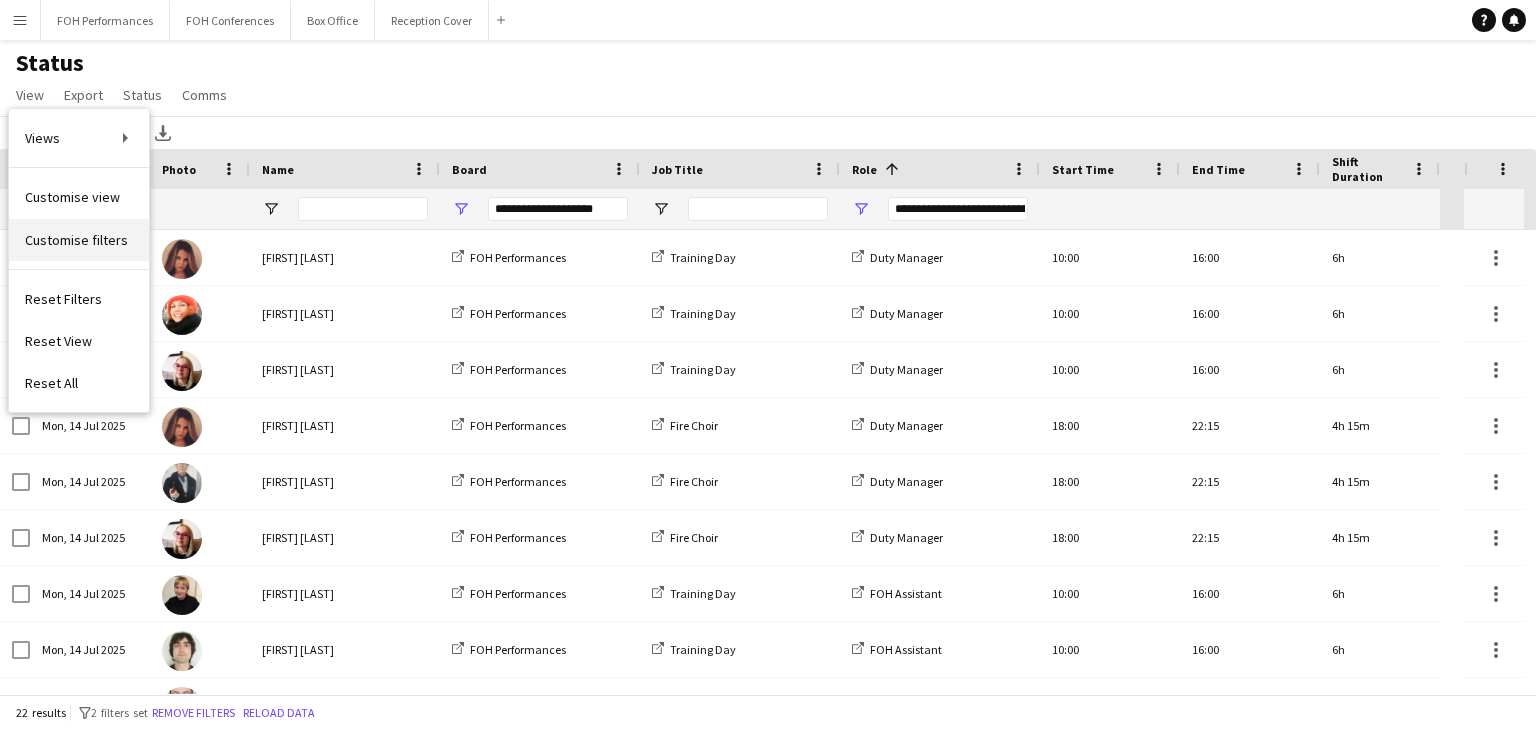 click on "Customise filters" at bounding box center [76, 240] 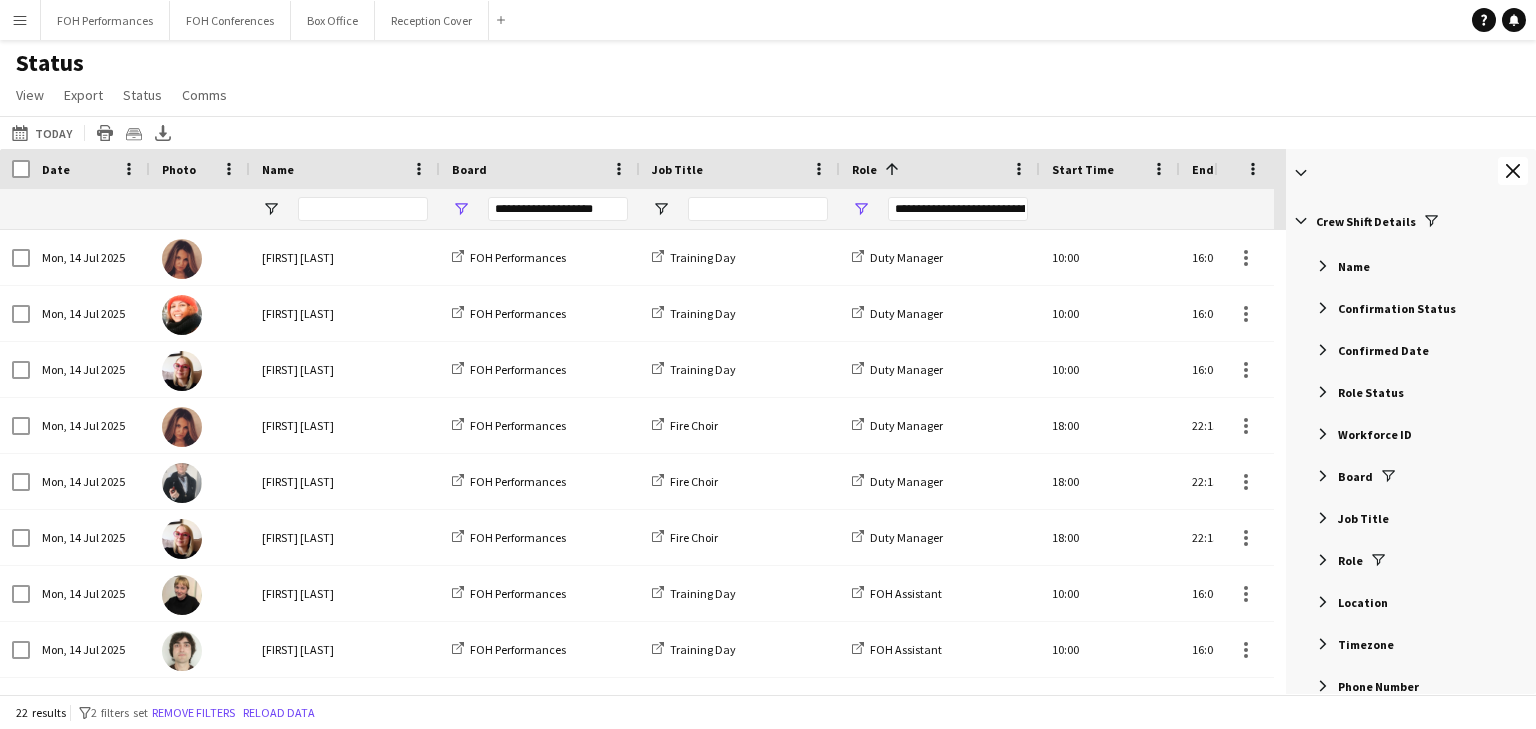 click at bounding box center (1323, 308) 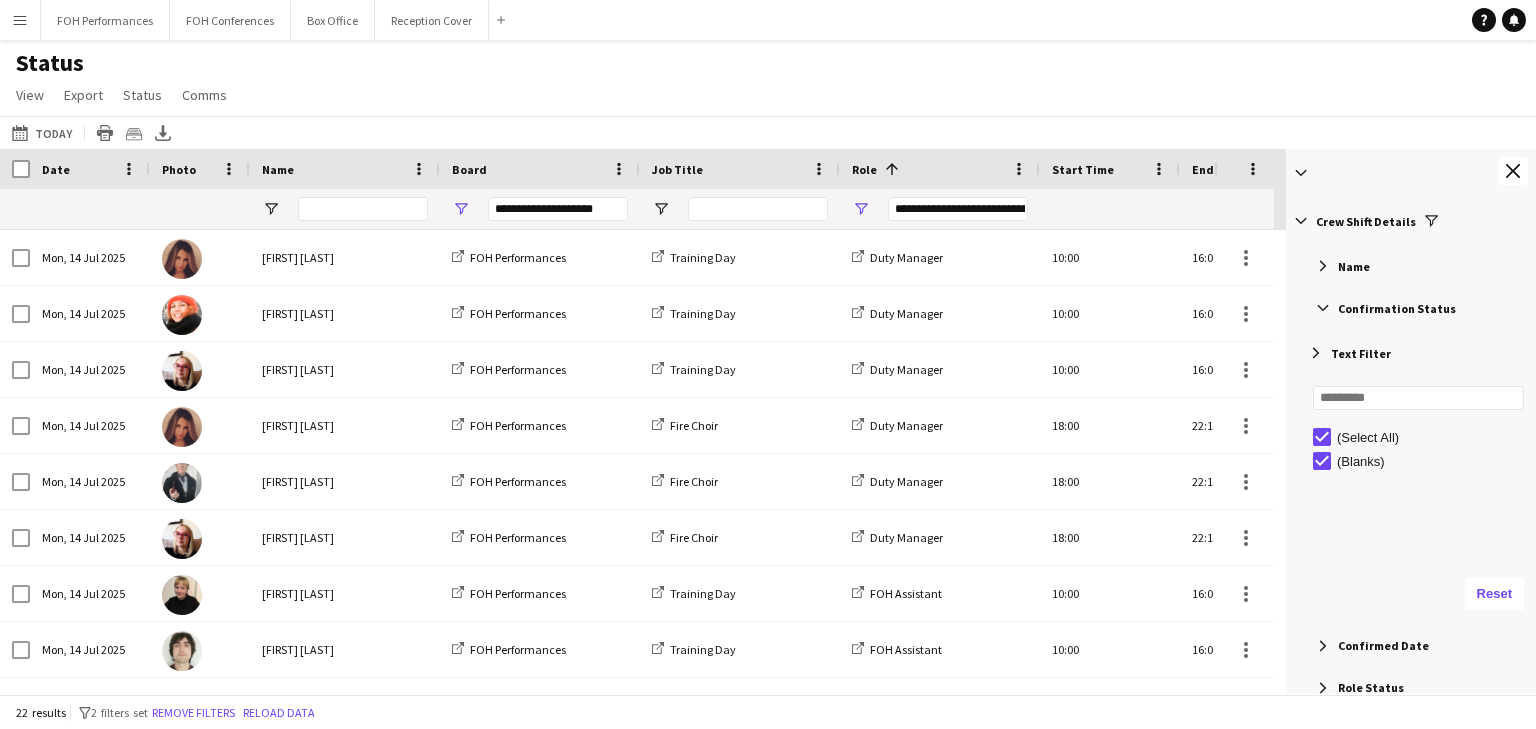 click at bounding box center [1301, 221] 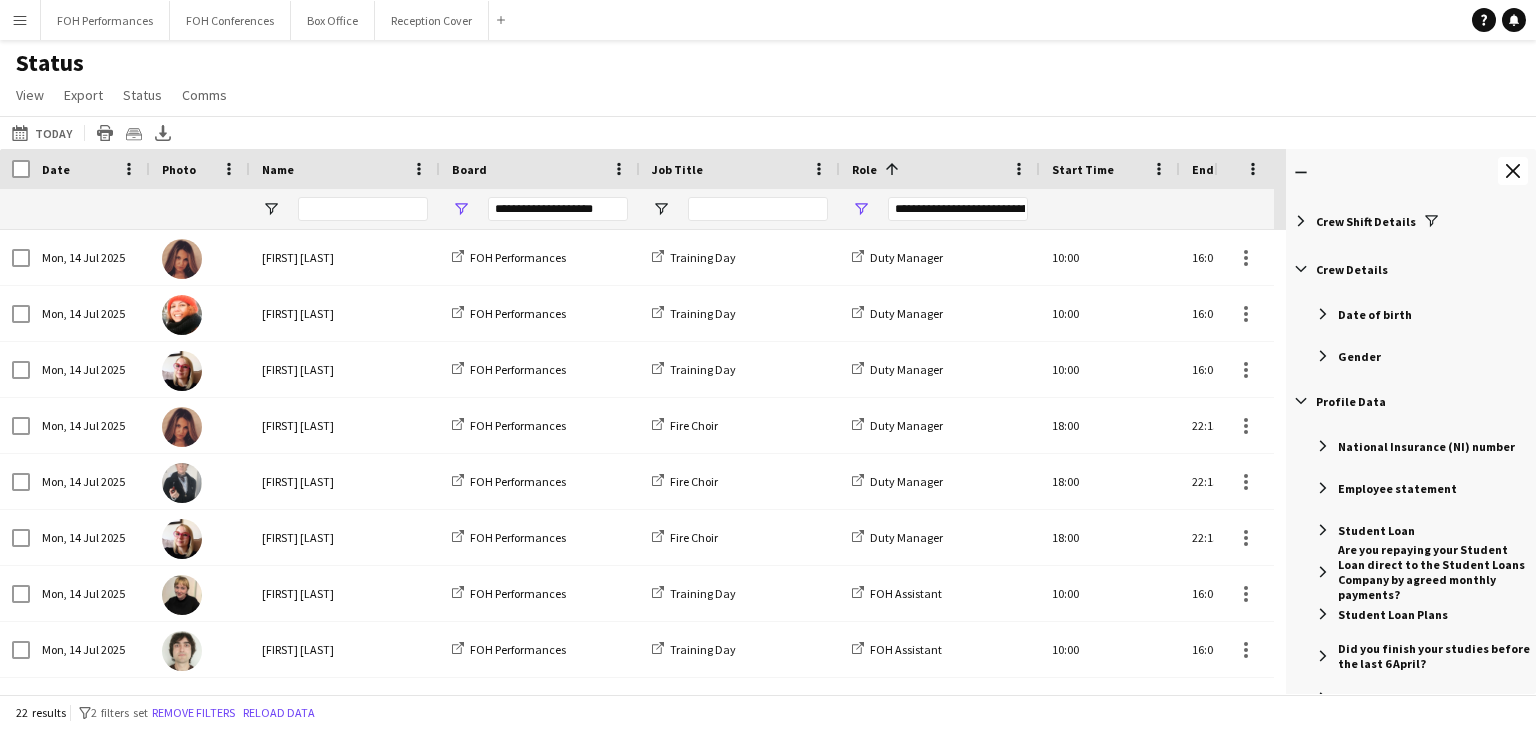click at bounding box center [1301, 221] 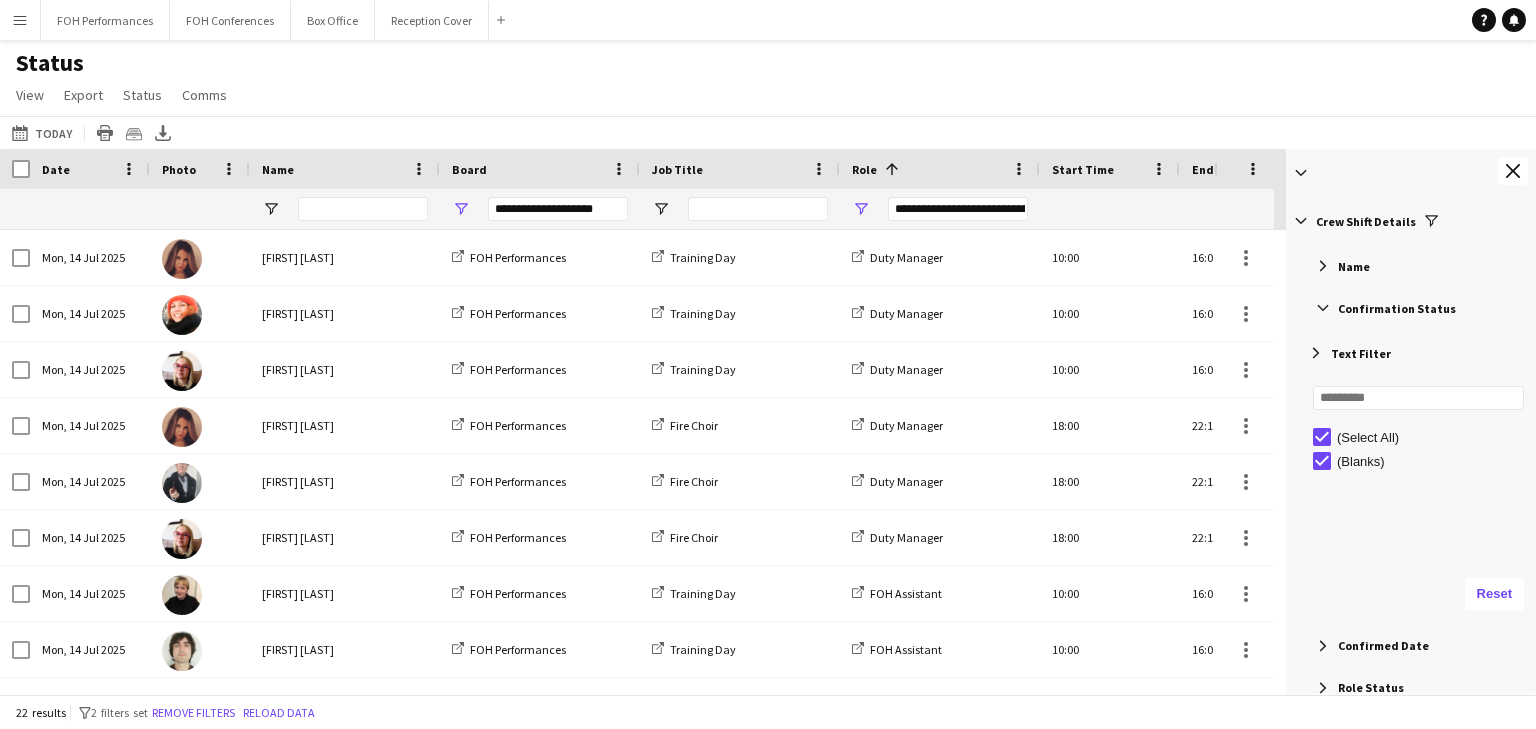 click at bounding box center (1316, 353) 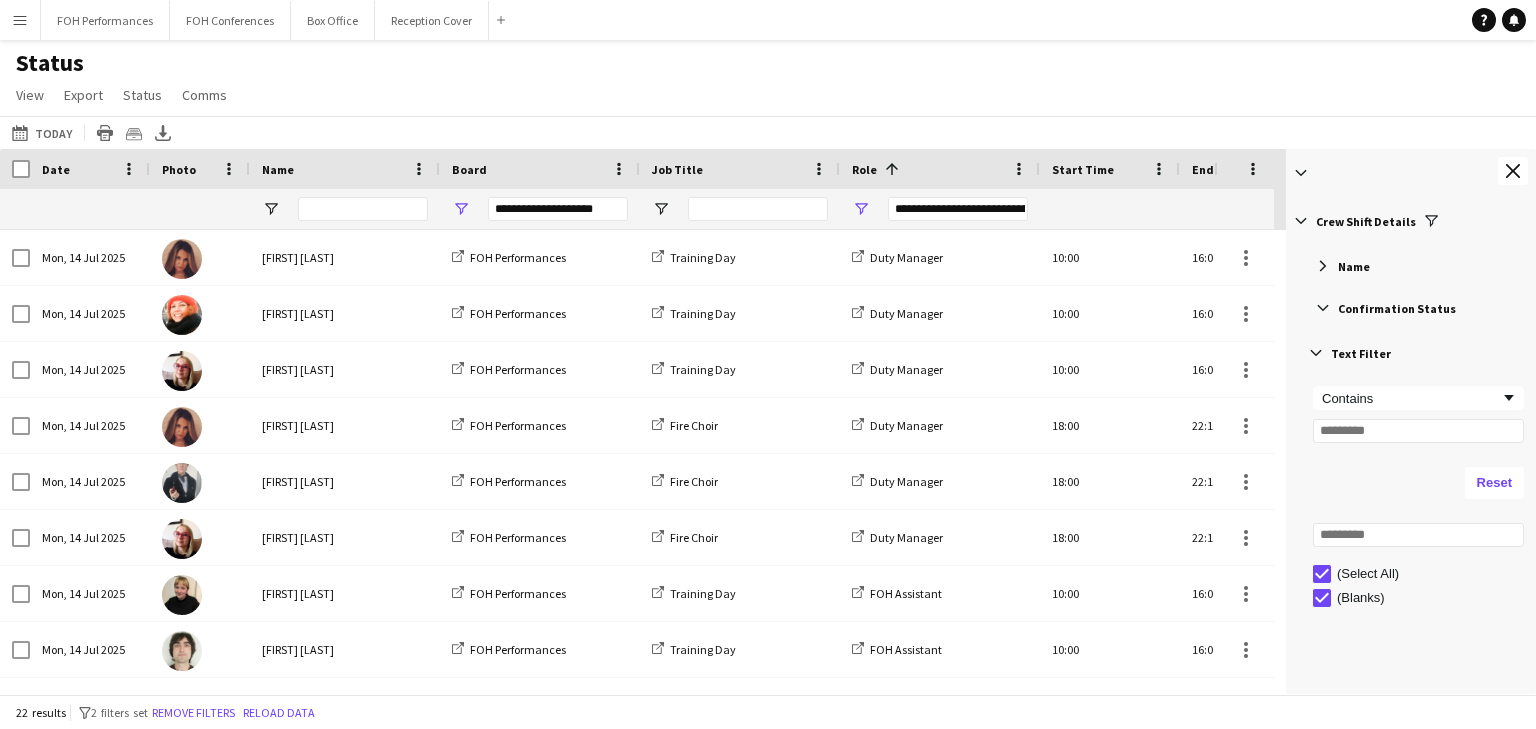 click at bounding box center (1301, 221) 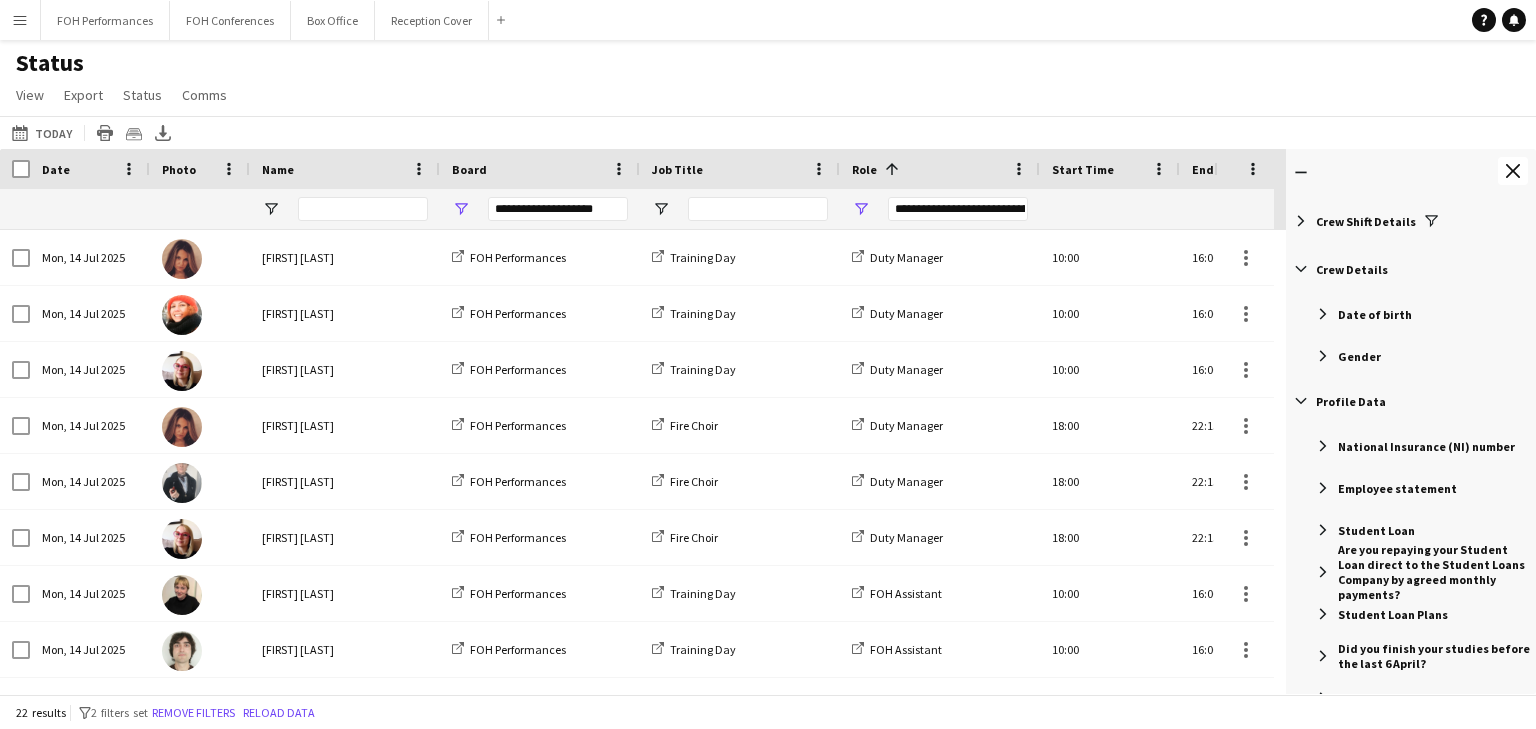 click at bounding box center (1301, 221) 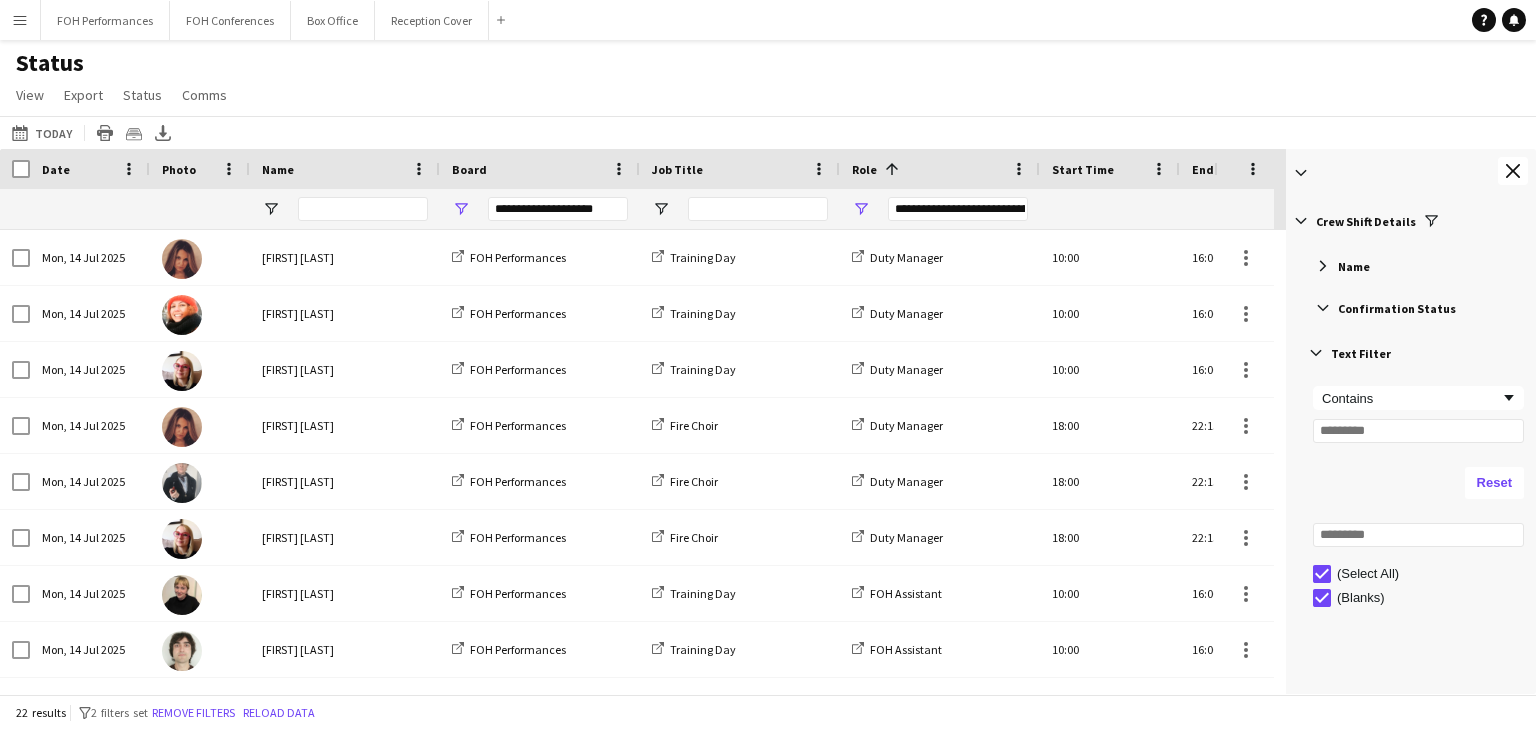 click at bounding box center [1323, 266] 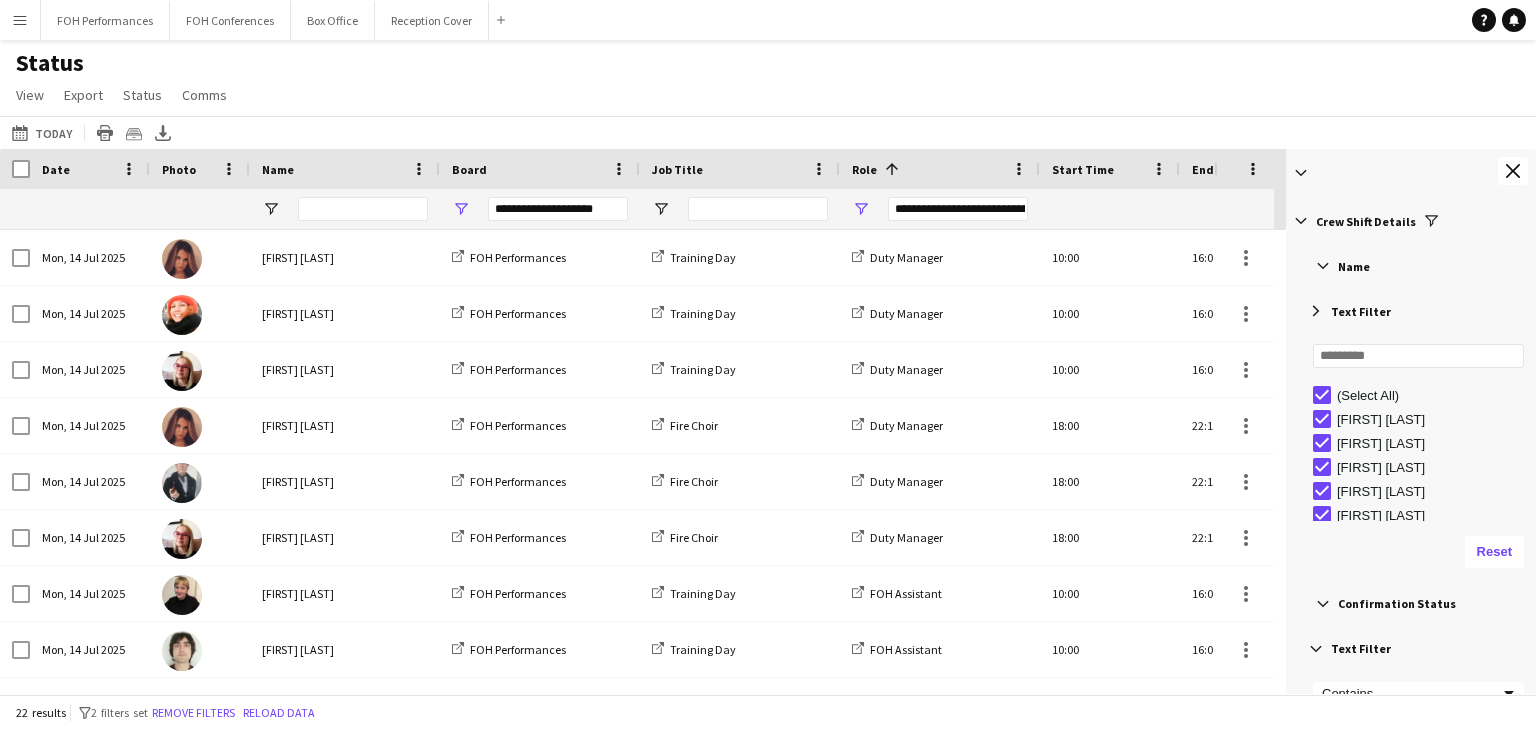 click at bounding box center [1323, 266] 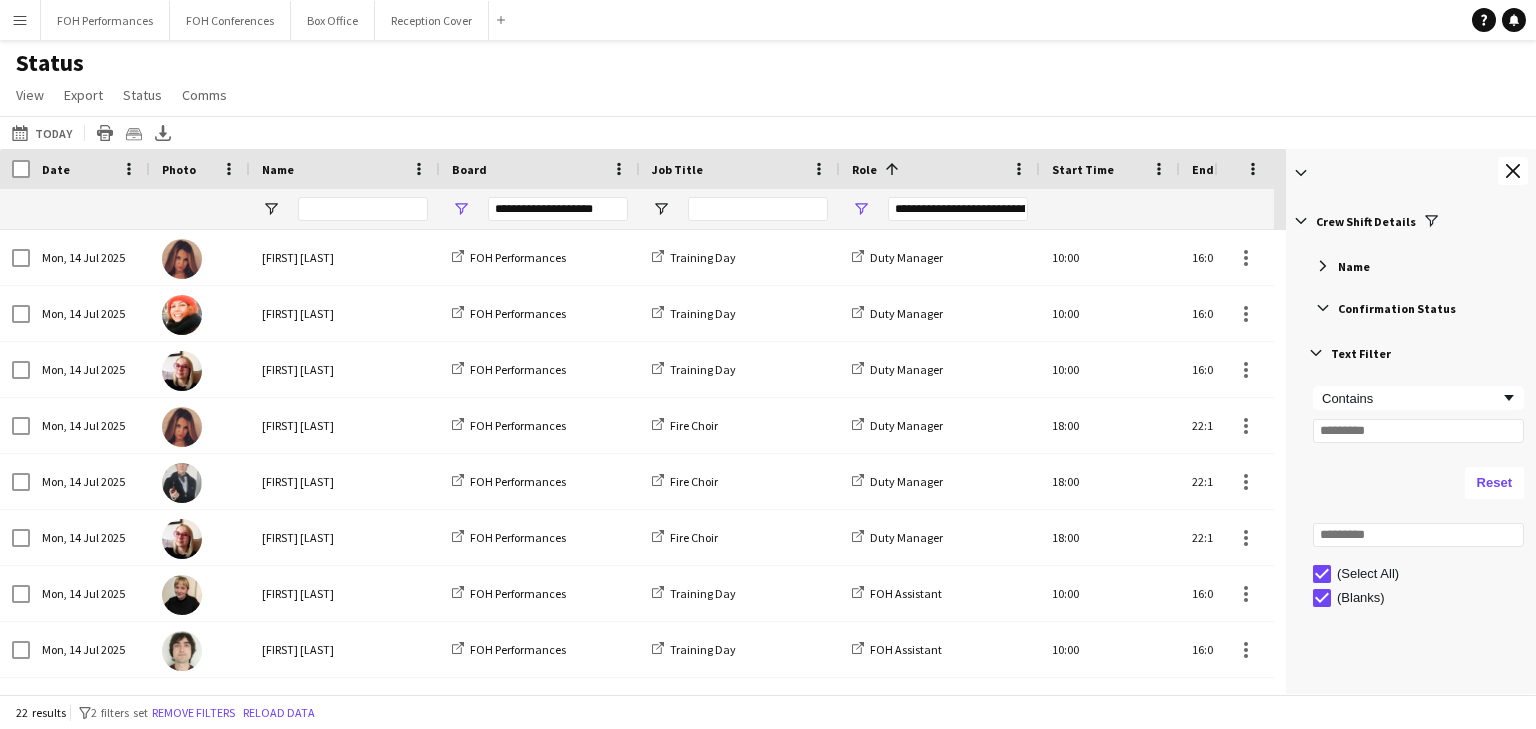 click at bounding box center [1323, 308] 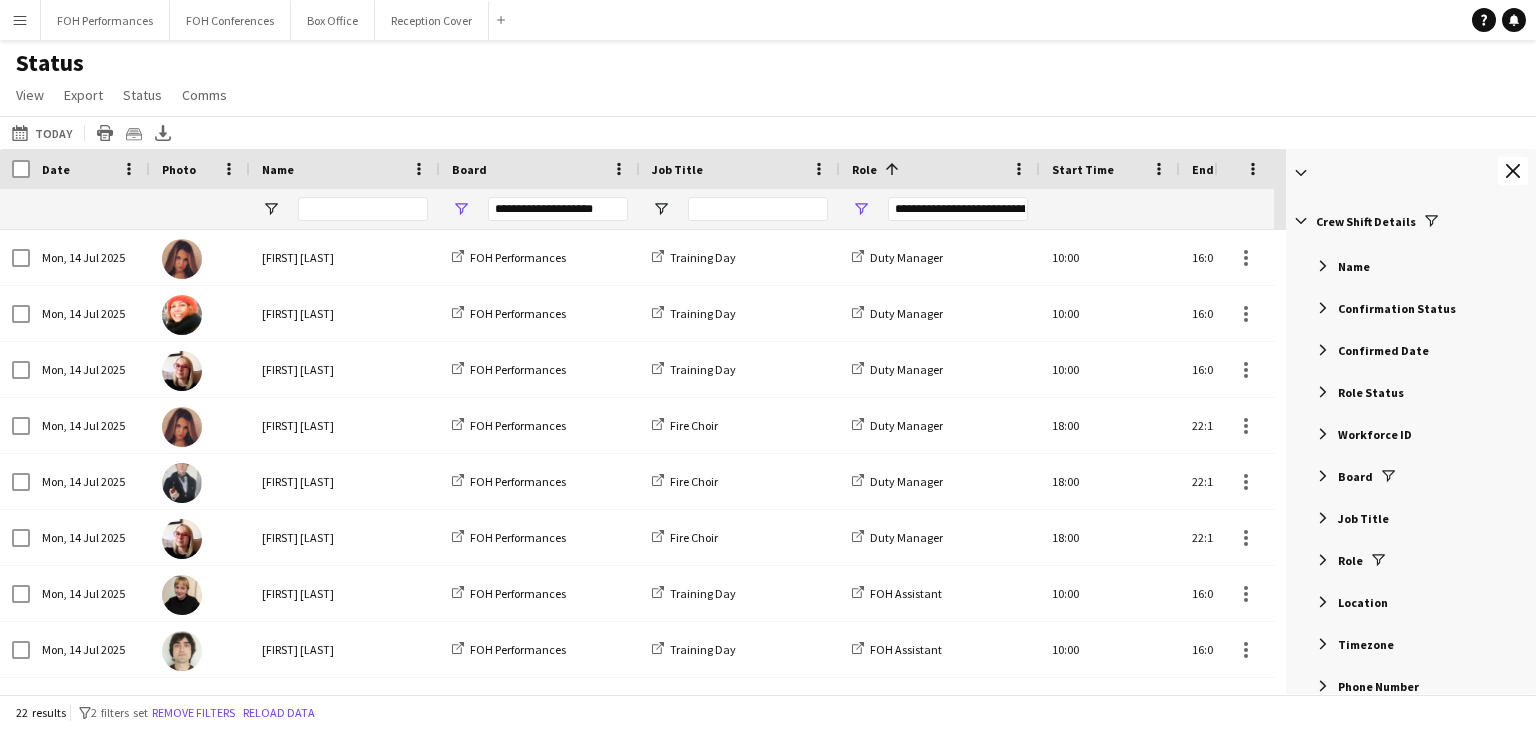 click at bounding box center [1323, 392] 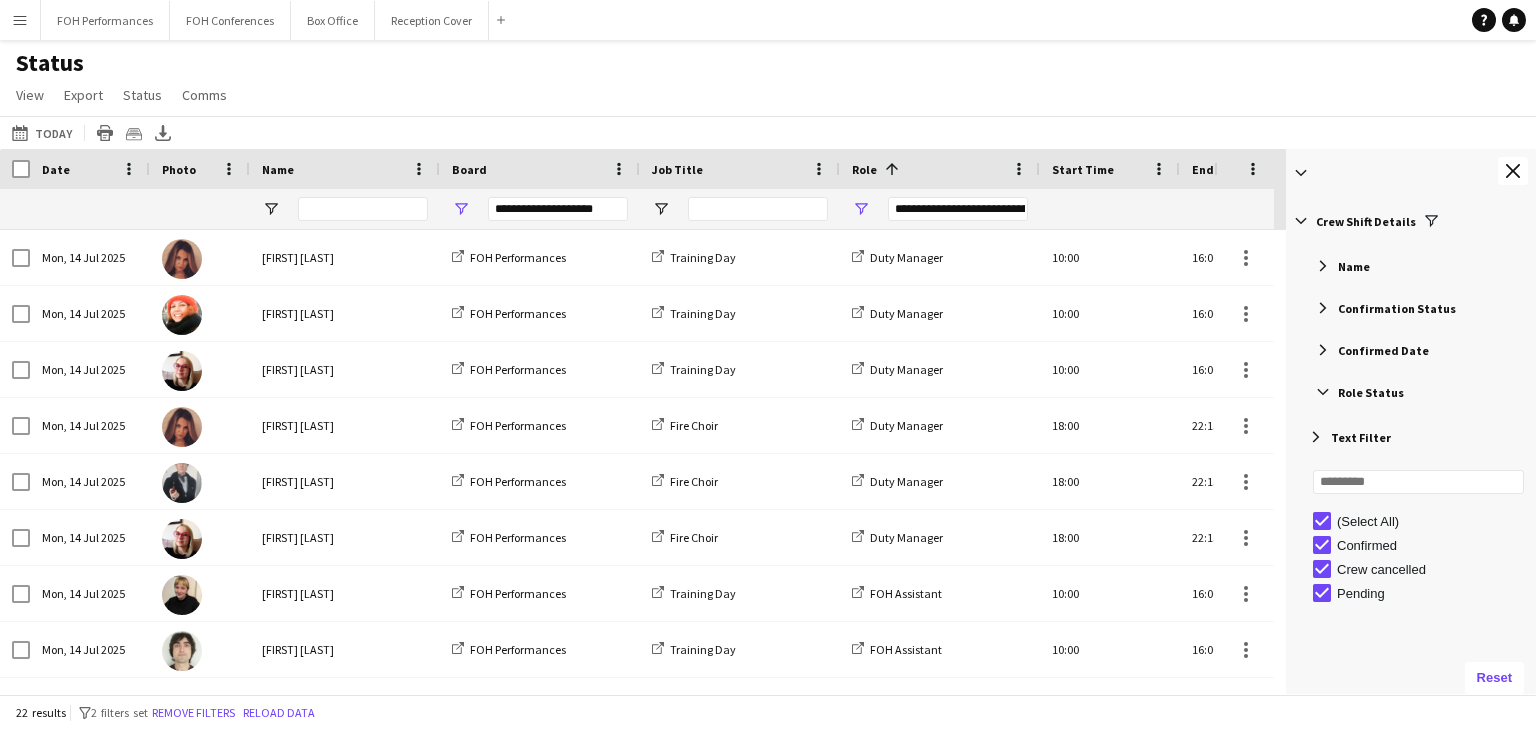 click at bounding box center [1323, 392] 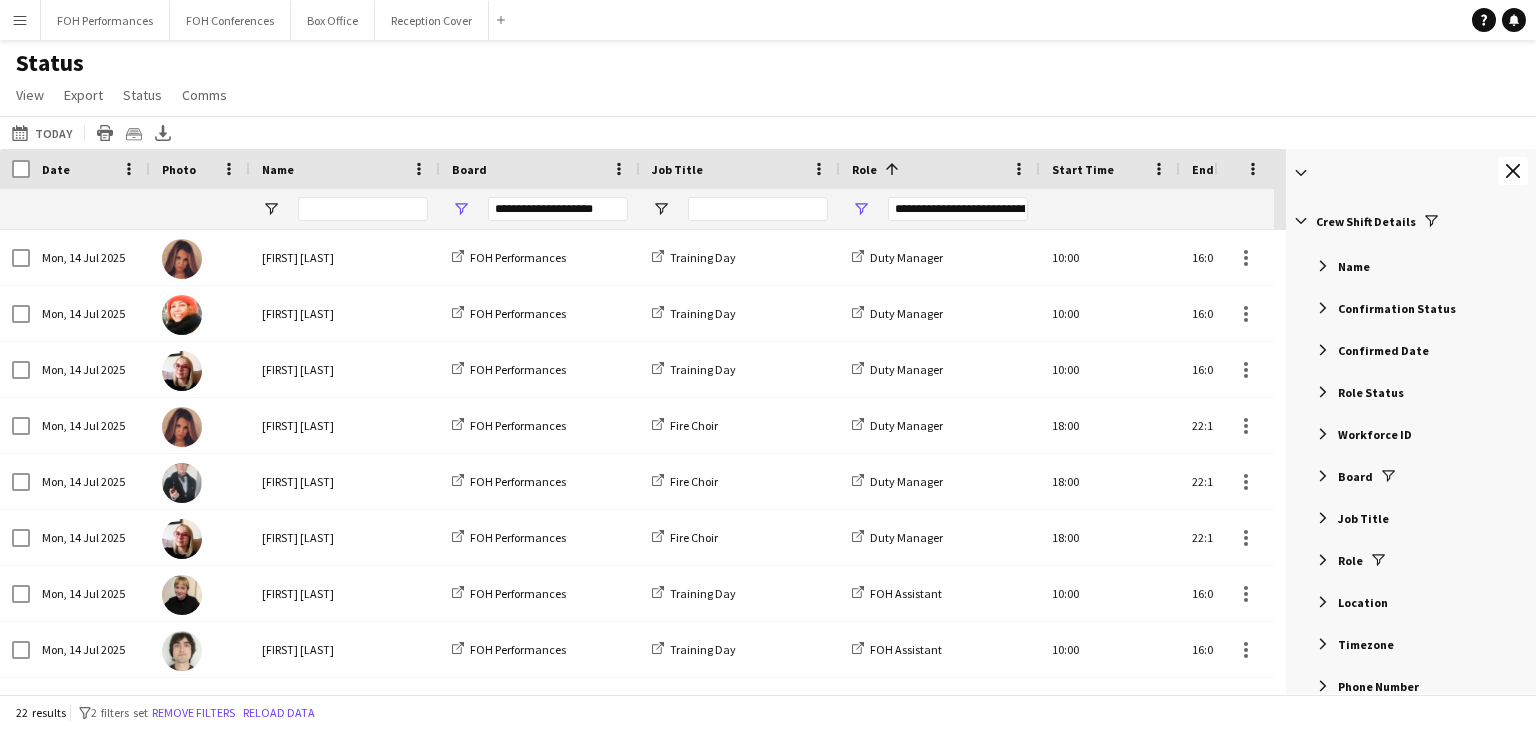 click at bounding box center [1323, 392] 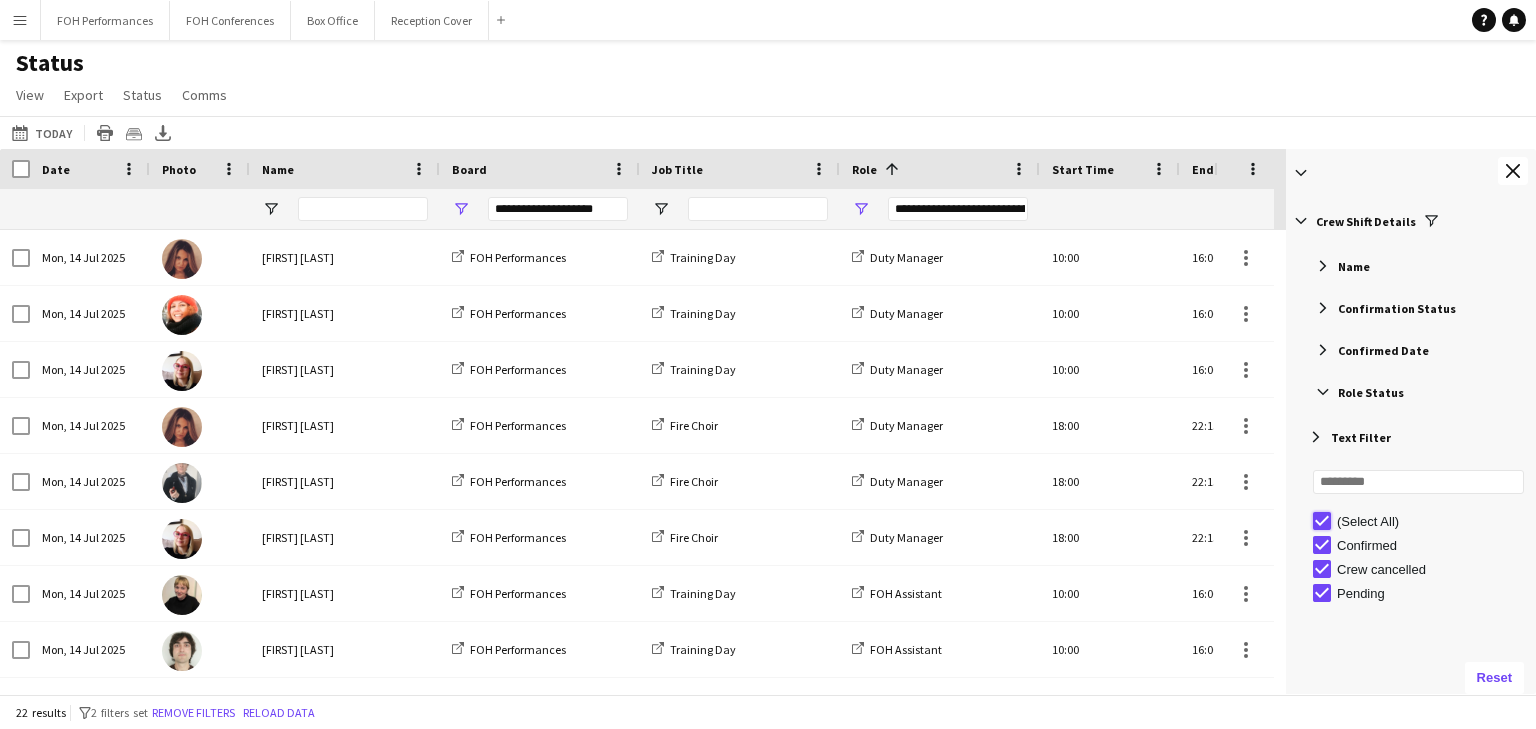 type on "***" 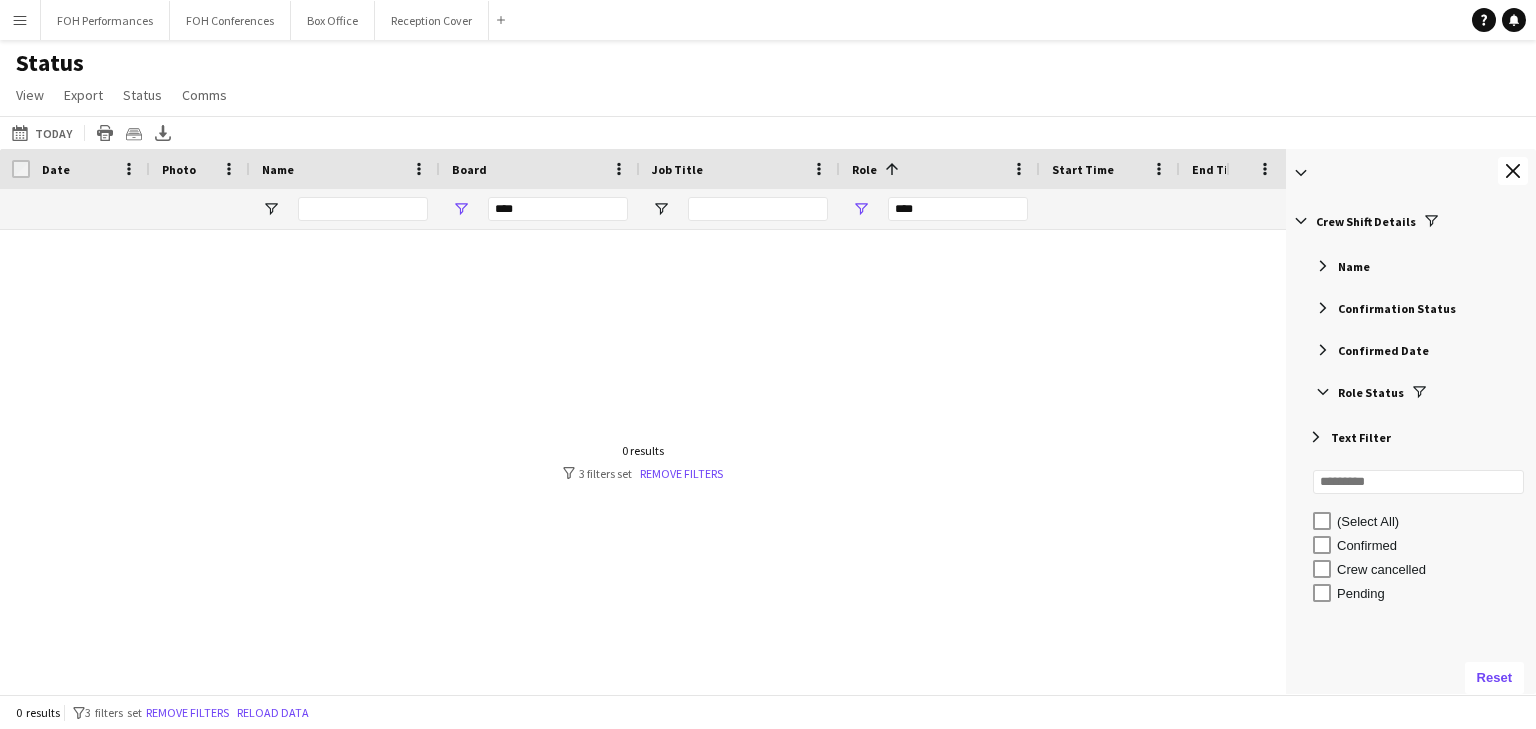 type on "**********" 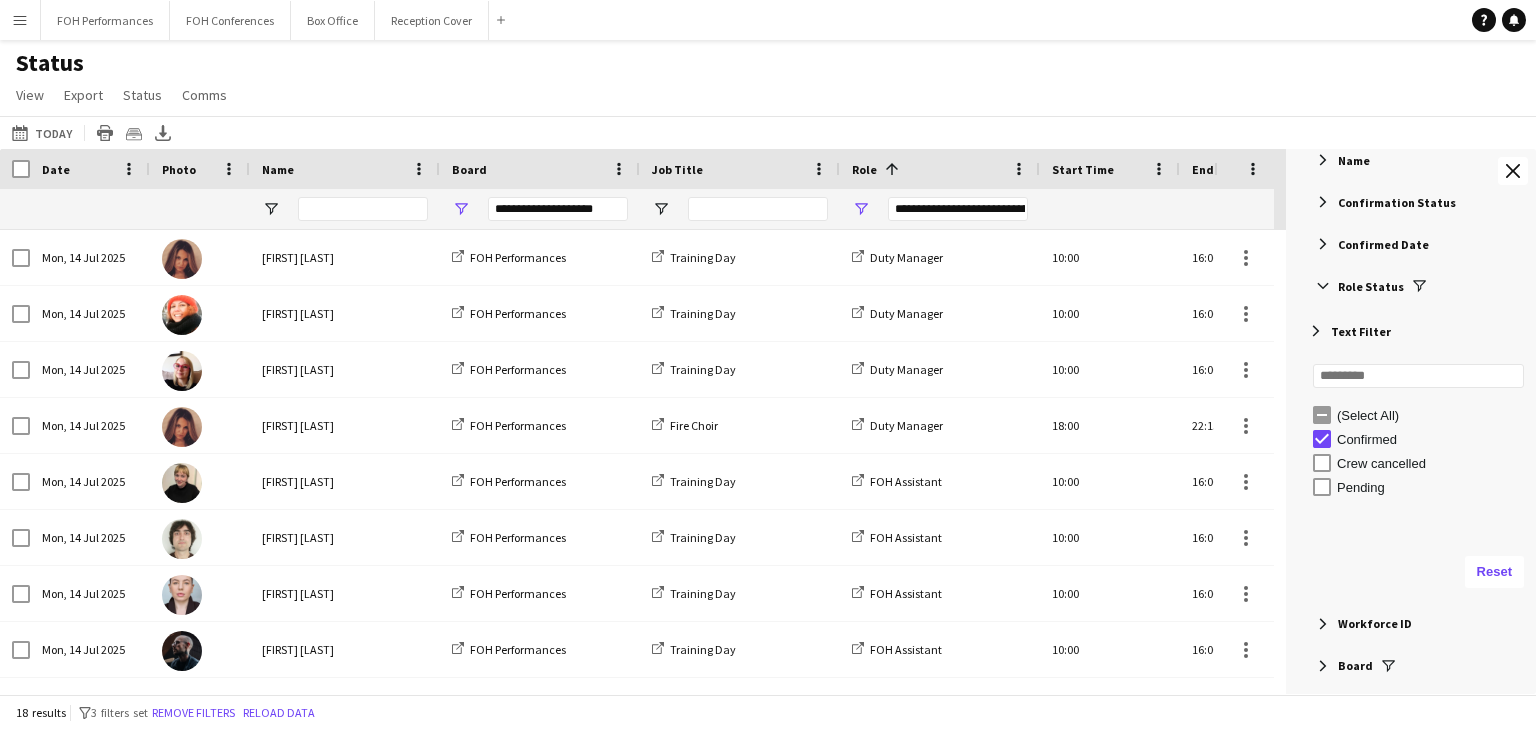 scroll, scrollTop: 0, scrollLeft: 0, axis: both 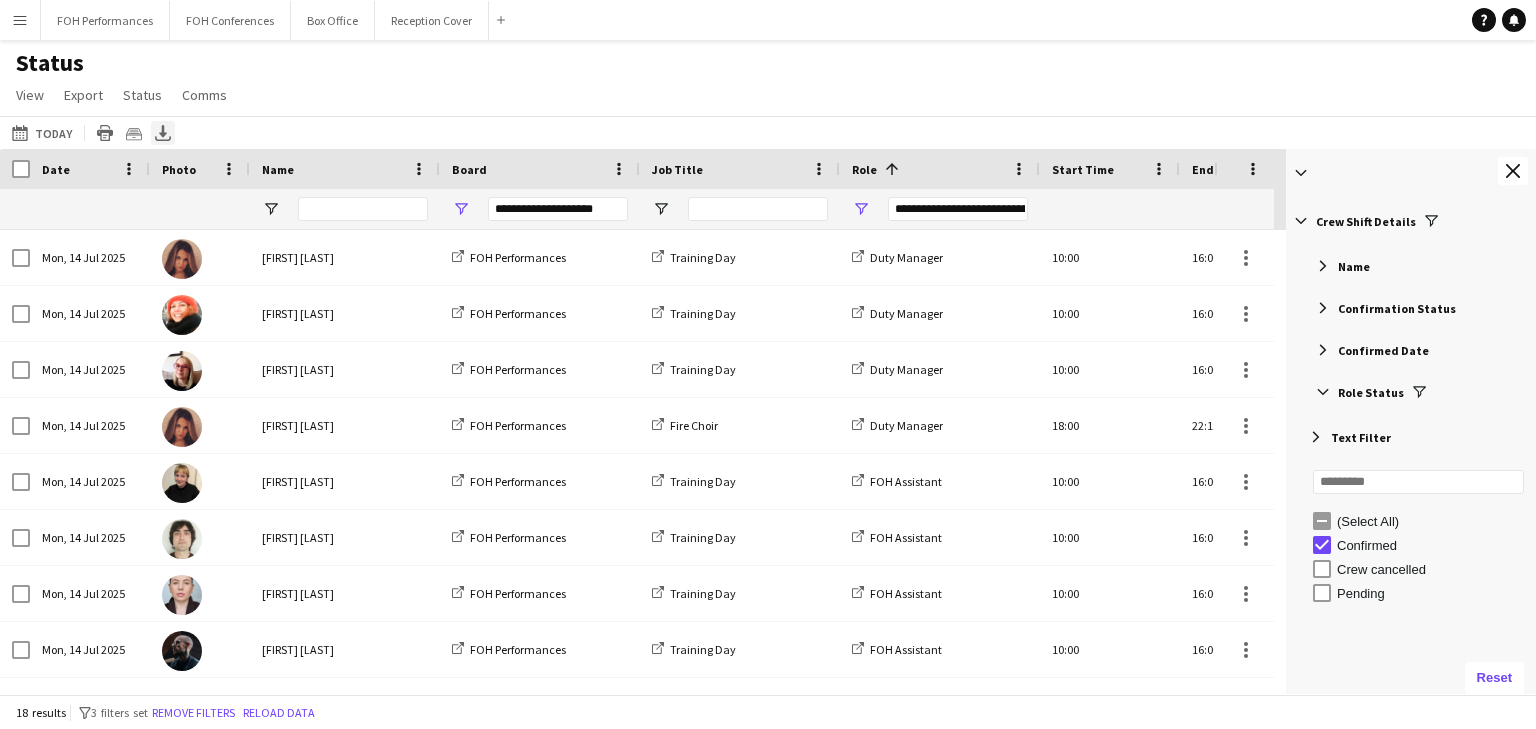 click on "Export XLSX" 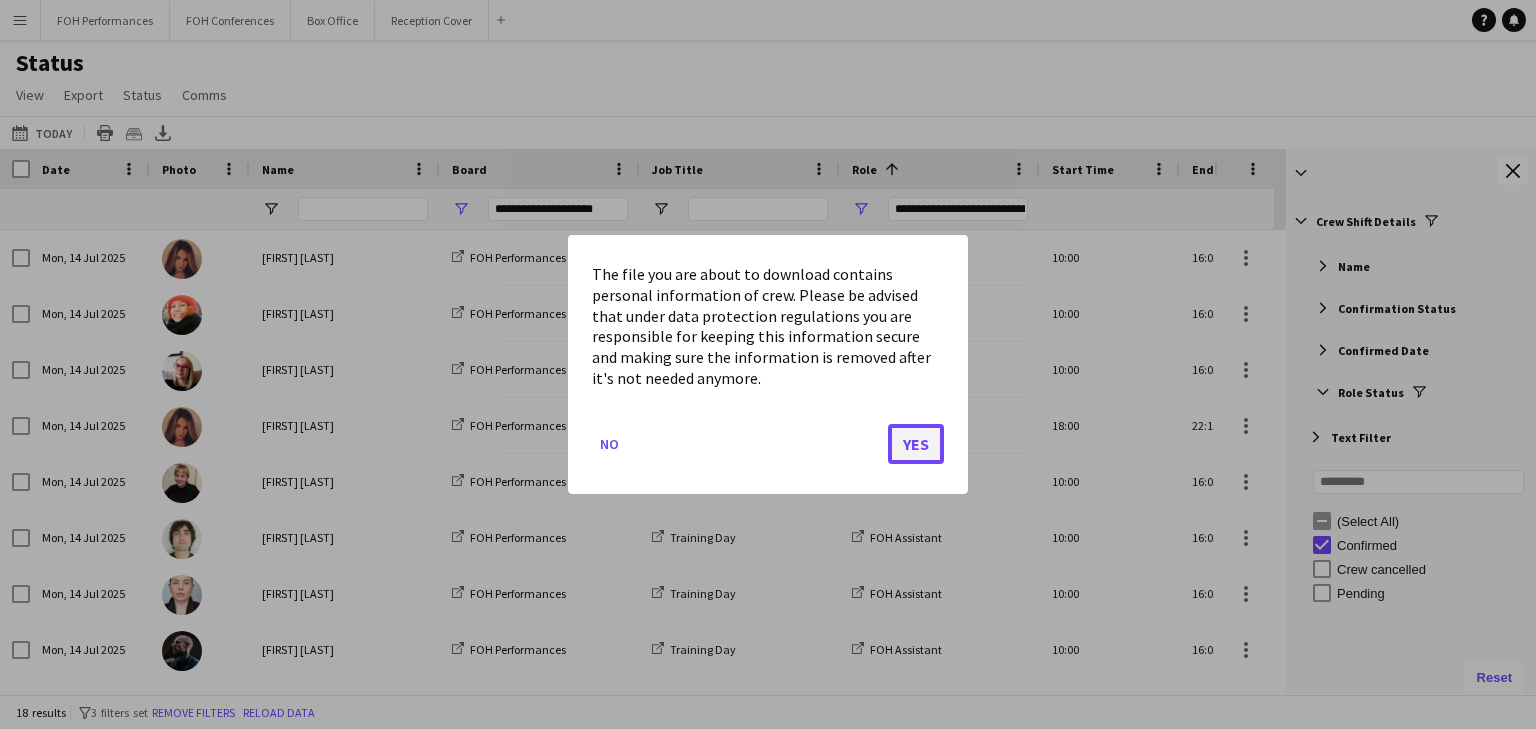 click on "Yes" 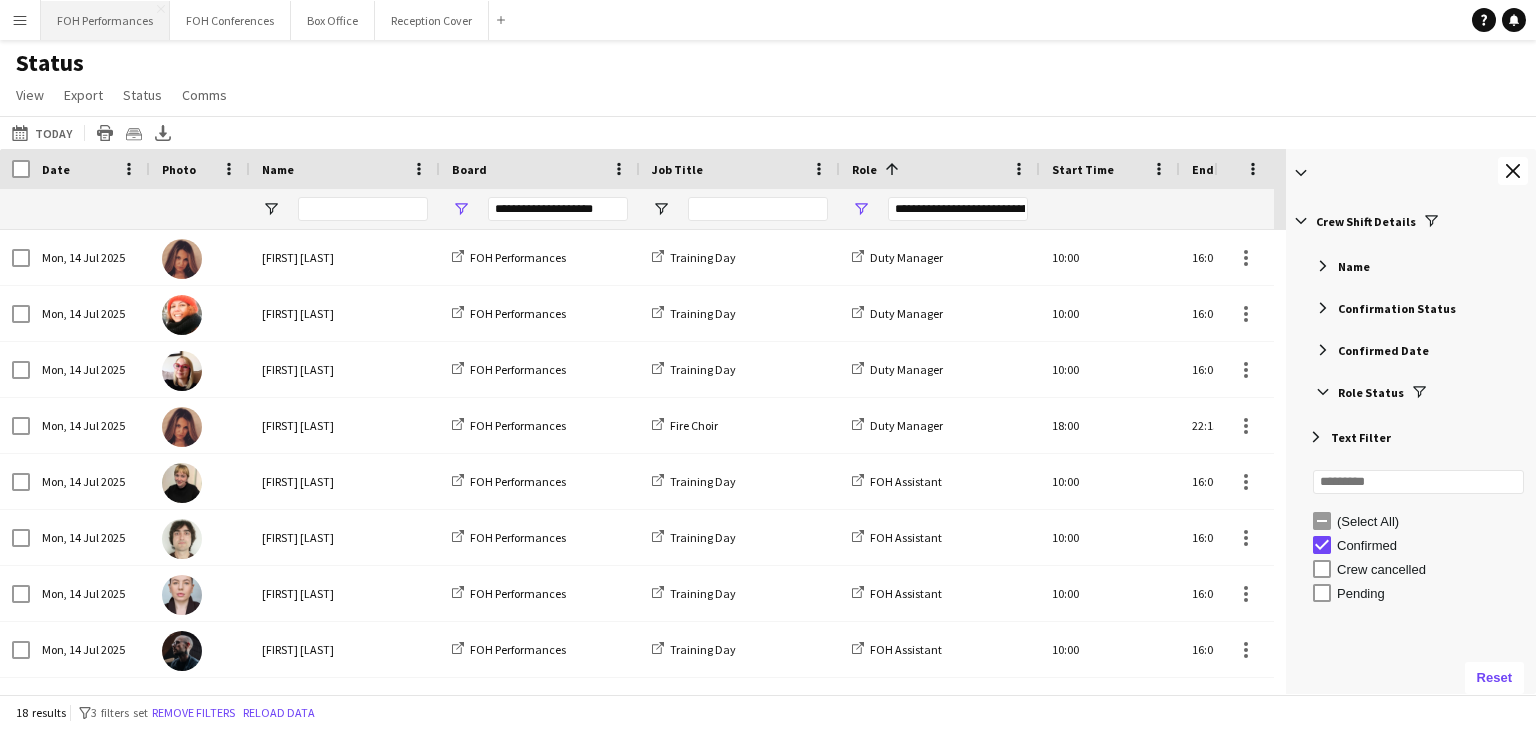 click on "FOH Performances
Close" at bounding box center (105, 20) 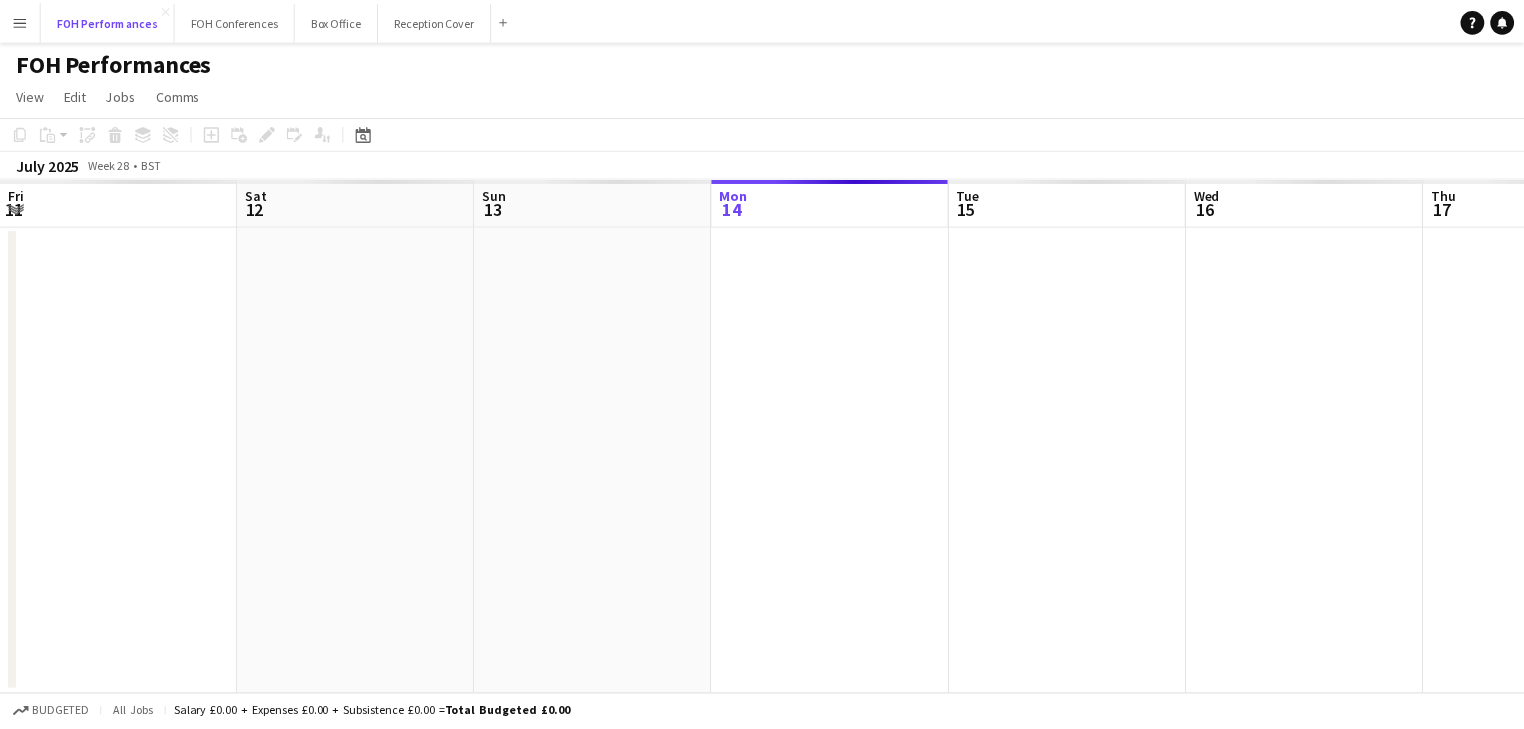 scroll, scrollTop: 0, scrollLeft: 478, axis: horizontal 